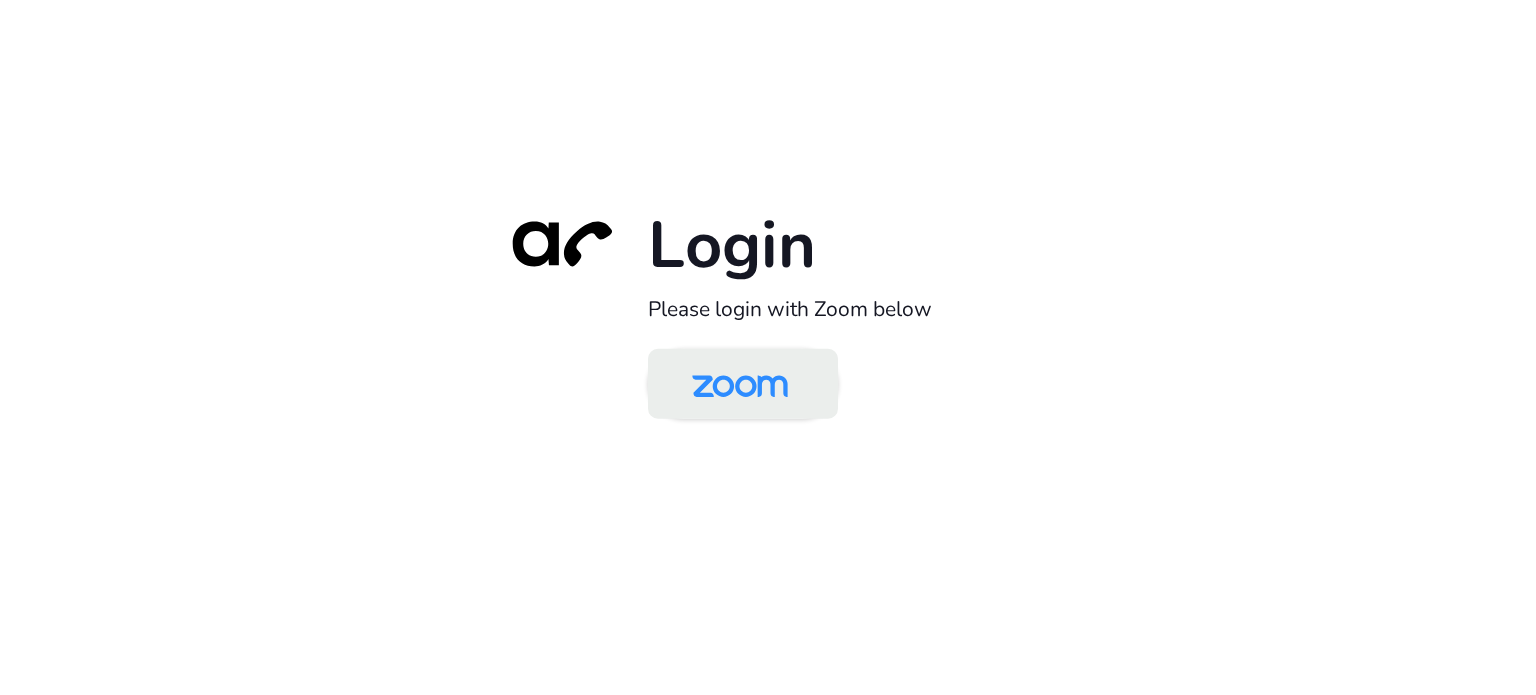 scroll, scrollTop: 0, scrollLeft: 0, axis: both 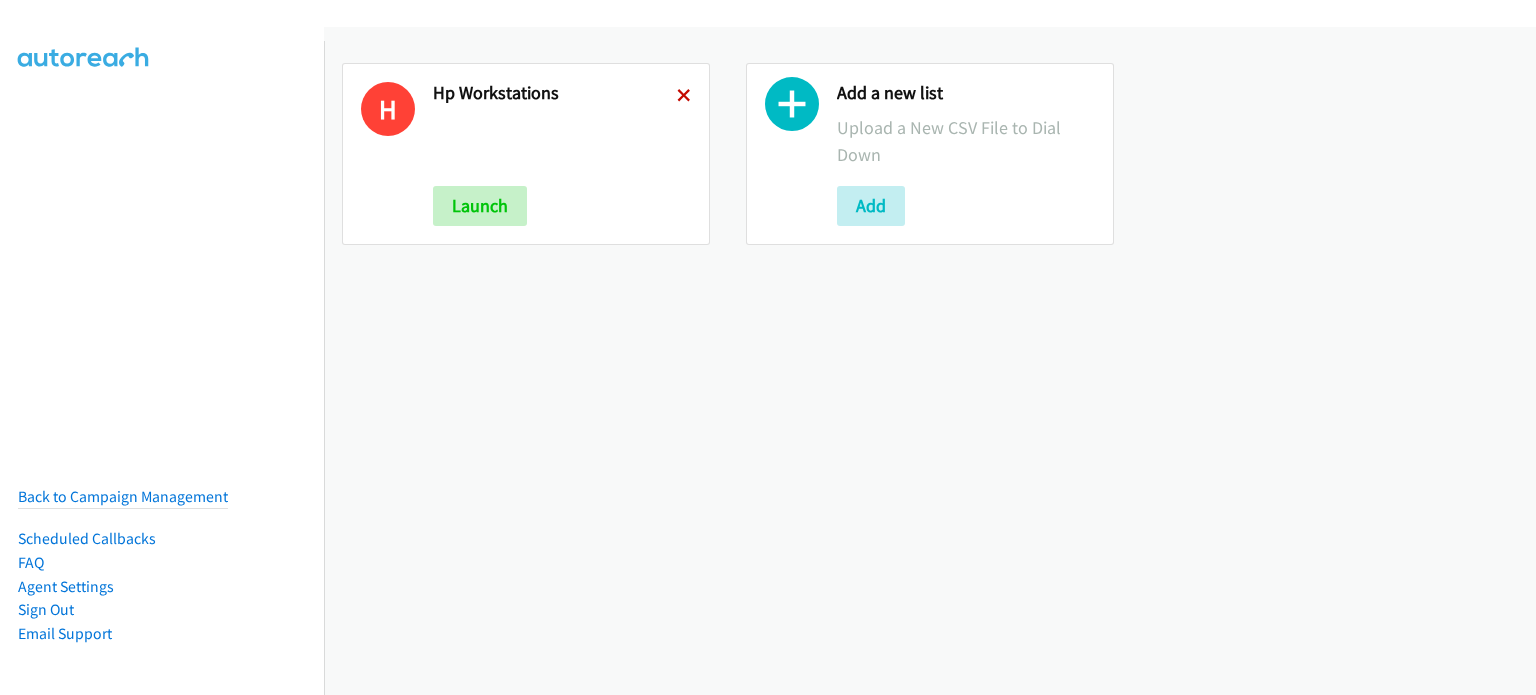 click at bounding box center (684, 97) 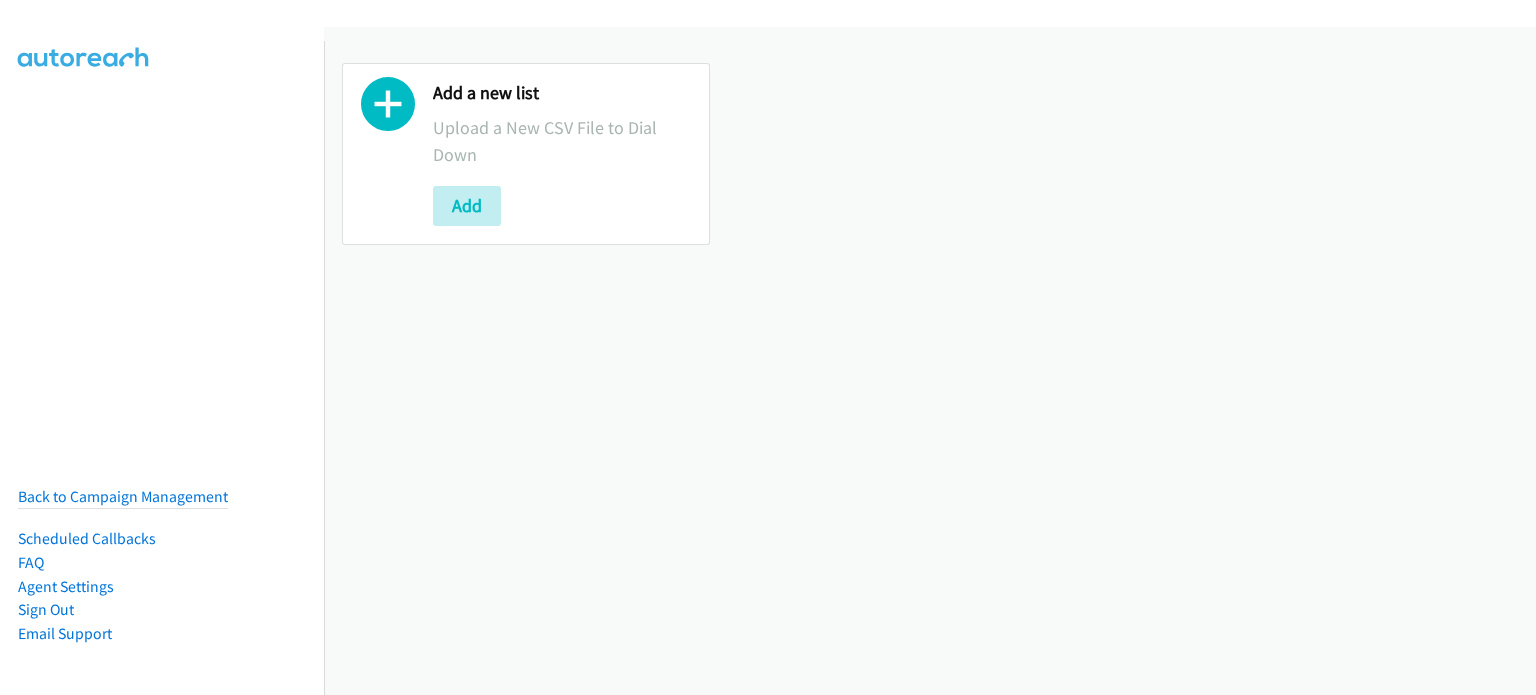 scroll, scrollTop: 0, scrollLeft: 0, axis: both 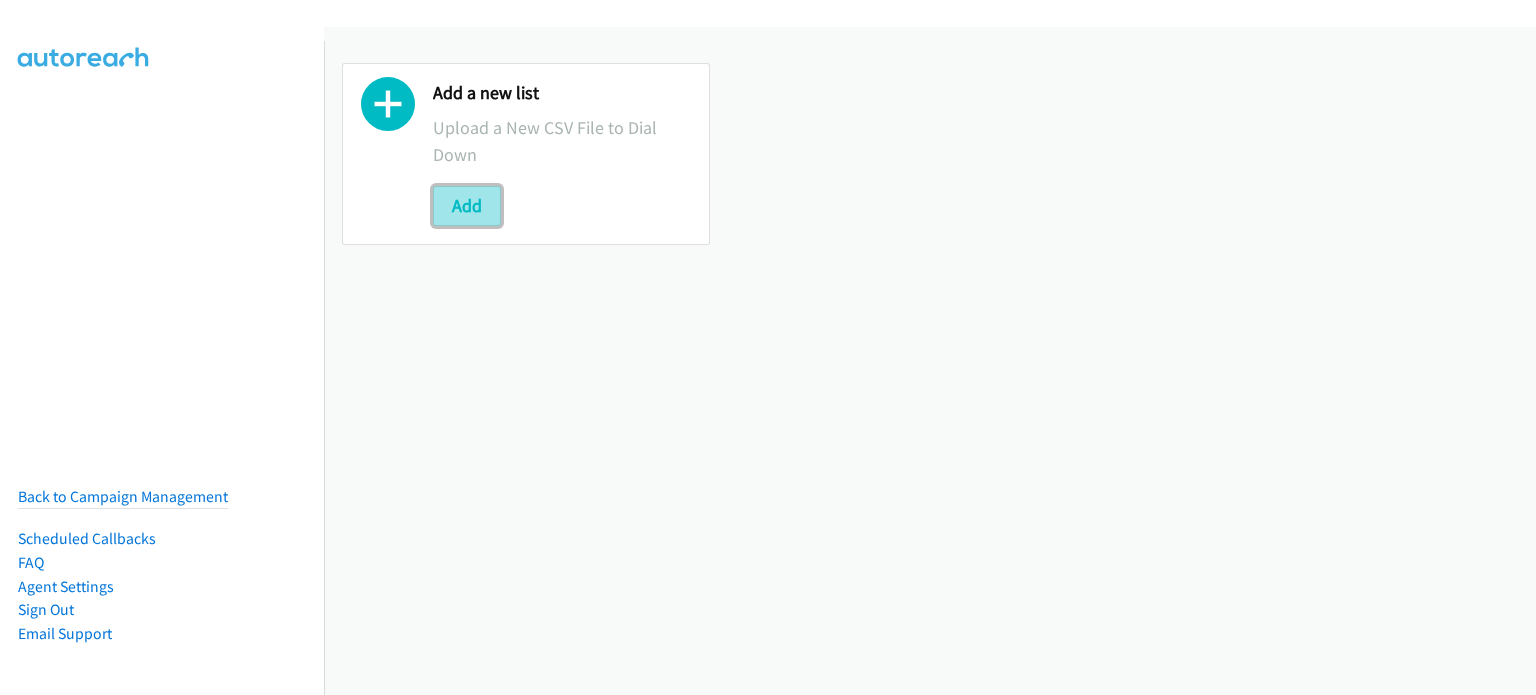 click on "Add" at bounding box center (467, 206) 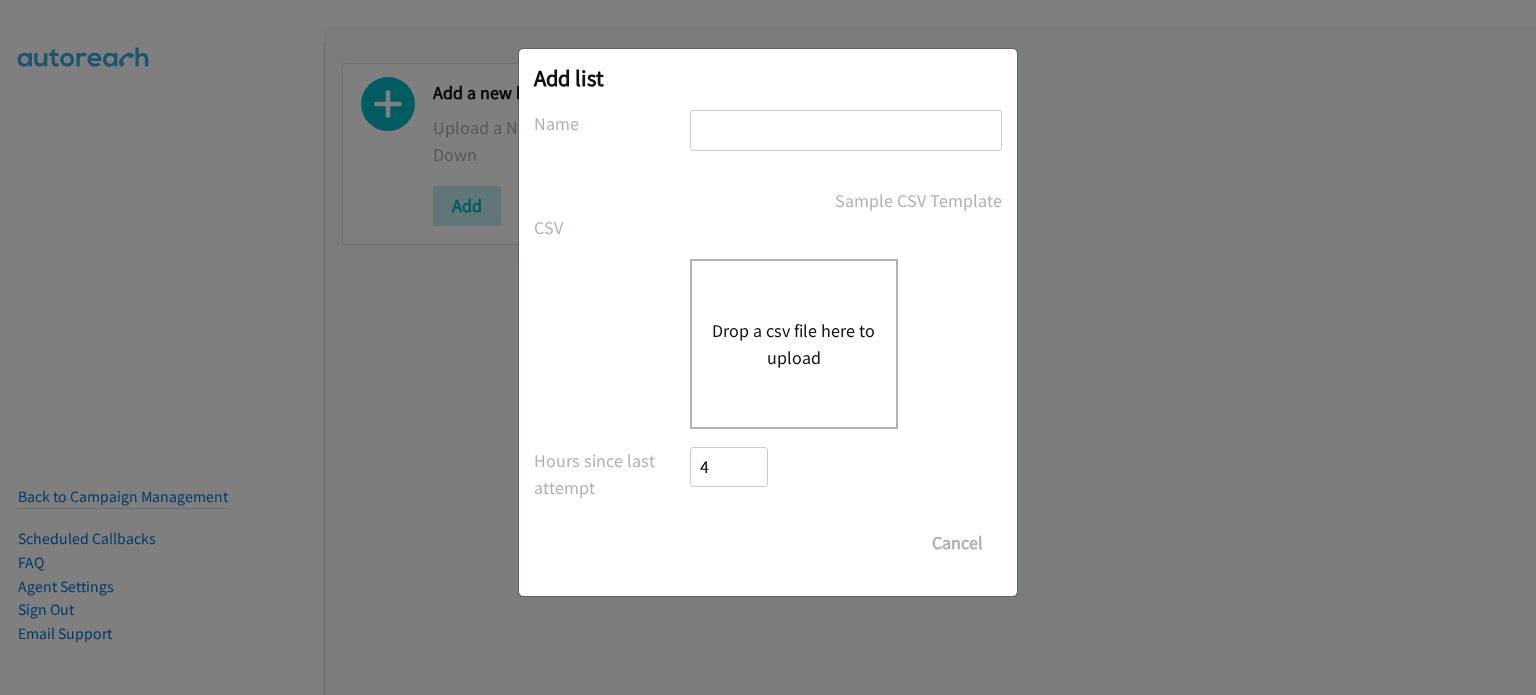 scroll, scrollTop: 0, scrollLeft: 0, axis: both 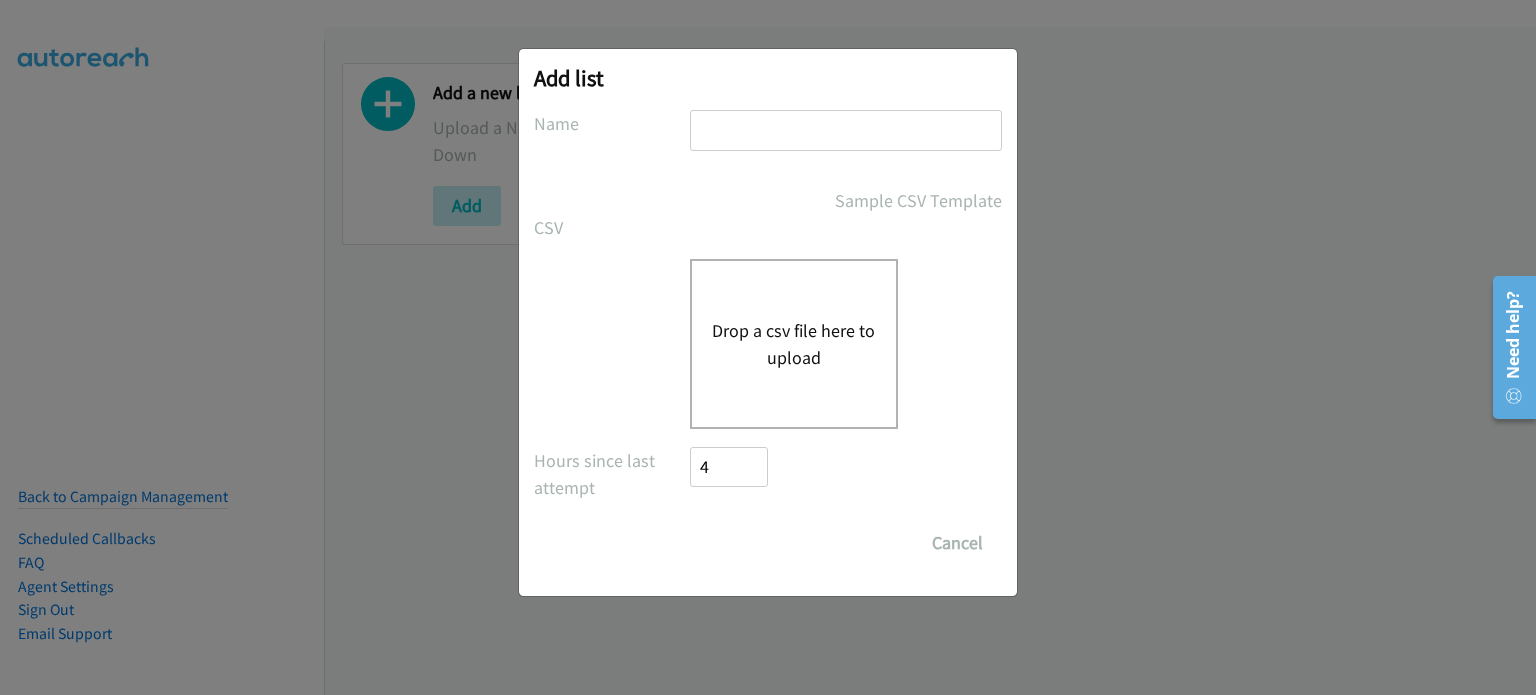 type on "HP WORKSTATIONS" 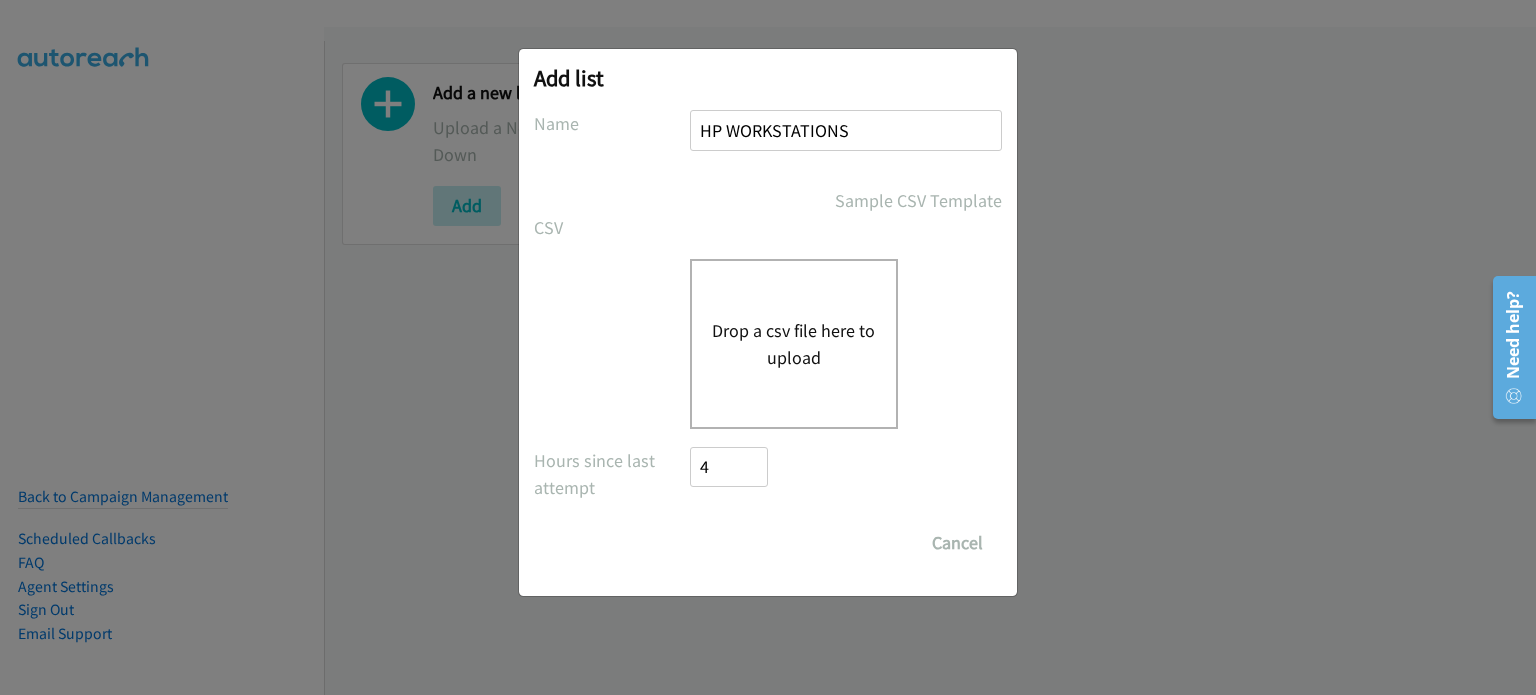 click on "Drop a csv file here to upload" at bounding box center (794, 344) 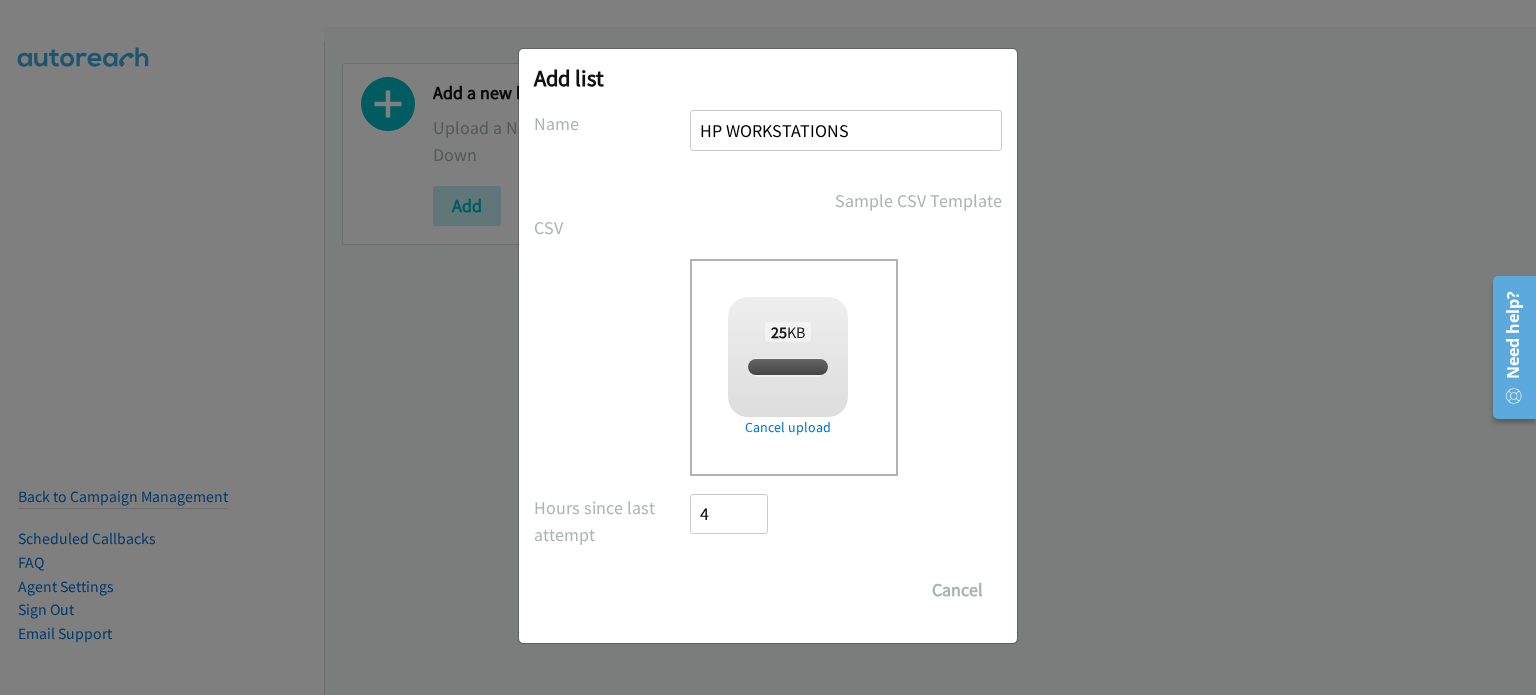 checkbox on "true" 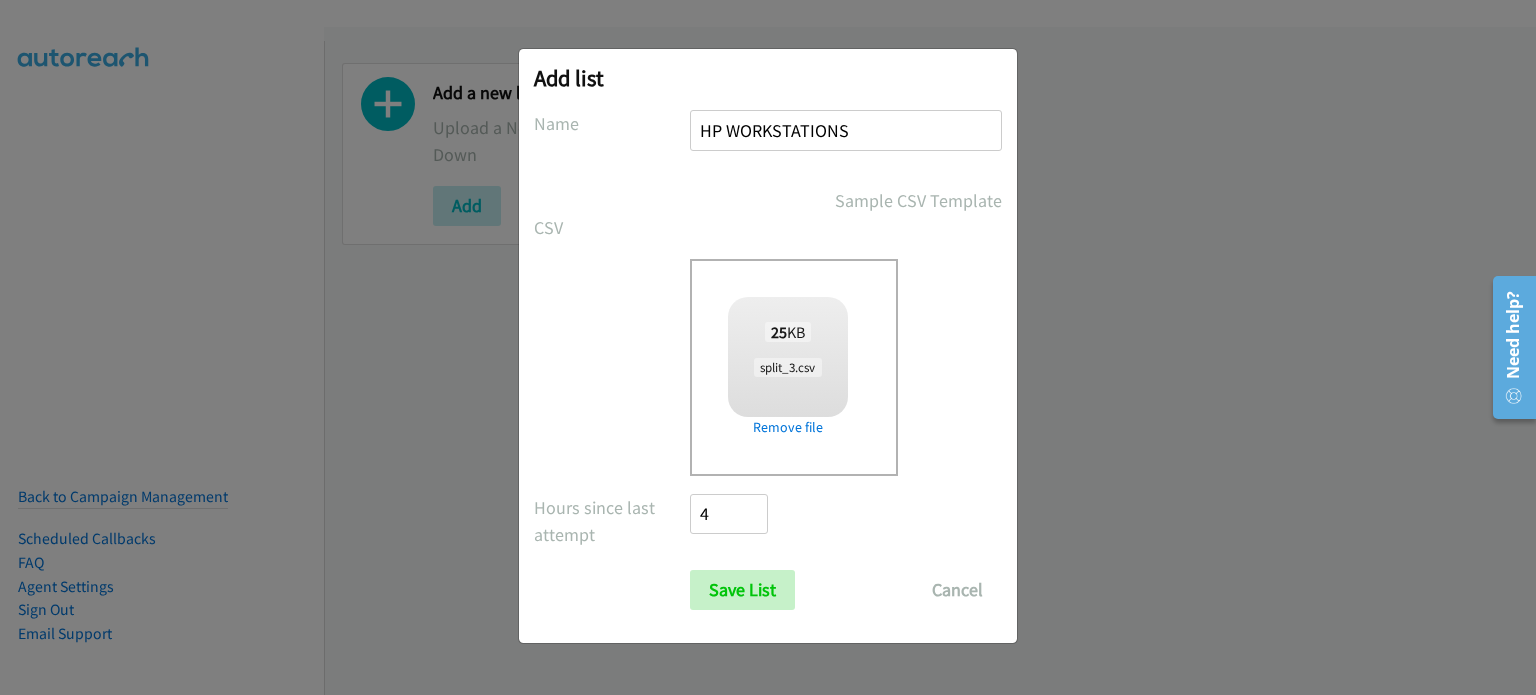 click on "No phone fields were returned for that Report or List View
Please upload a csv or excel file and try again
This Report doesn't contain an Id field. Please add an Id field to the Report and try again
This Report or List View is no longer available and/or you no longer have permissions to access this list. Please try again with a different list.
The selected report isn't one of the account owner's enabled salesforce objects
There was an error processing the uploading spreadsheet, please try again
Name
HP WORKSTATIONS
Sample CSV Template
CSV
Existing List
Add to List
New List
Drop a csv file here to upload            25  KB      split_3.csv                         Check                                               Error                                                    Remove file
All Phones
New csv
Append to csv
Uploaded file" at bounding box center [768, 360] 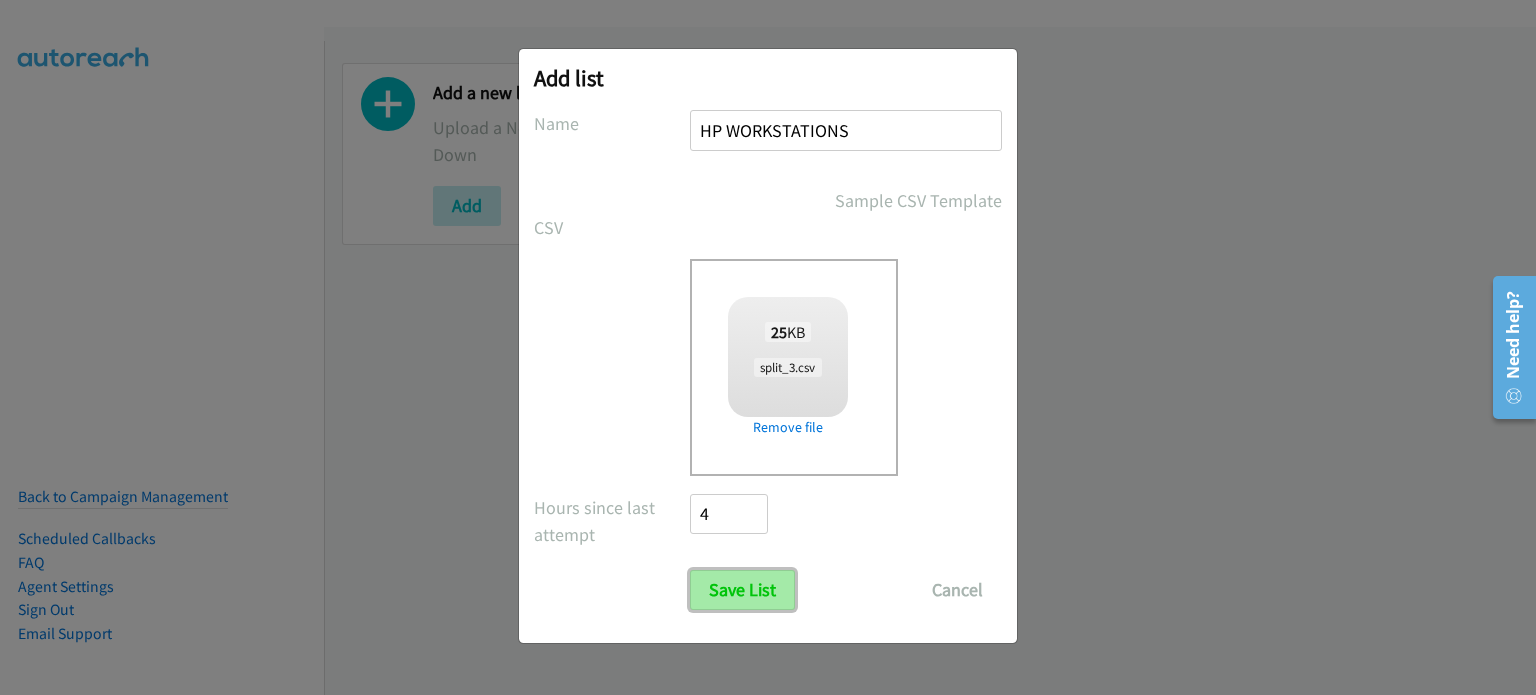 click on "Save List" at bounding box center [742, 590] 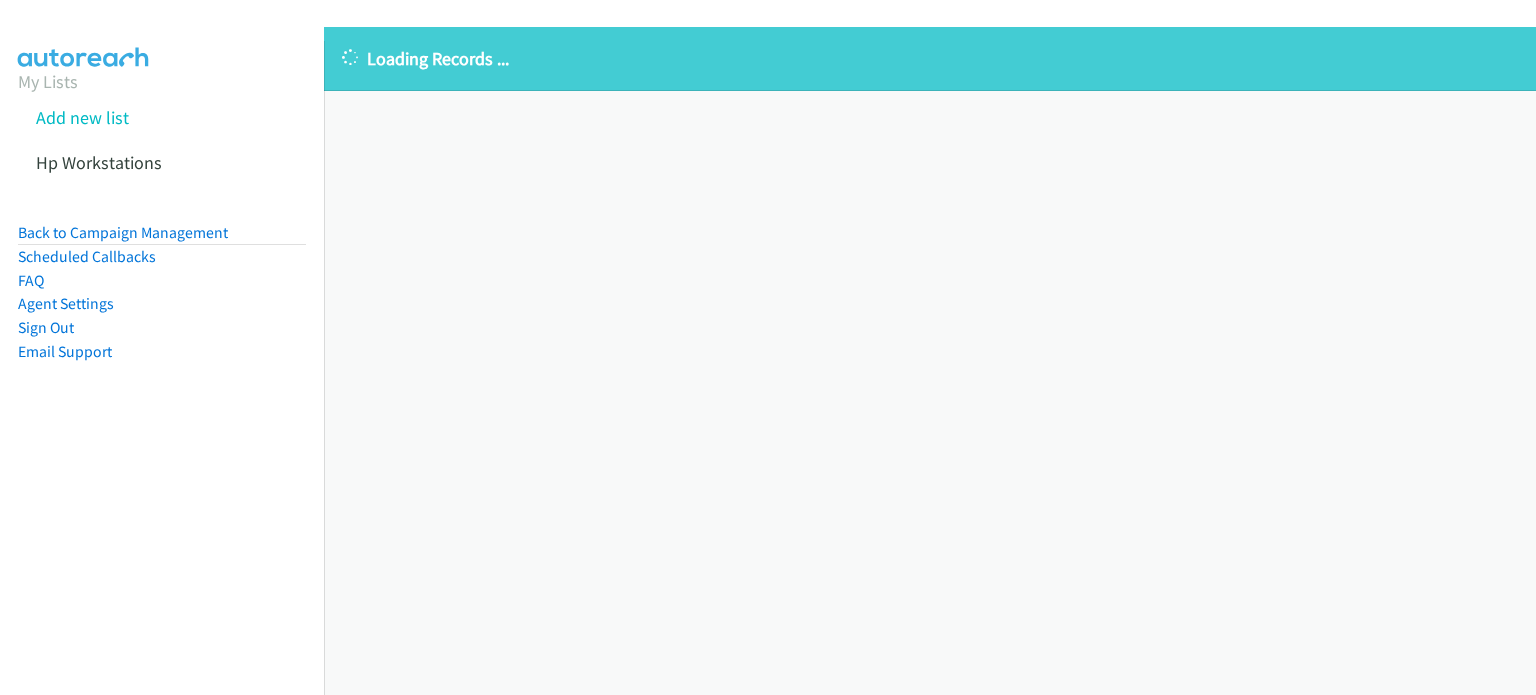 scroll, scrollTop: 0, scrollLeft: 0, axis: both 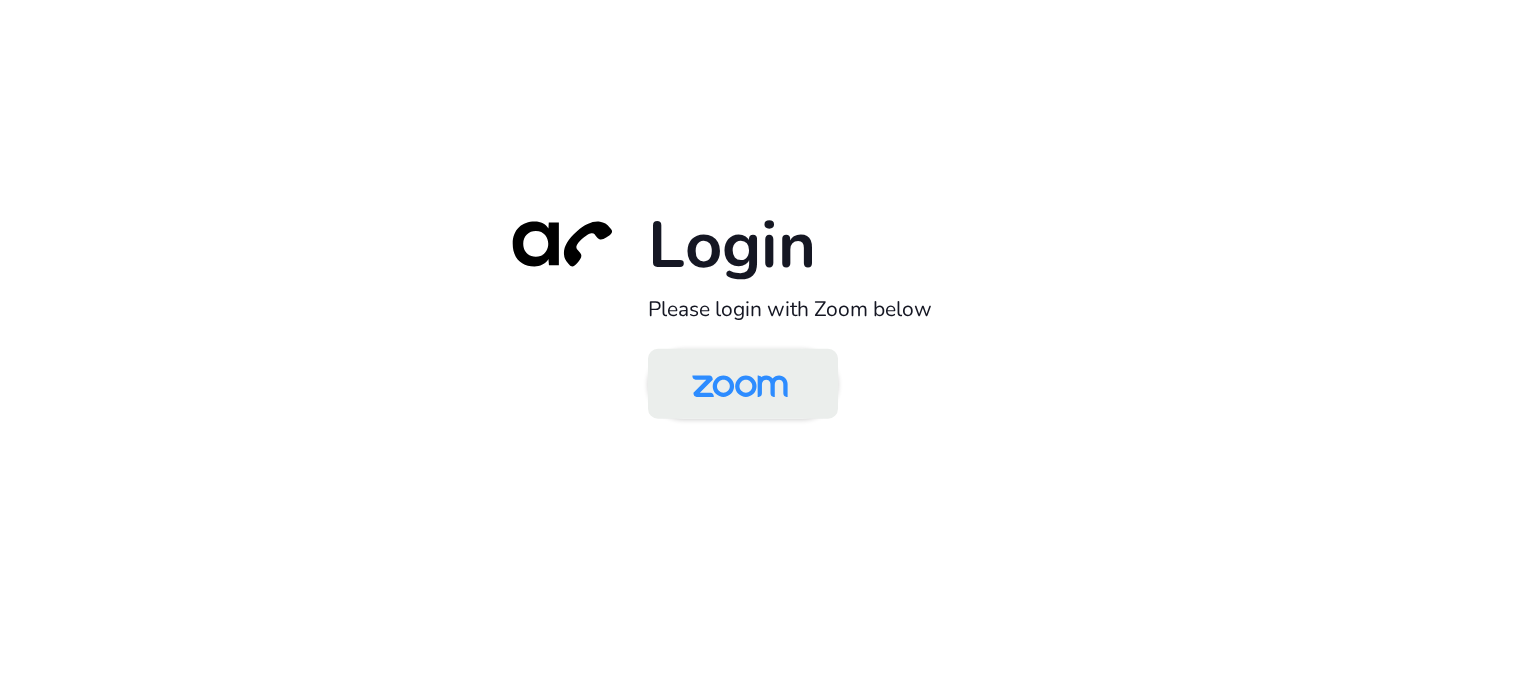 click at bounding box center (740, 385) 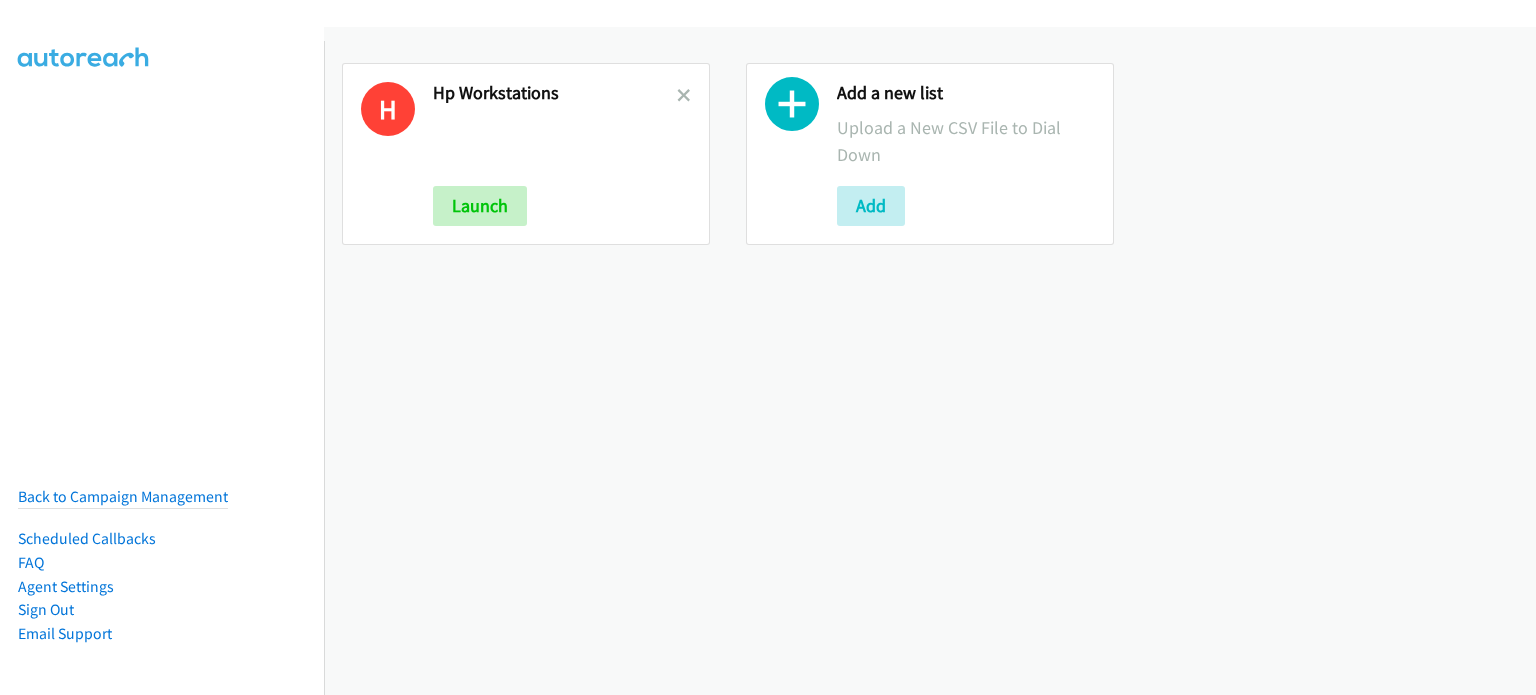 scroll, scrollTop: 0, scrollLeft: 0, axis: both 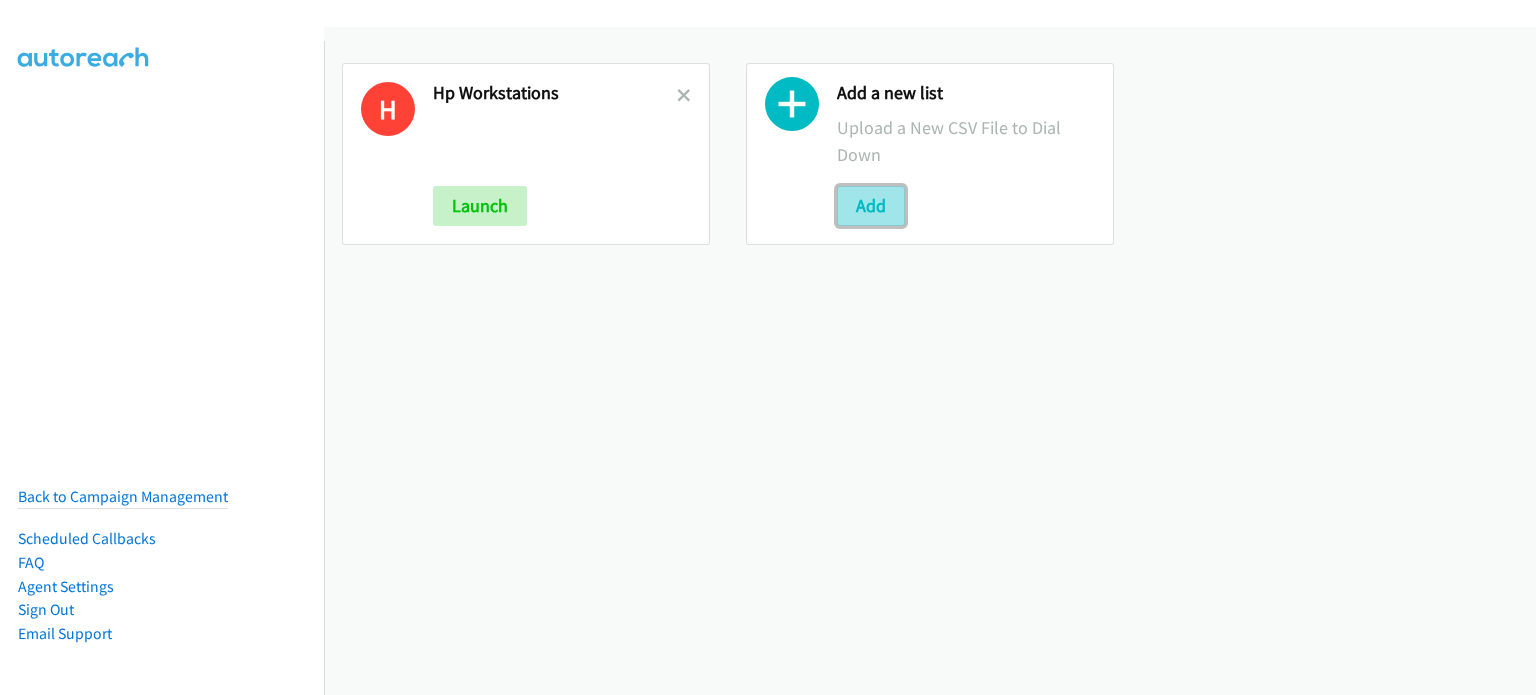 click on "Add" at bounding box center (871, 206) 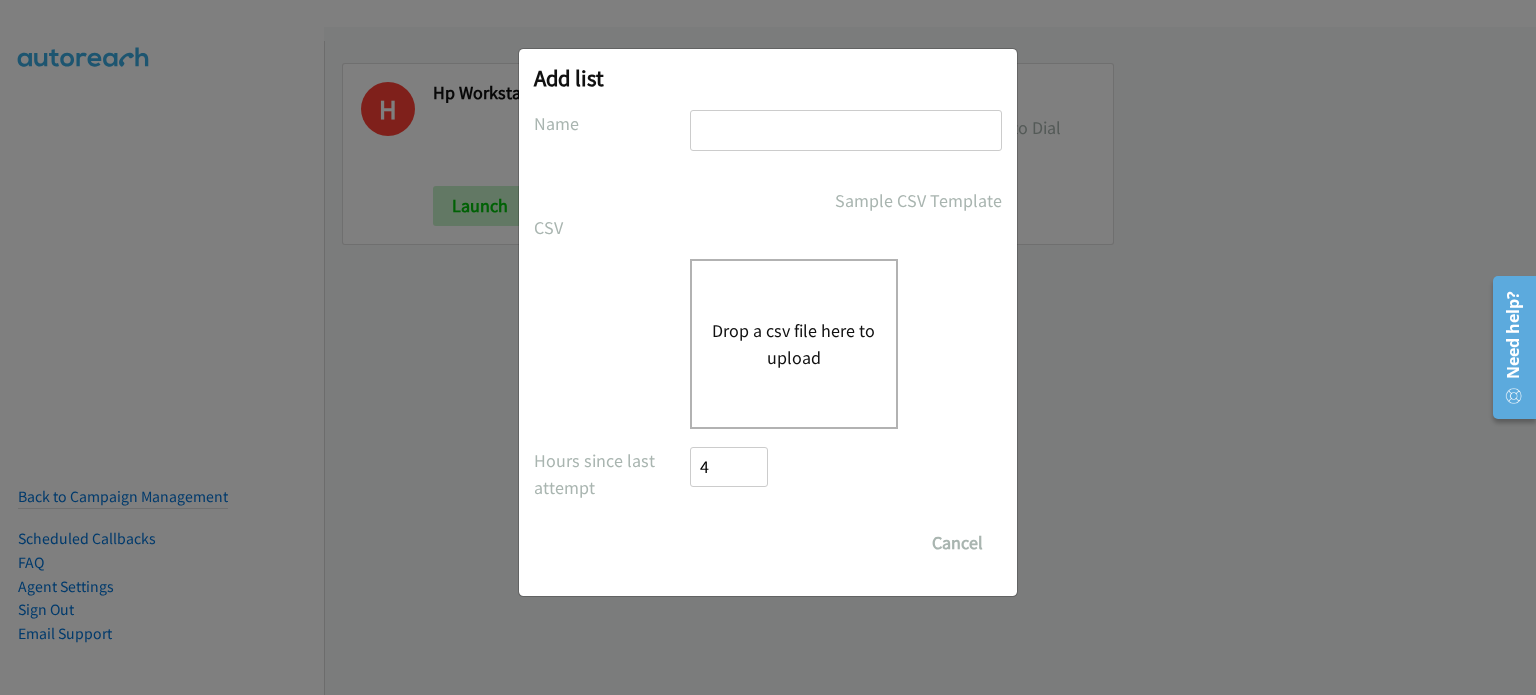 click at bounding box center (846, 130) 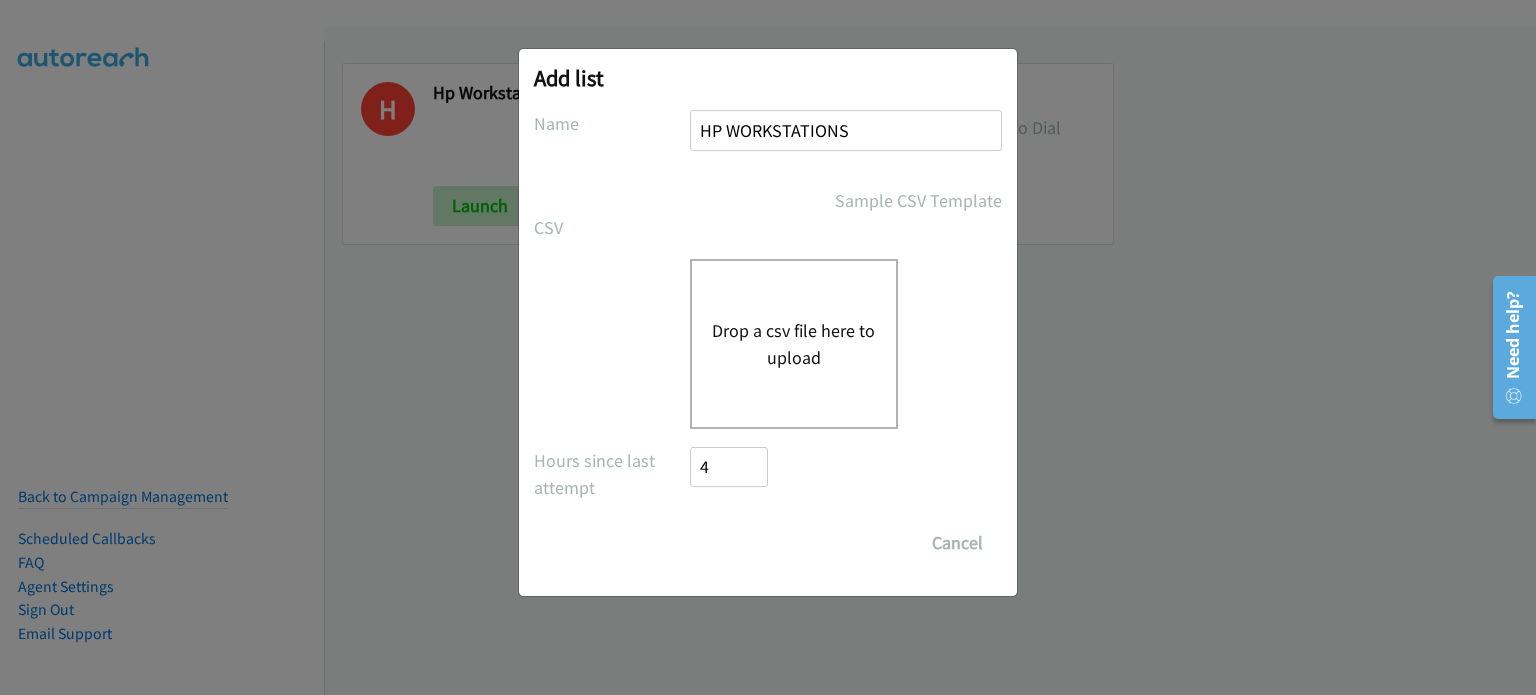 click on "Drop a csv file here to upload" at bounding box center [794, 344] 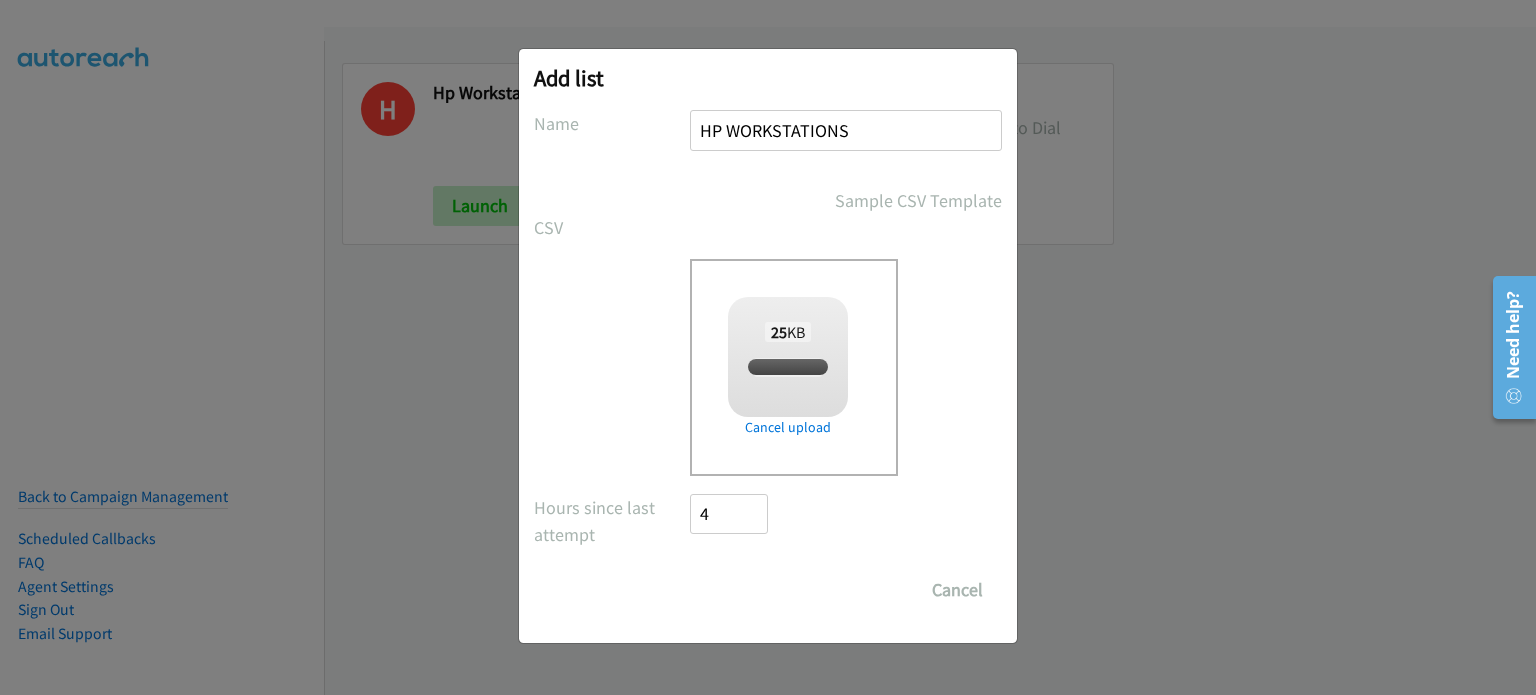 checkbox on "true" 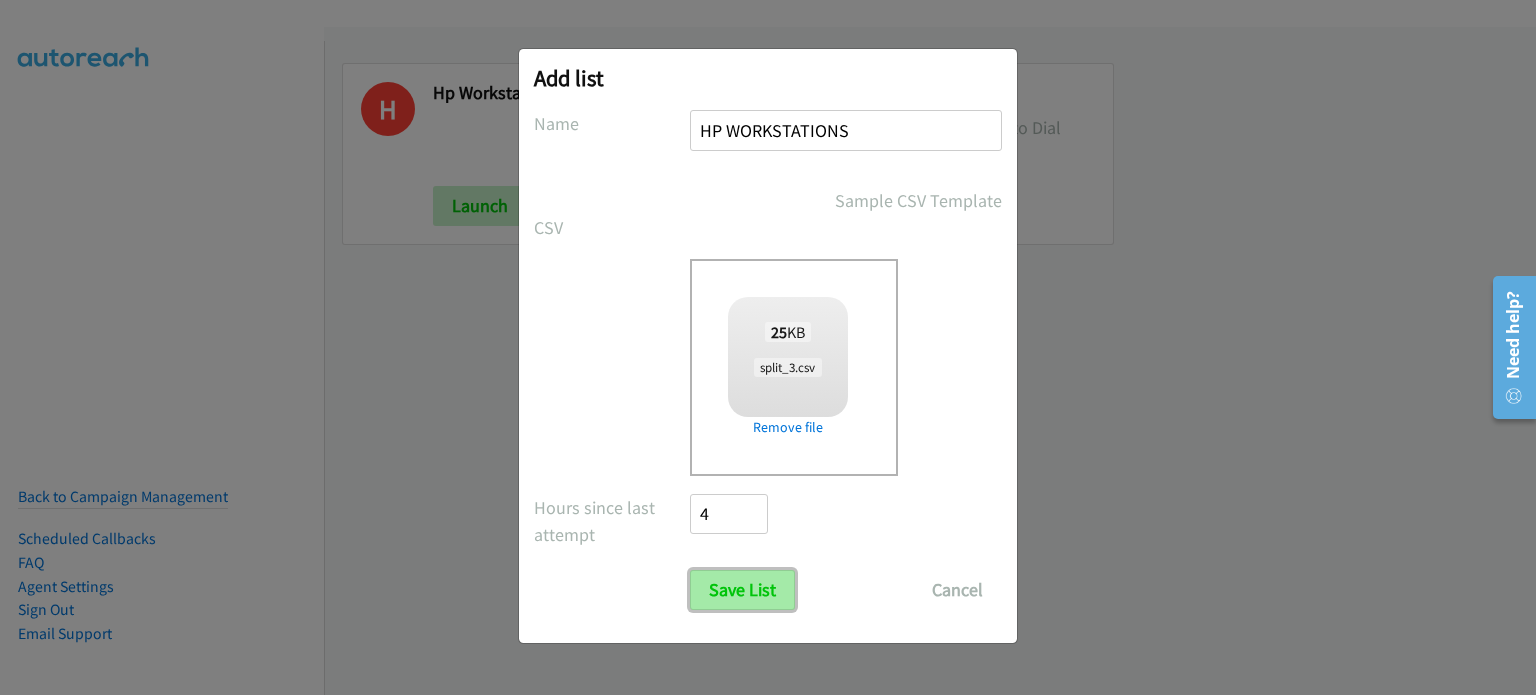 click on "Save List" at bounding box center [742, 590] 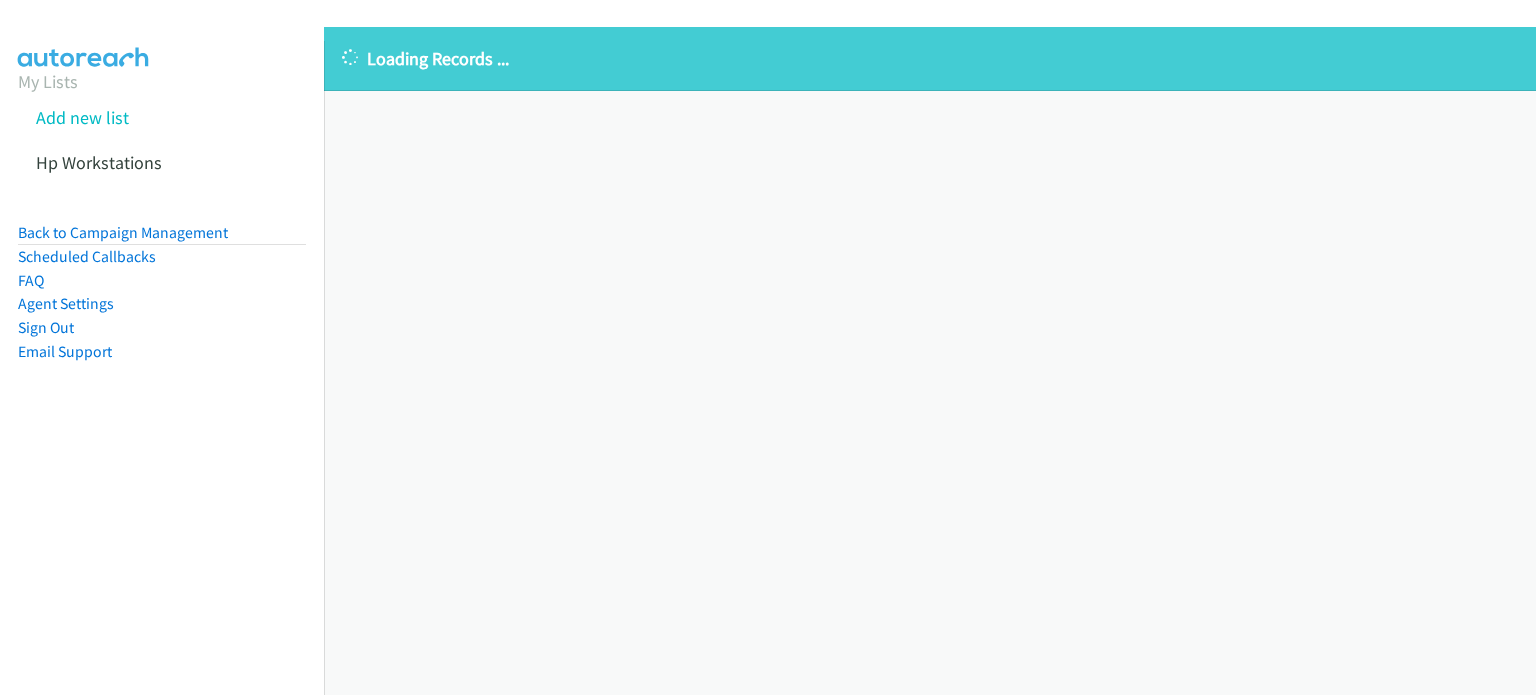 scroll, scrollTop: 0, scrollLeft: 0, axis: both 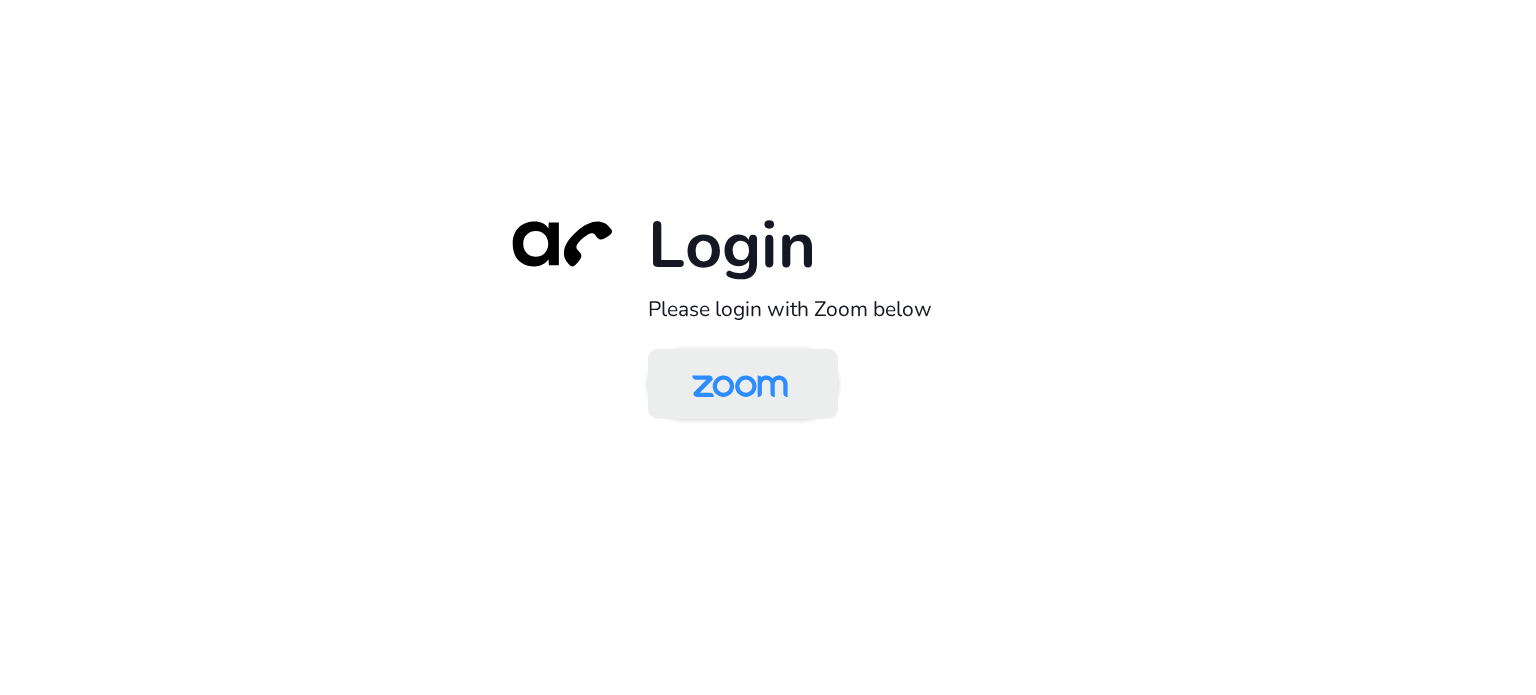click at bounding box center (740, 385) 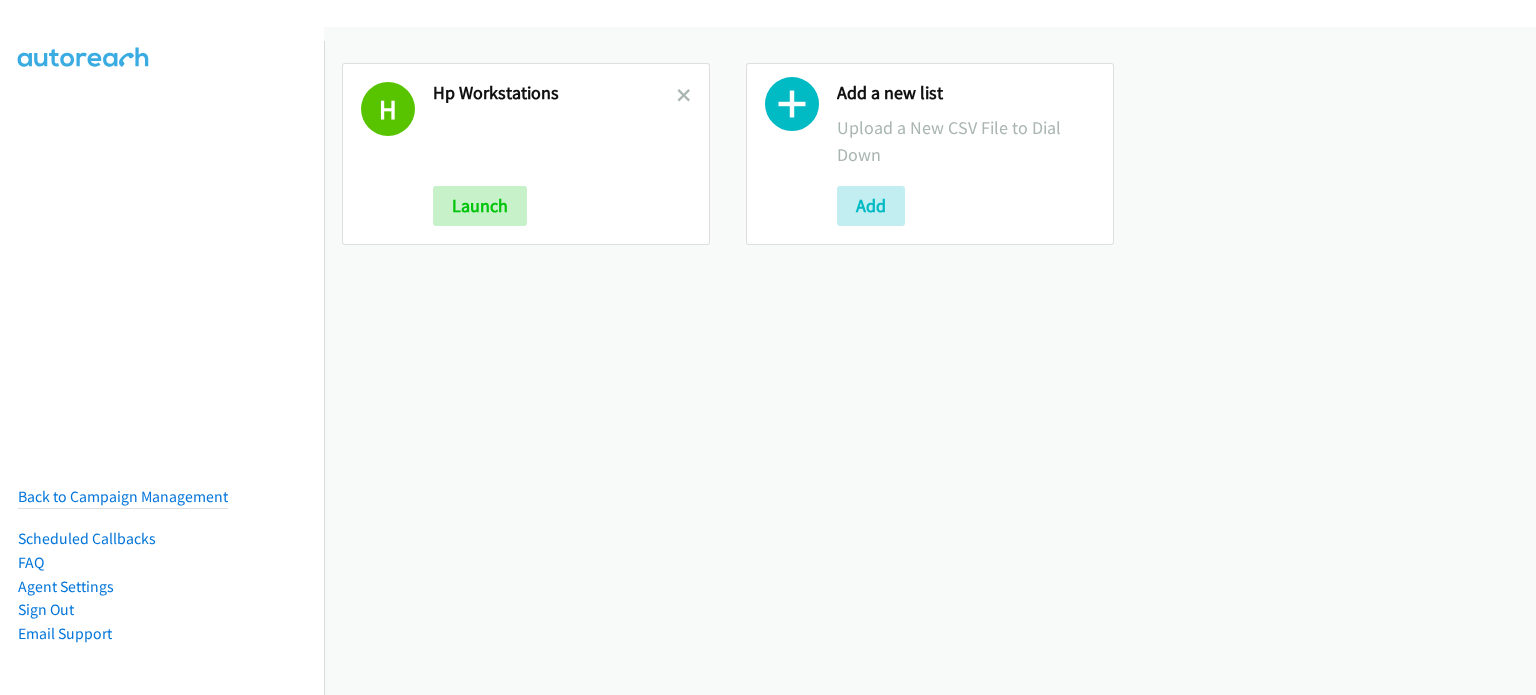 scroll, scrollTop: 0, scrollLeft: 0, axis: both 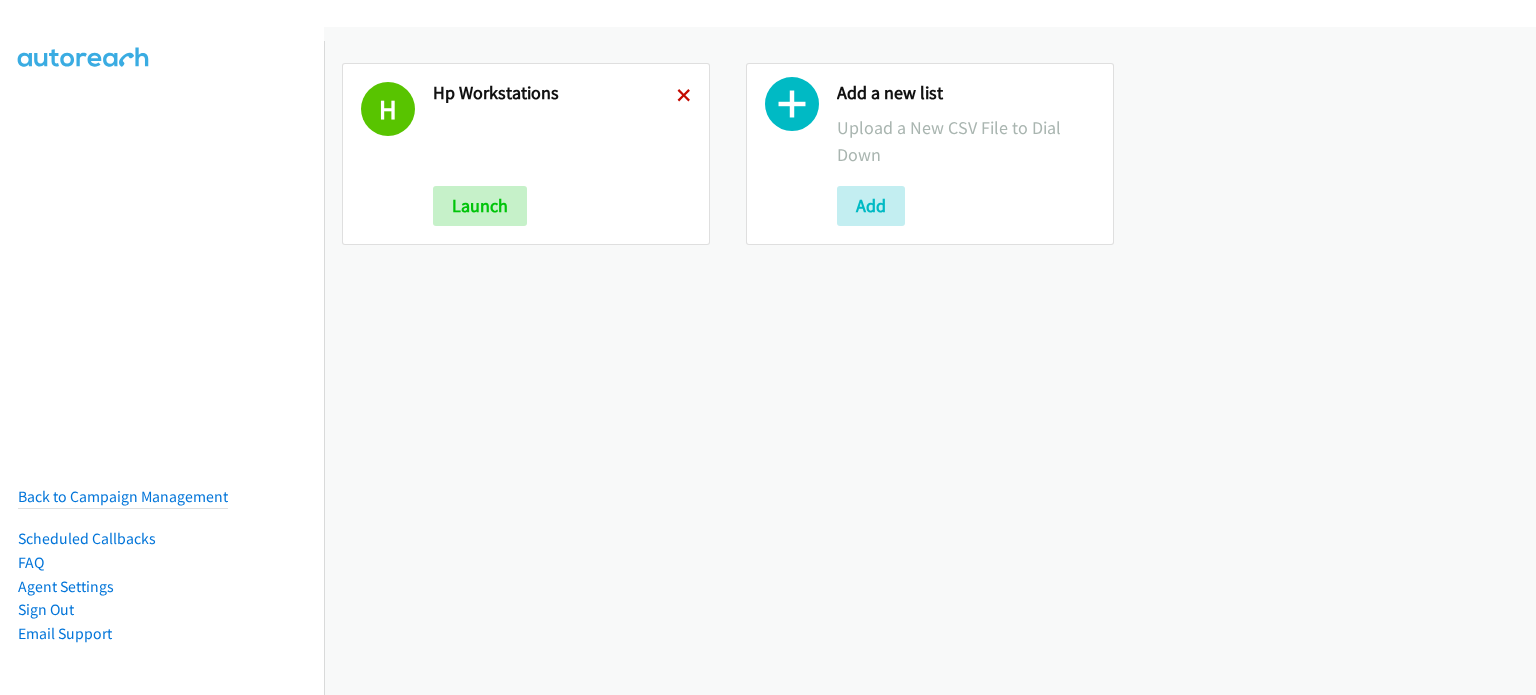 click at bounding box center (684, 97) 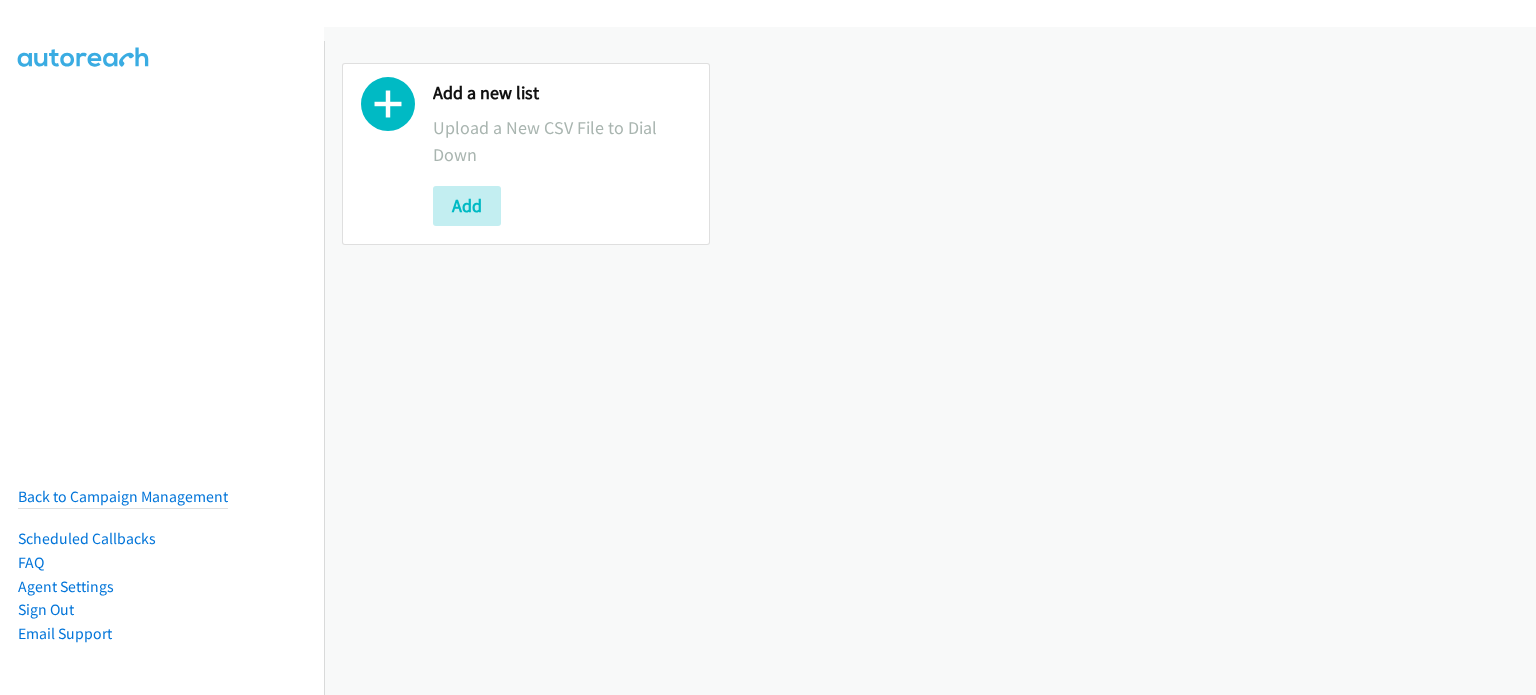 scroll, scrollTop: 0, scrollLeft: 0, axis: both 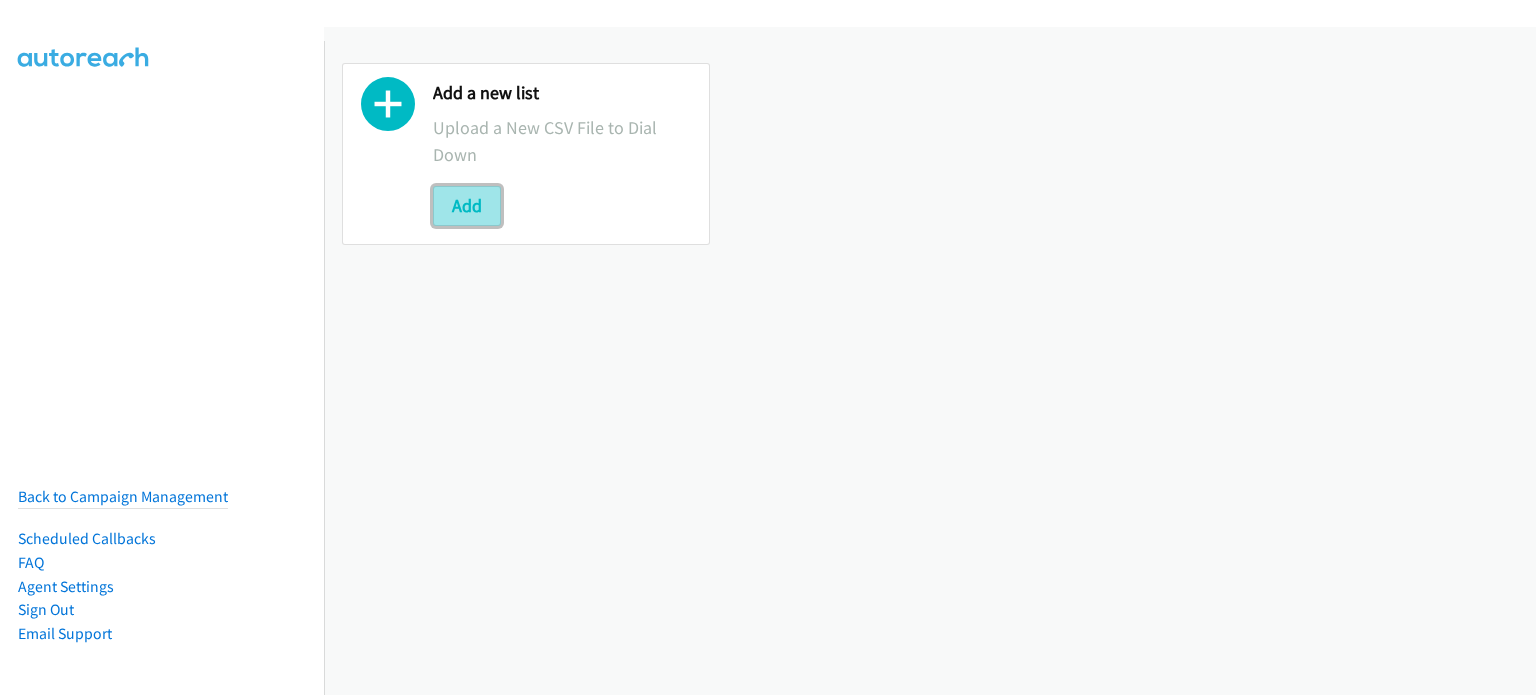 click on "Add" at bounding box center [467, 206] 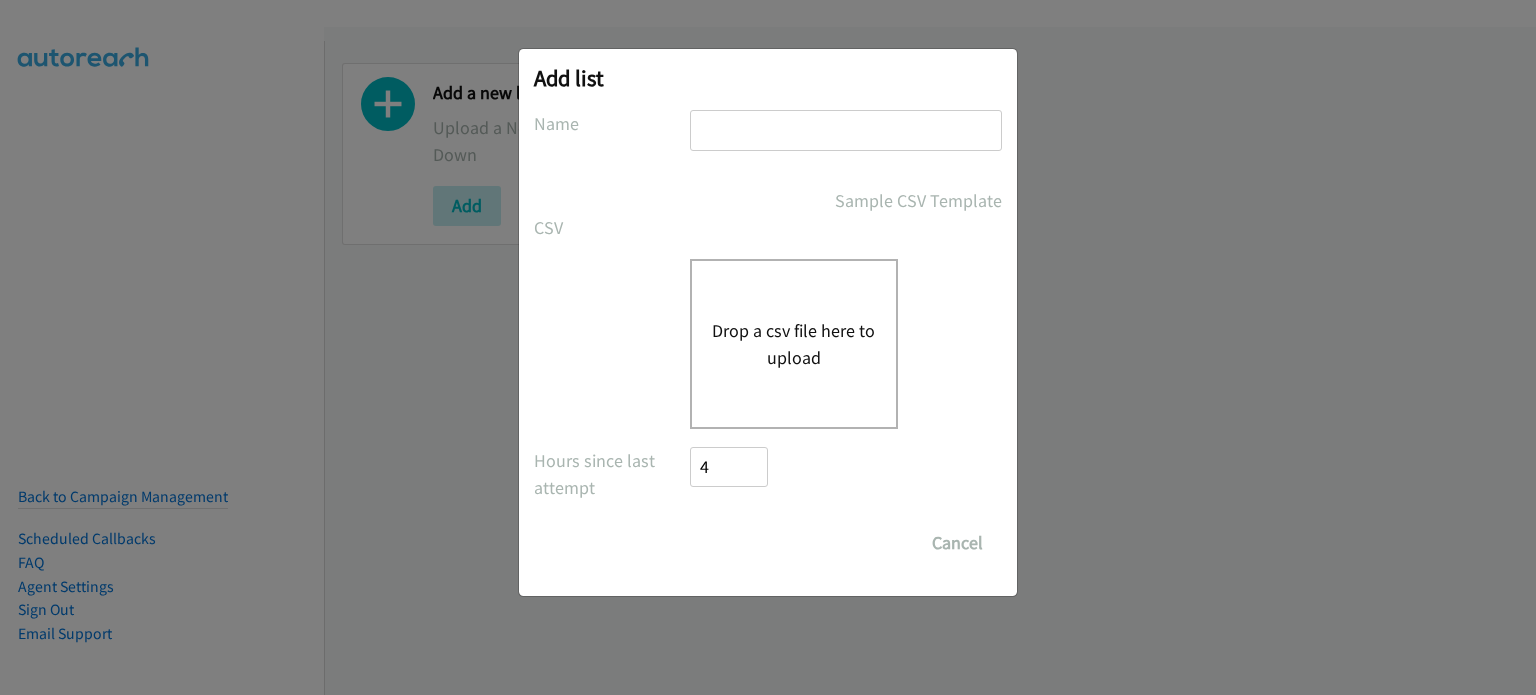 click at bounding box center (846, 130) 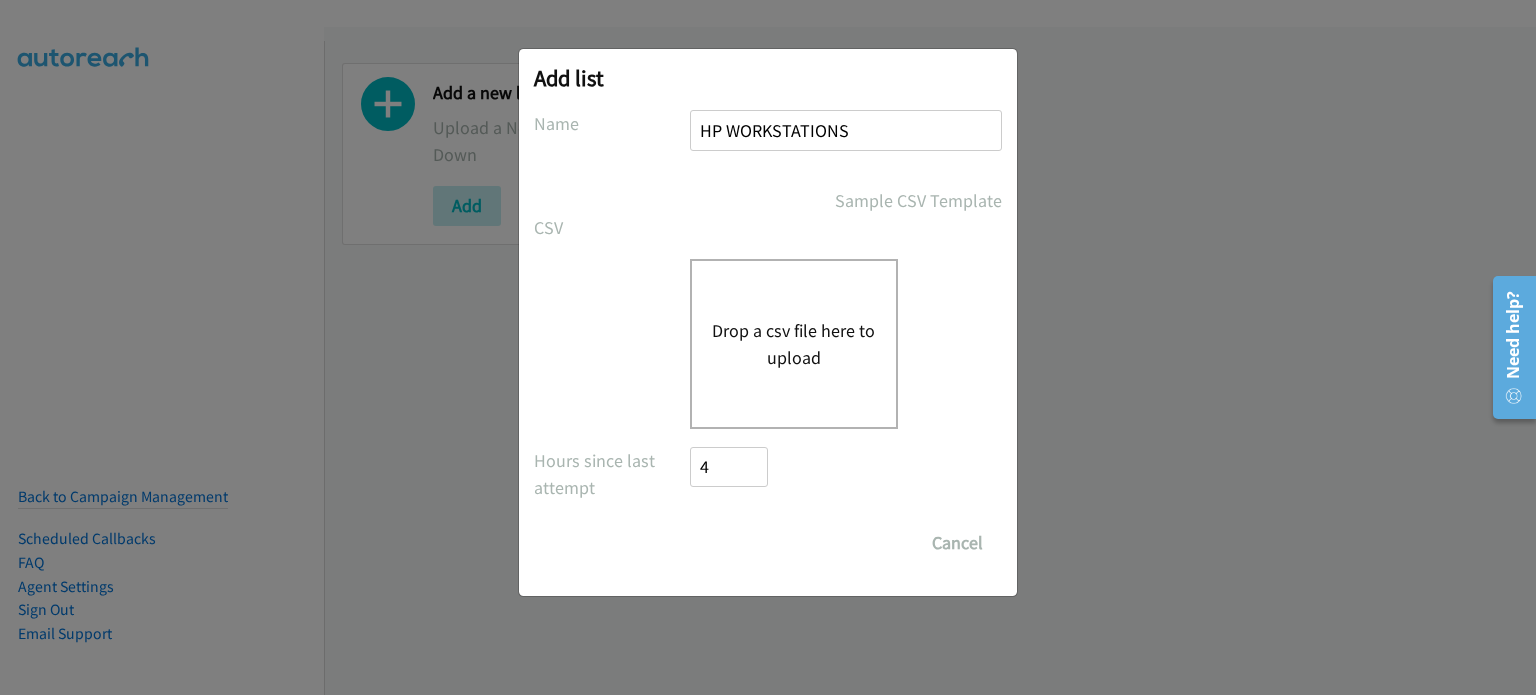 click on "Drop a csv file here to upload" at bounding box center (794, 344) 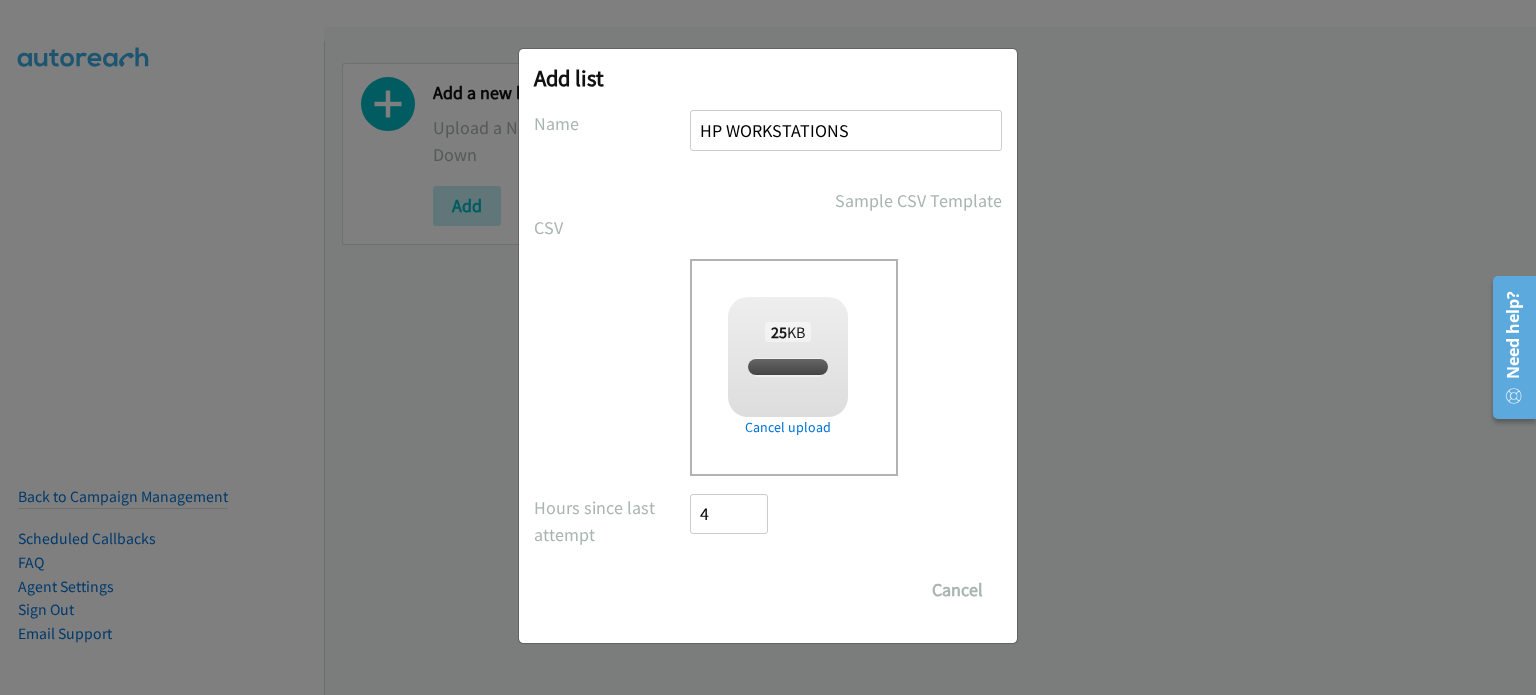 checkbox on "true" 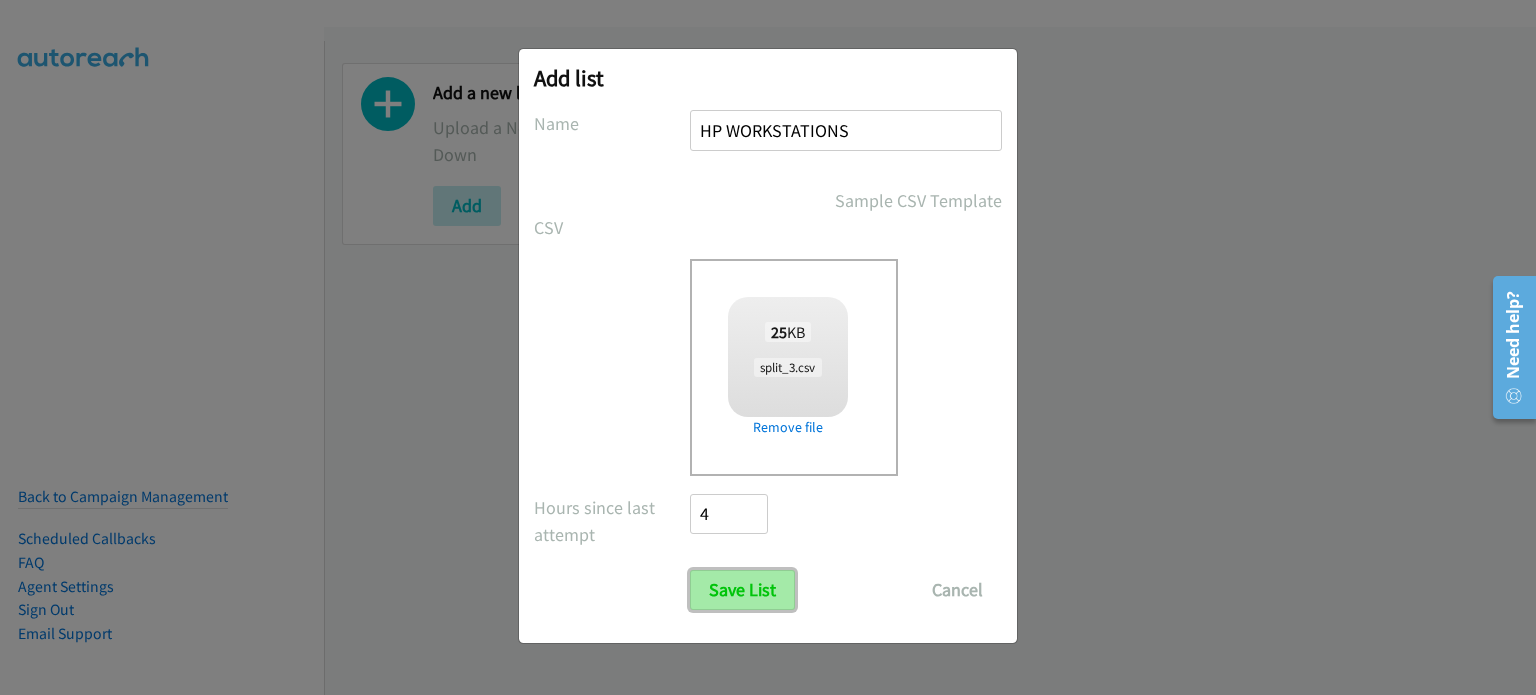 click on "Save List" at bounding box center (742, 590) 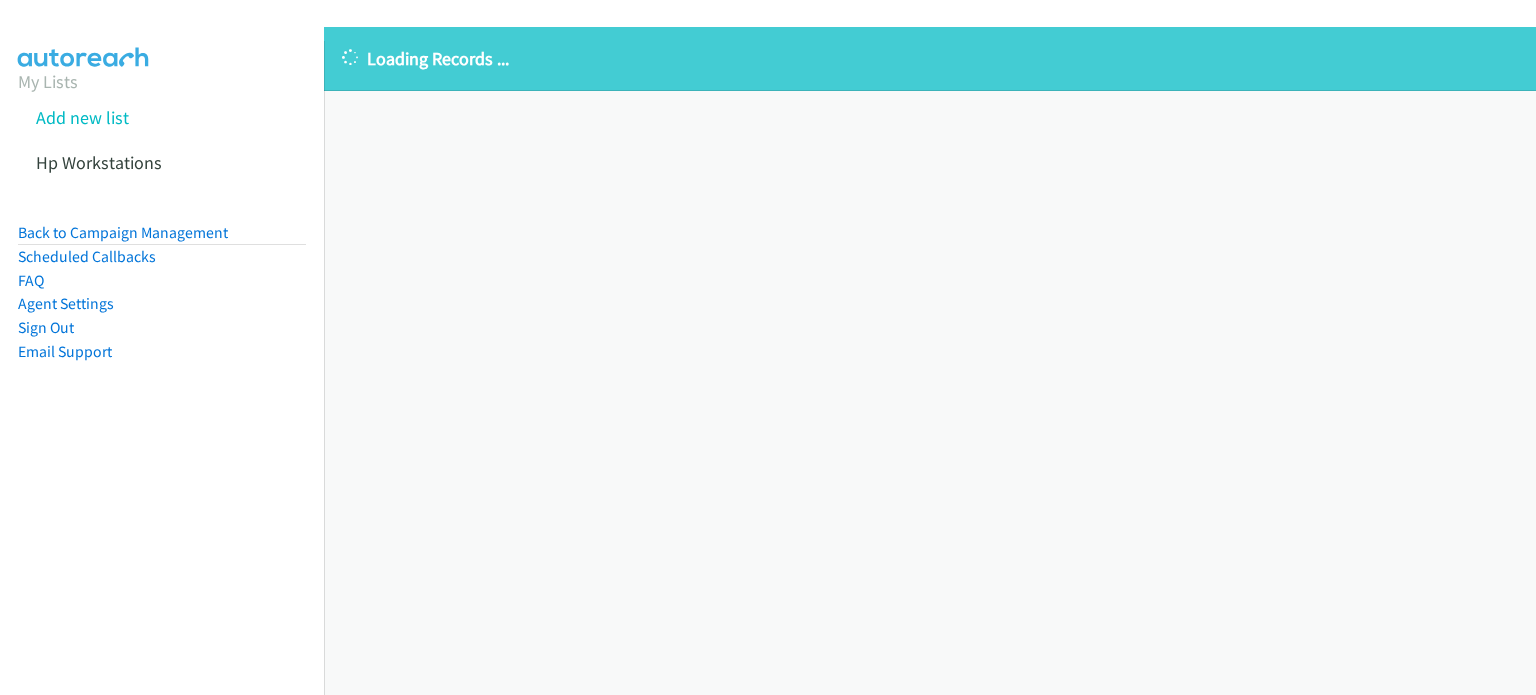 scroll, scrollTop: 0, scrollLeft: 0, axis: both 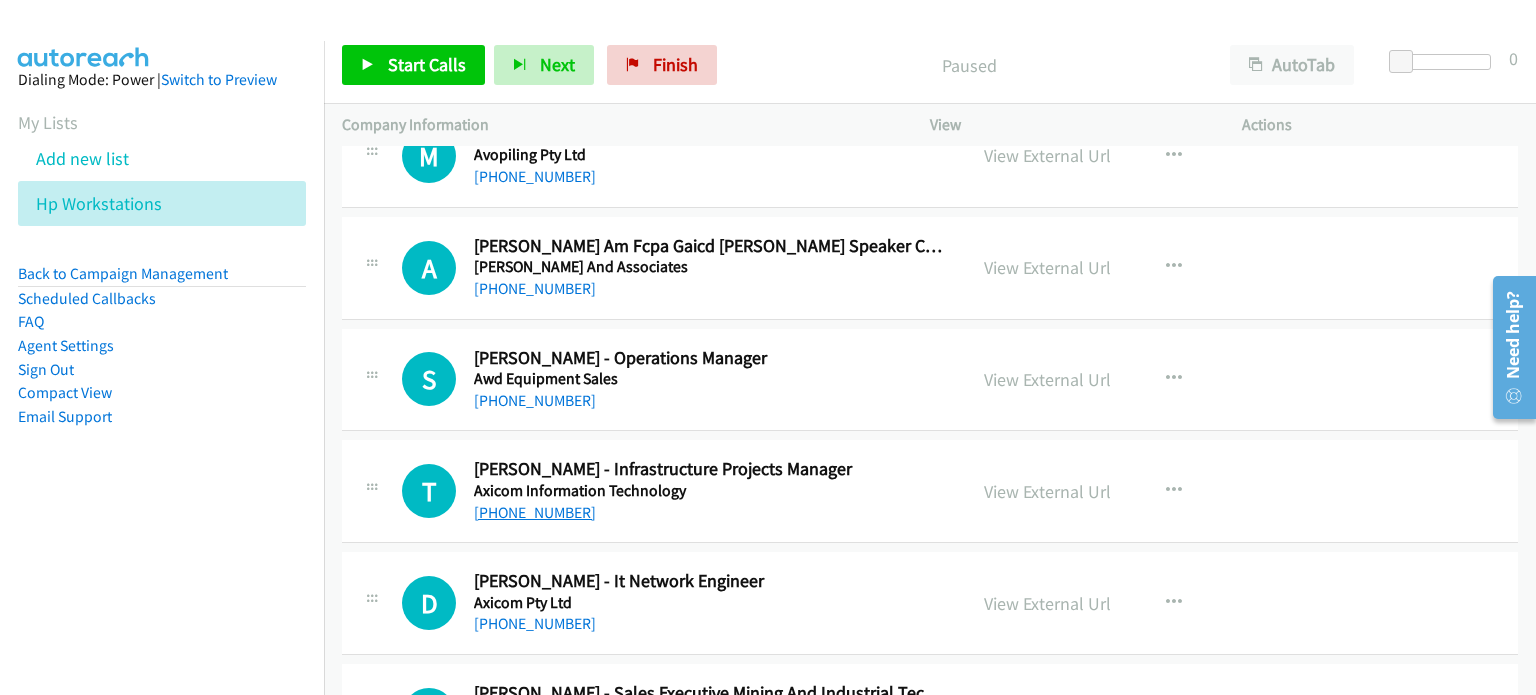 click on "+61 448 743 397" at bounding box center [535, 512] 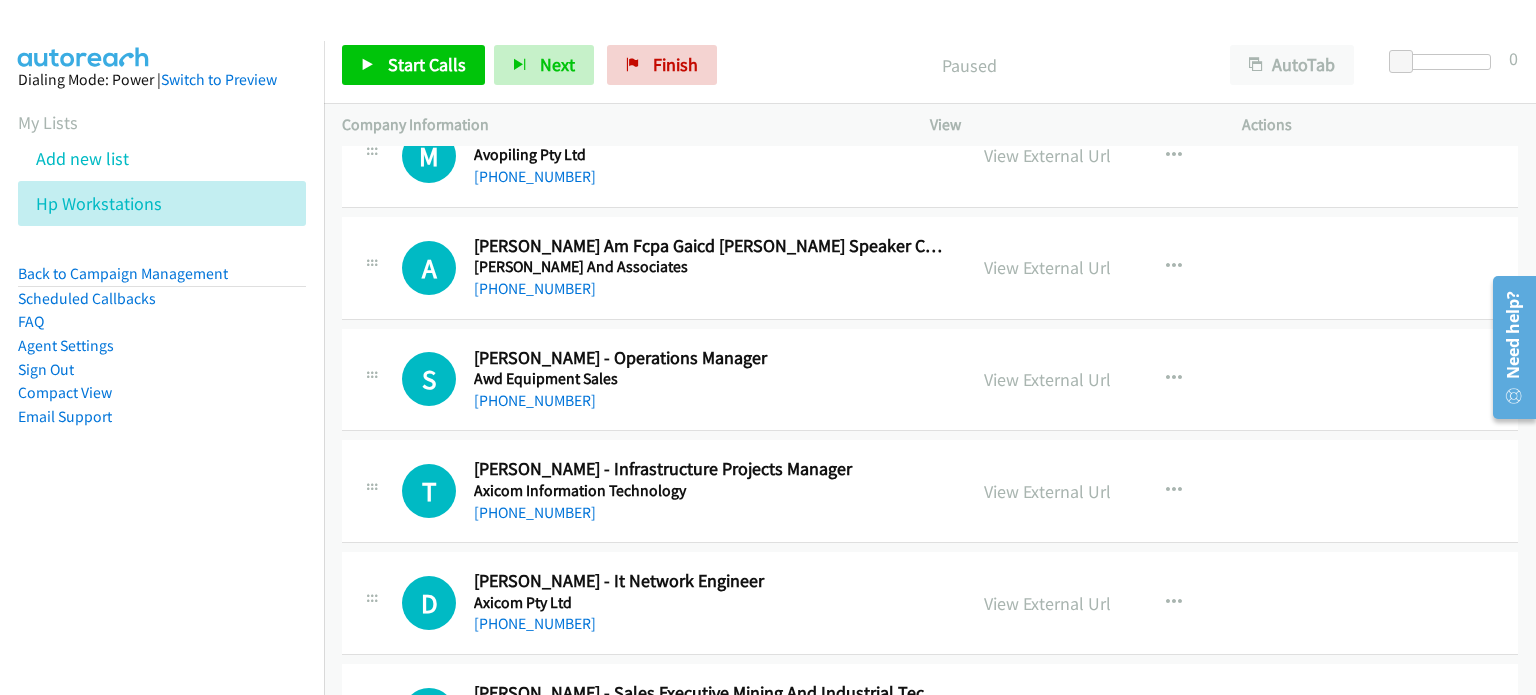 click on "T
Callback Scheduled
Tim Yeates - Infrastructure Projects Manager
Axicom Information Technology
Australia/Sydney
+61 448 743 397
View External Url
View External Url
Schedule/Manage Callback
Start Calls Here
Remove from list
Add to do not call list
Reset Call Status" at bounding box center [930, 491] 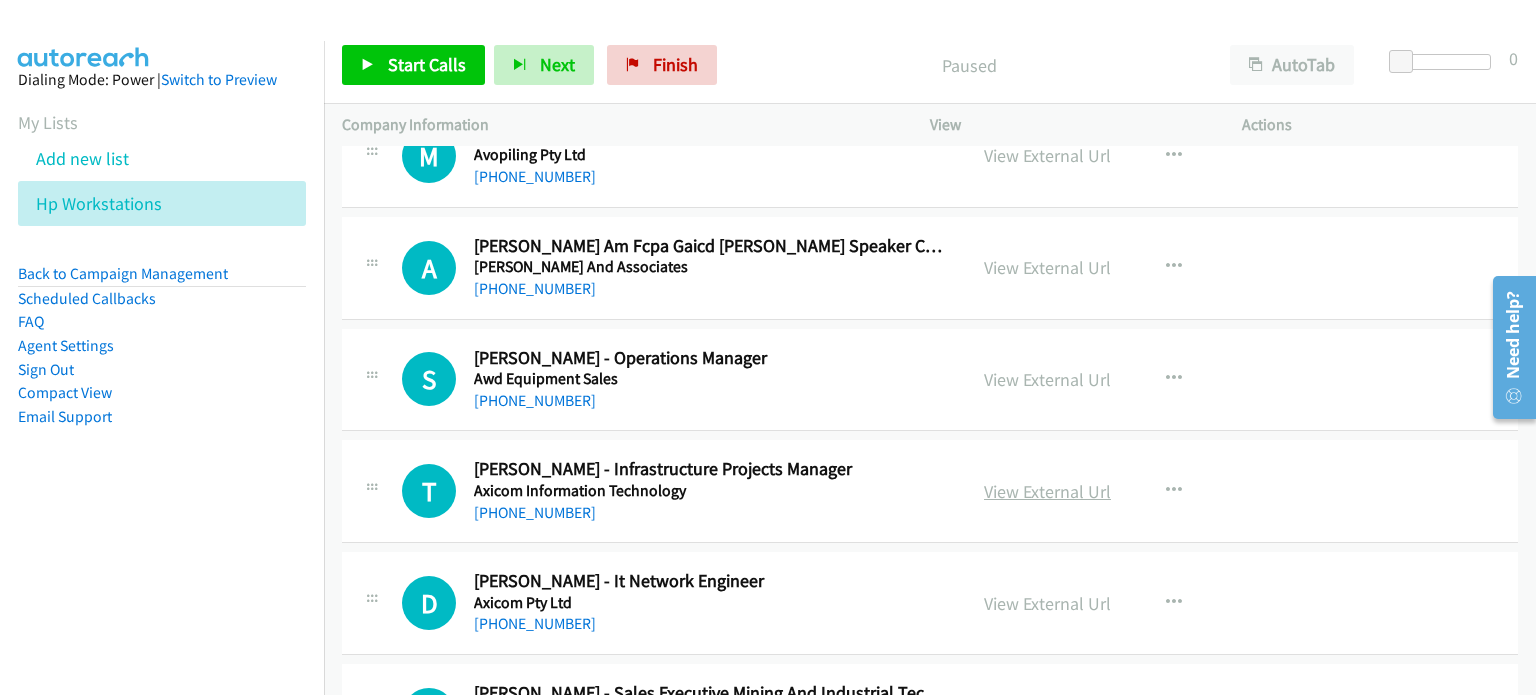 click on "View External Url" at bounding box center (1047, 491) 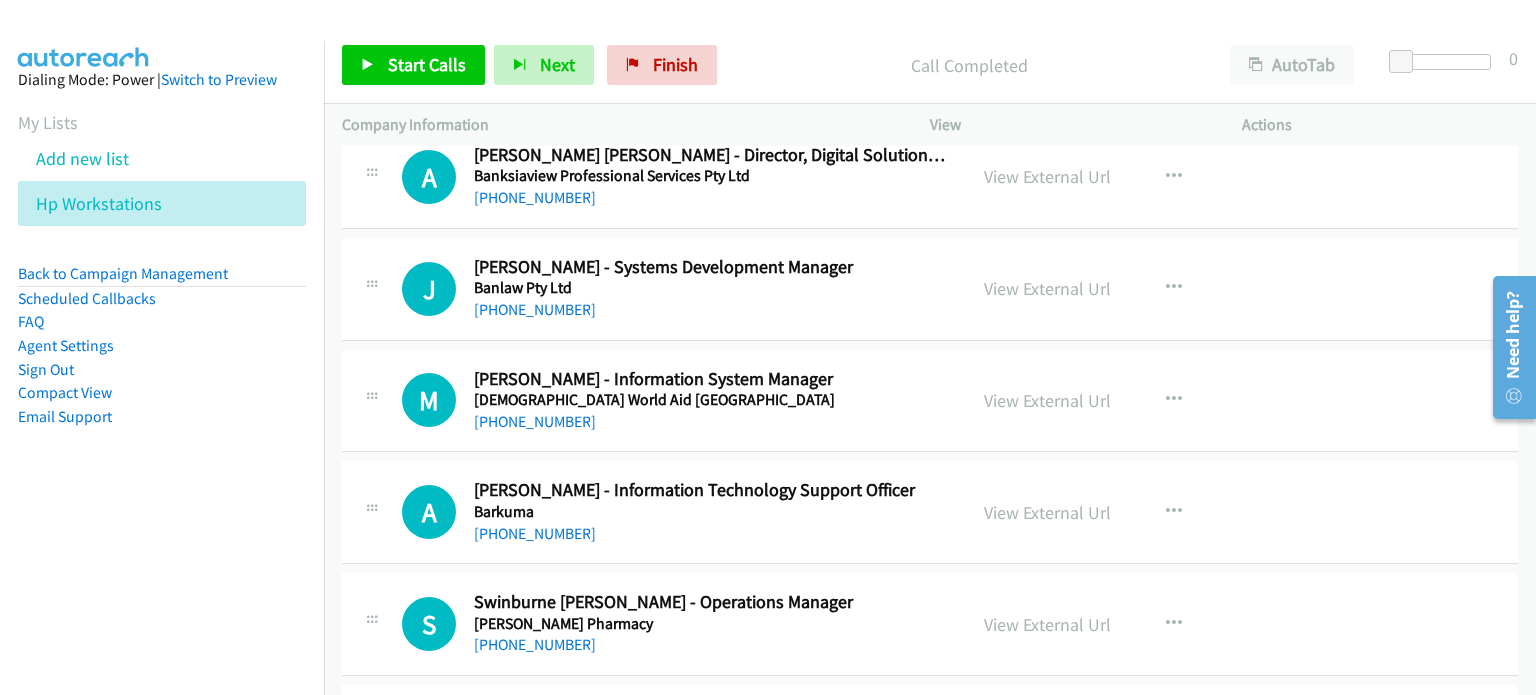 scroll, scrollTop: 5200, scrollLeft: 0, axis: vertical 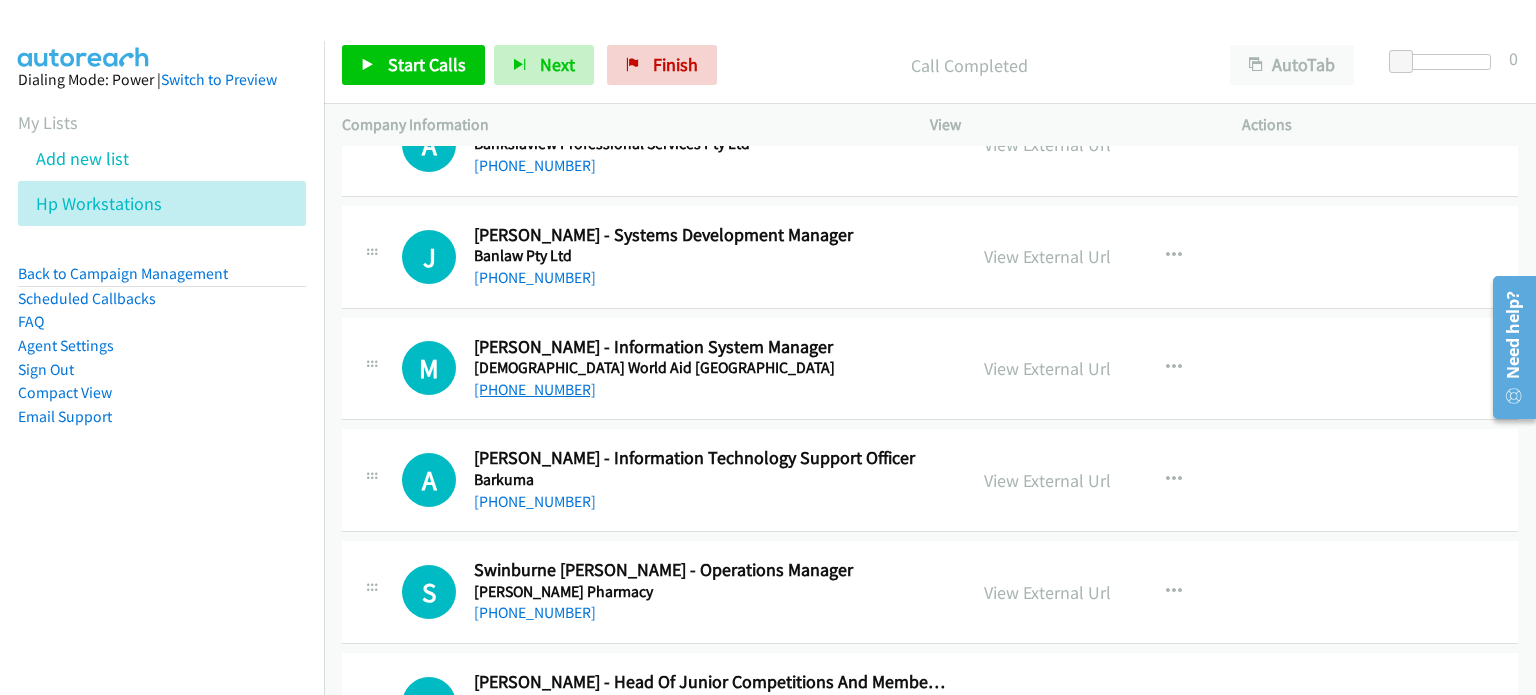 click on "+61 2 9921 3378" at bounding box center [535, 389] 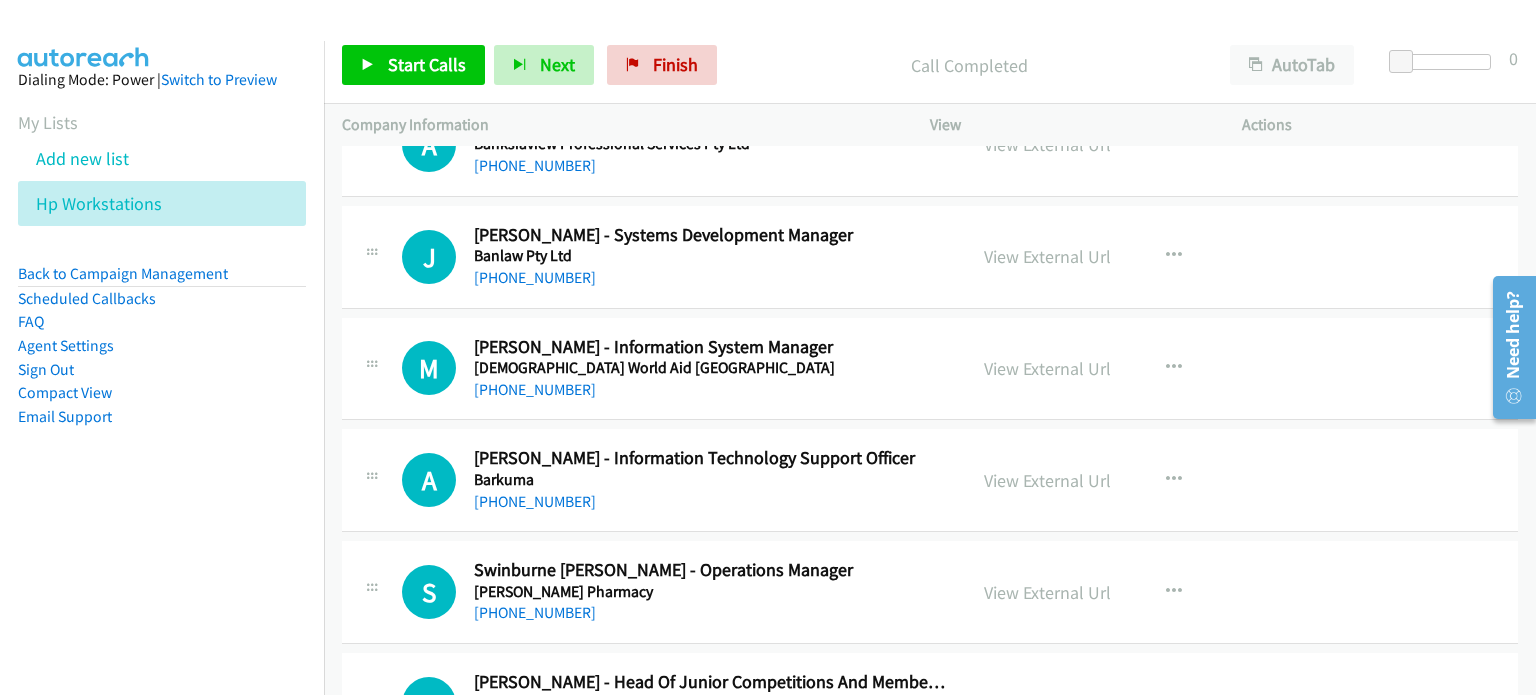 click on "M
Callback Scheduled
Marissa Ptolemy - Information System Manager
Baptist World Aid Australia
Australia/Sydney
+61 2 9921 3378
View External Url
View External Url
Schedule/Manage Callback
Start Calls Here
Remove from list
Add to do not call list
Reset Call Status" at bounding box center [930, 369] 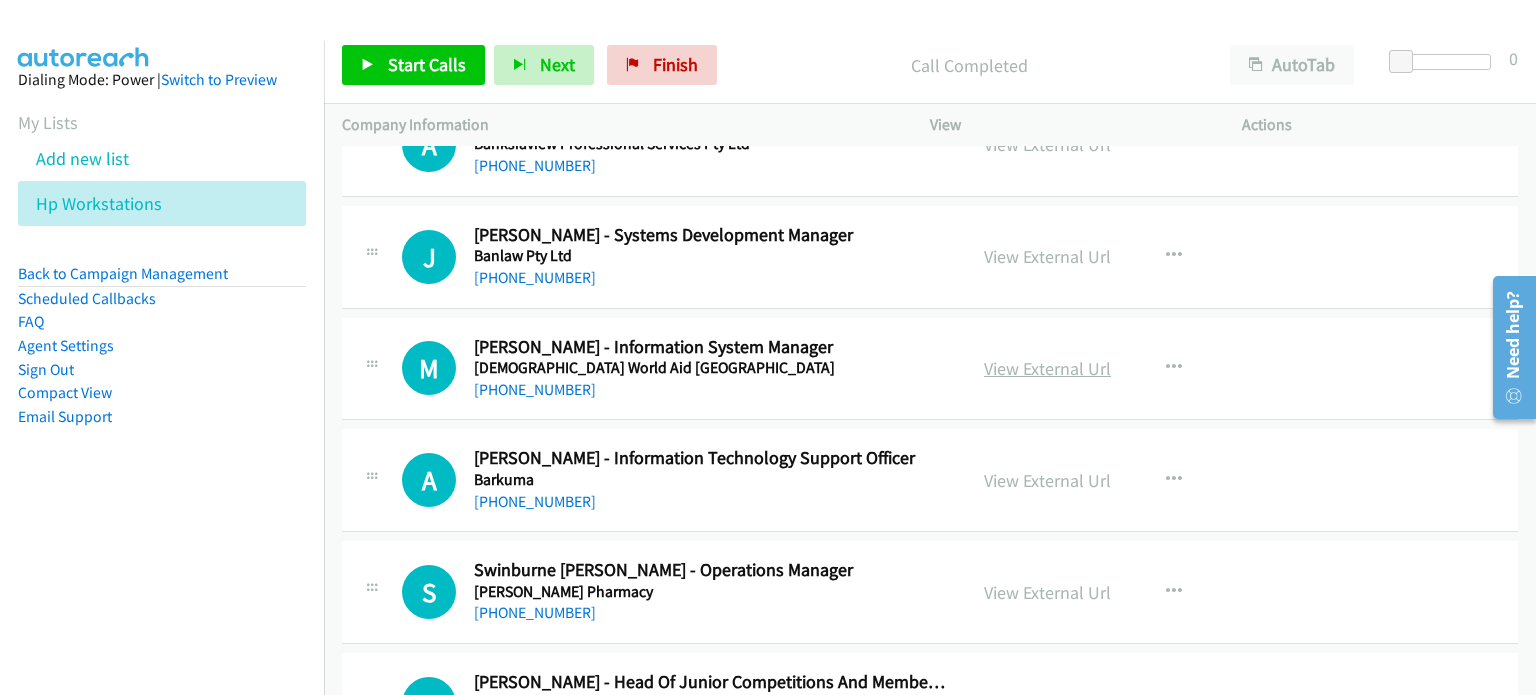 click on "View External Url" at bounding box center [1047, 368] 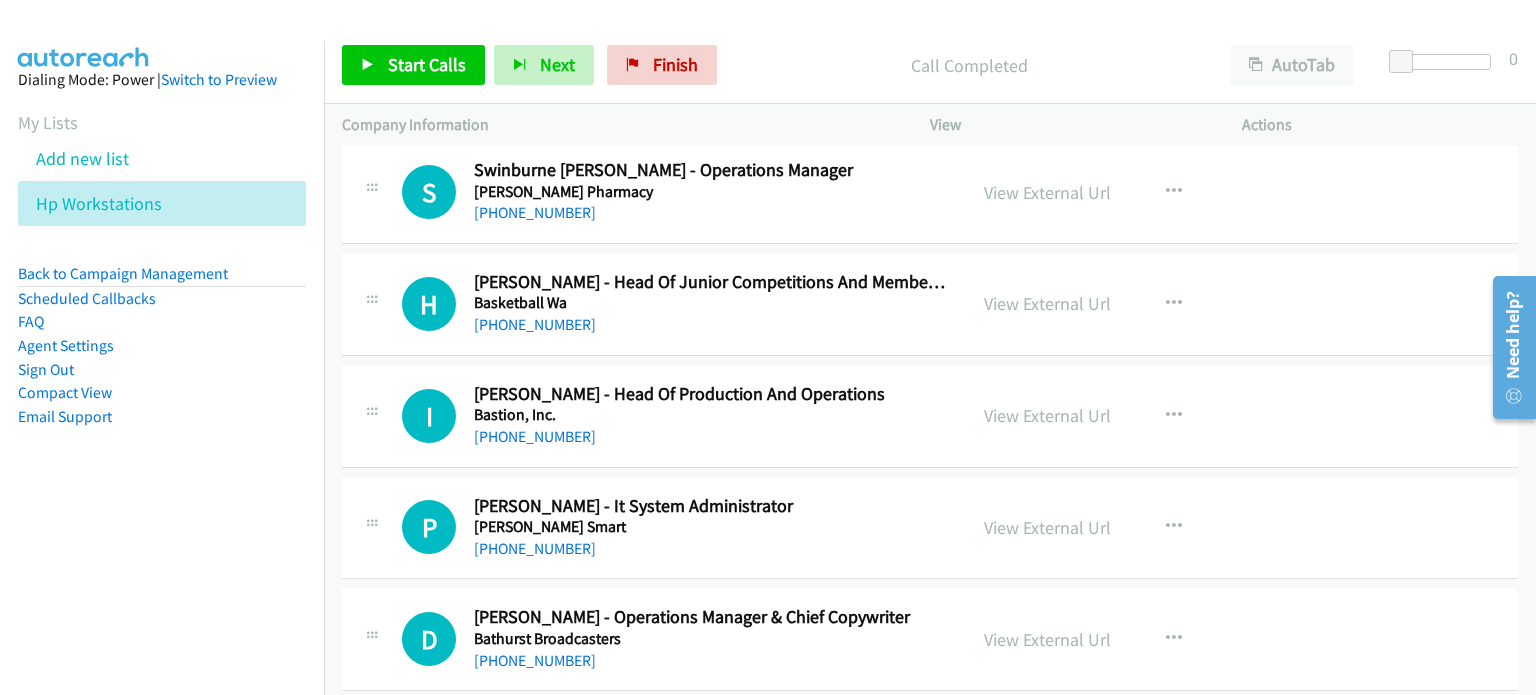 scroll, scrollTop: 5800, scrollLeft: 0, axis: vertical 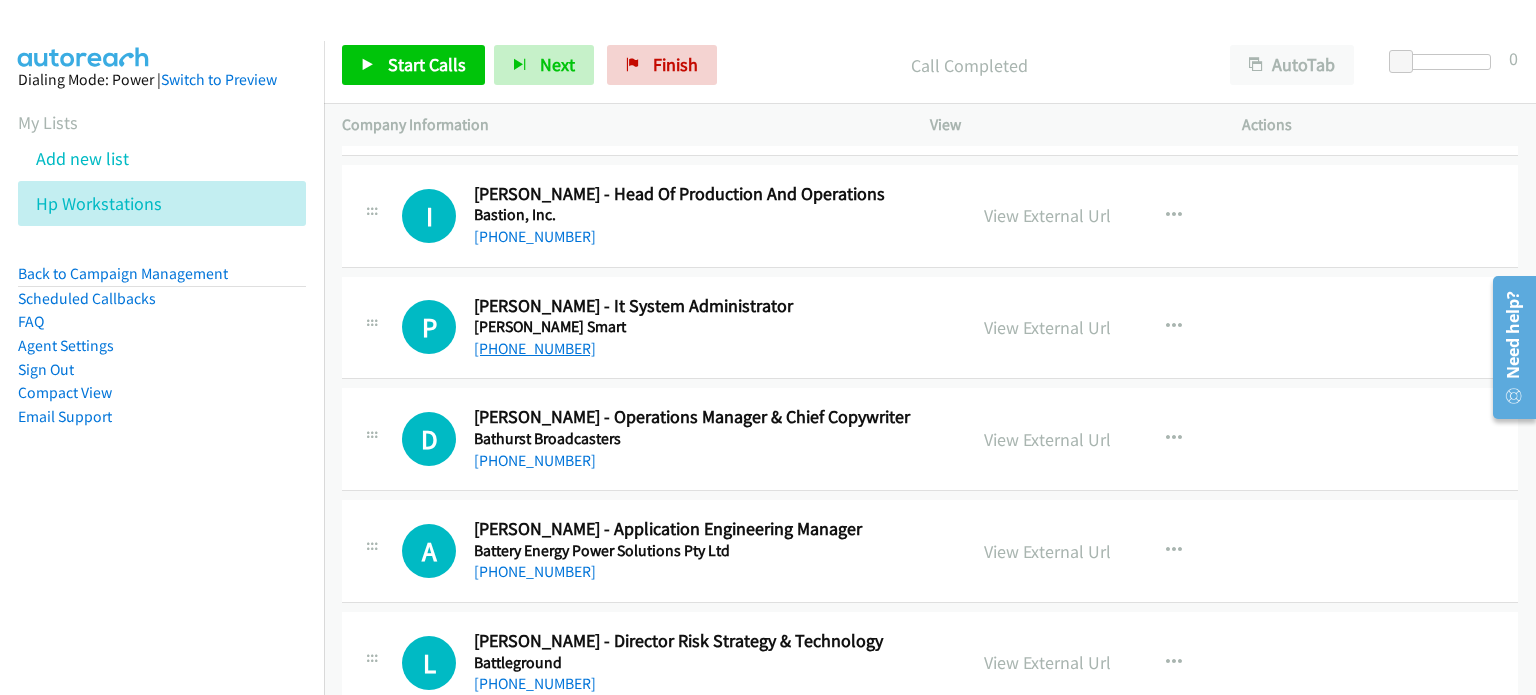 click on "+61 3 8664 6200" at bounding box center (535, 348) 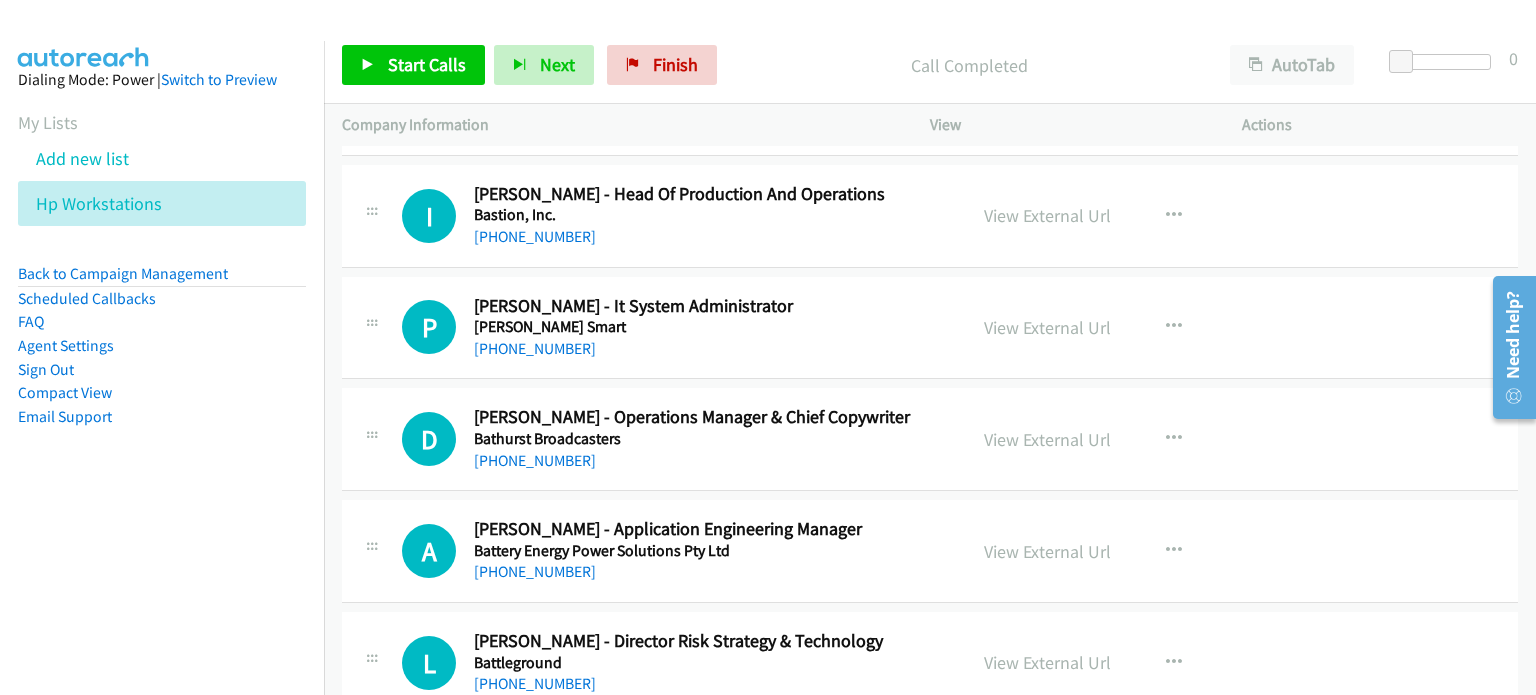 drag, startPoint x: 1331, startPoint y: 300, endPoint x: 1204, endPoint y: 300, distance: 127 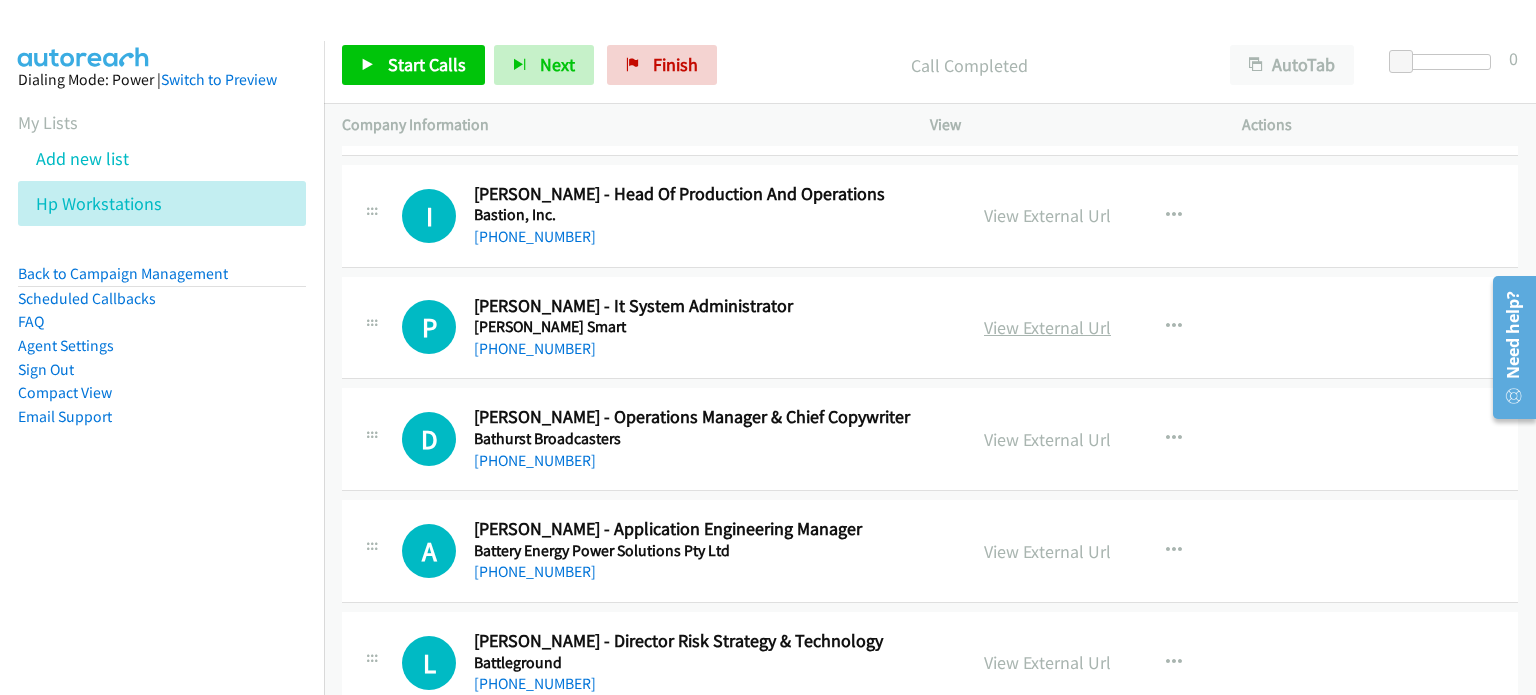 click on "View External Url" at bounding box center (1047, 327) 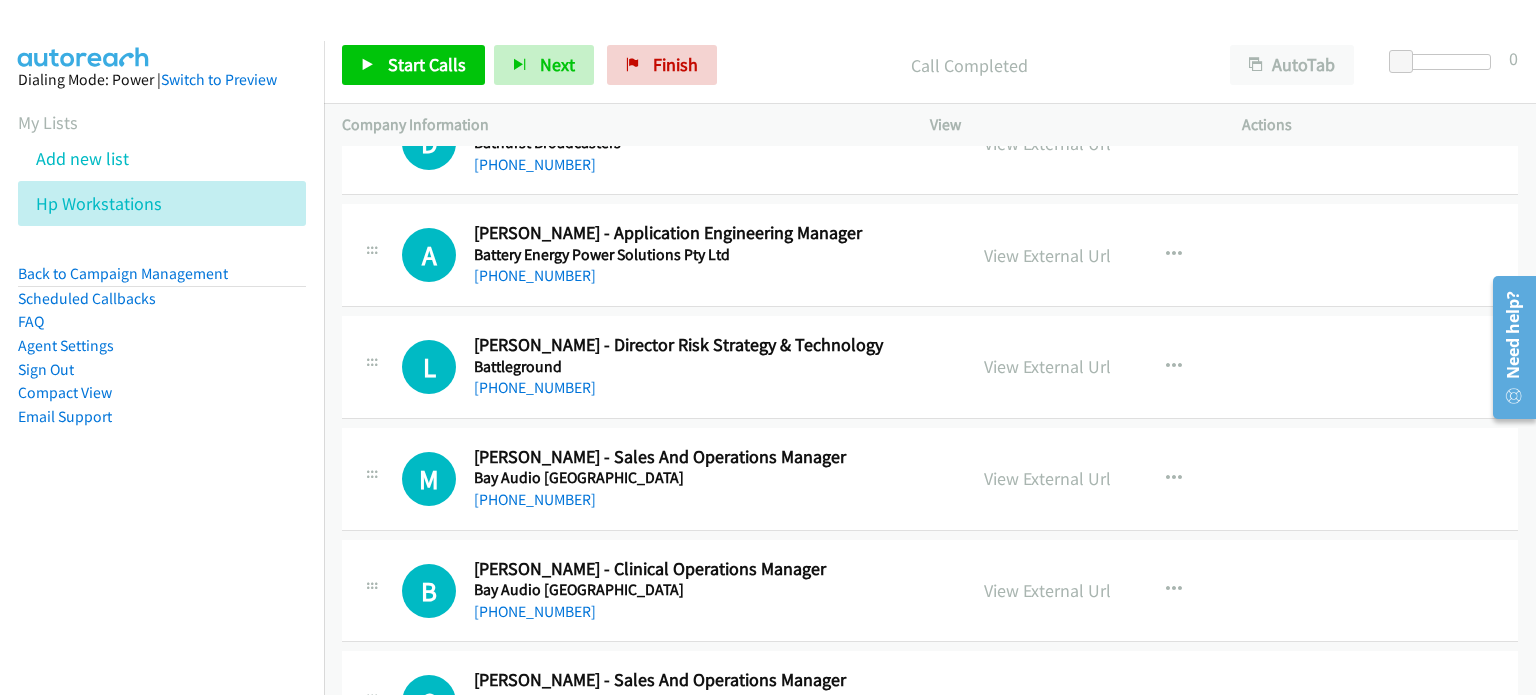 scroll, scrollTop: 6100, scrollLeft: 0, axis: vertical 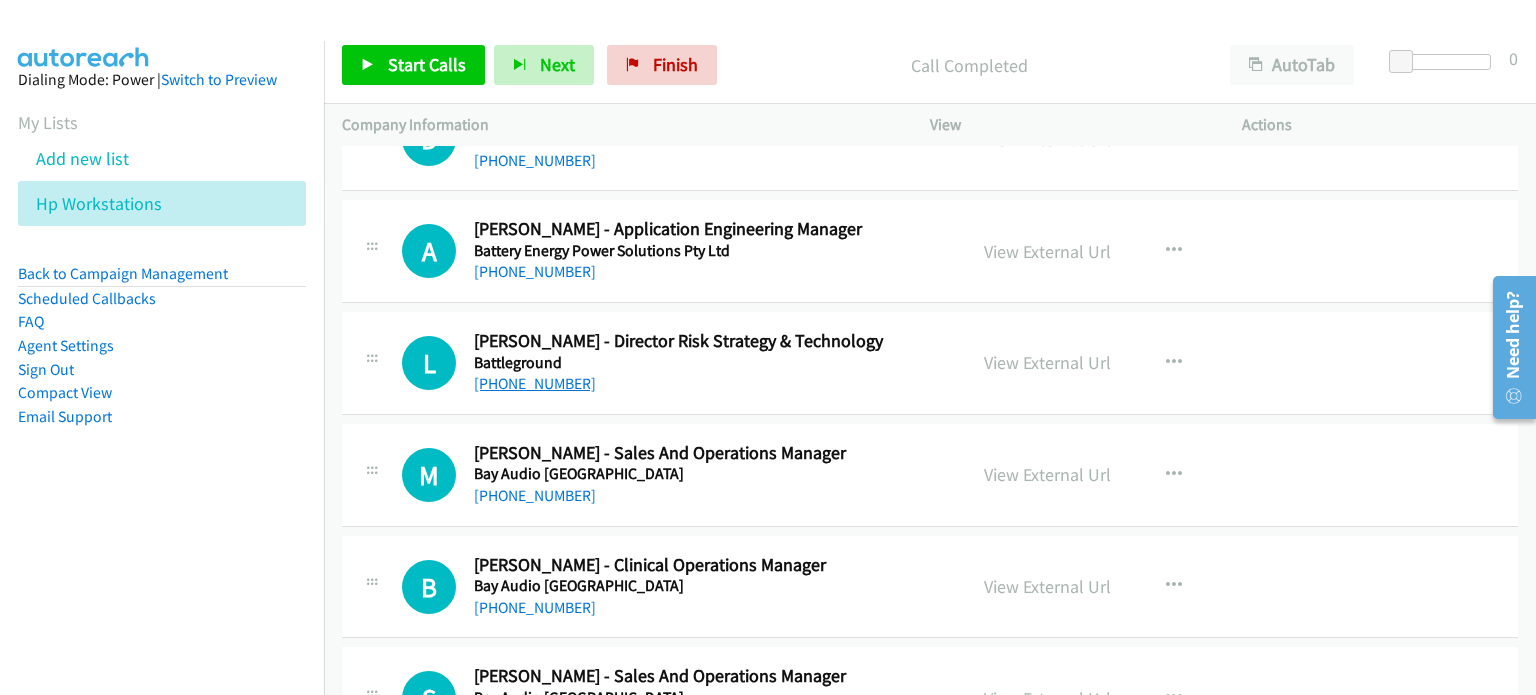 click on "+61 413 639 000" at bounding box center [535, 383] 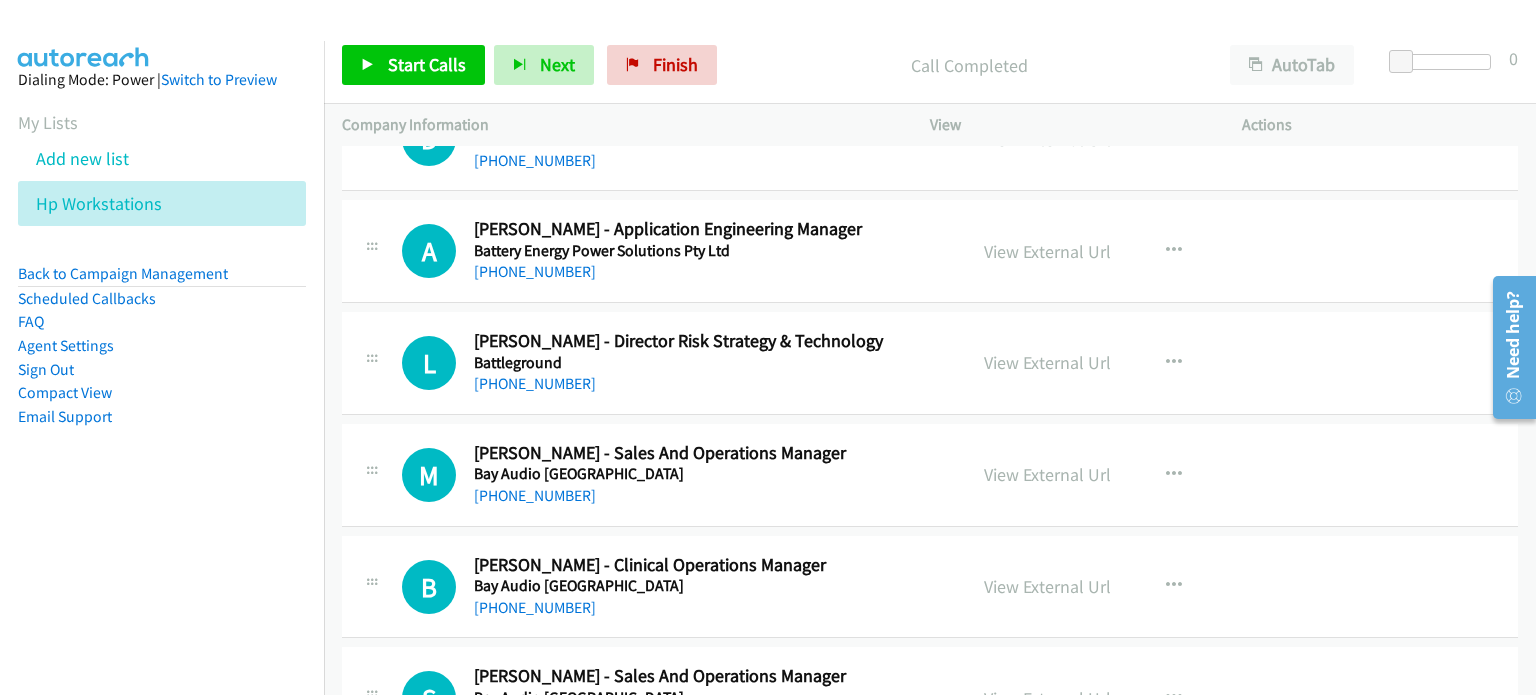 click on "L
Callback Scheduled
Luke Smailes - Director   Risk Strategy & Technology
Battleground
Australia/Sydney
+61 413 639 000
View External Url
View External Url
Schedule/Manage Callback
Start Calls Here
Remove from list
Add to do not call list
Reset Call Status" at bounding box center (930, 363) 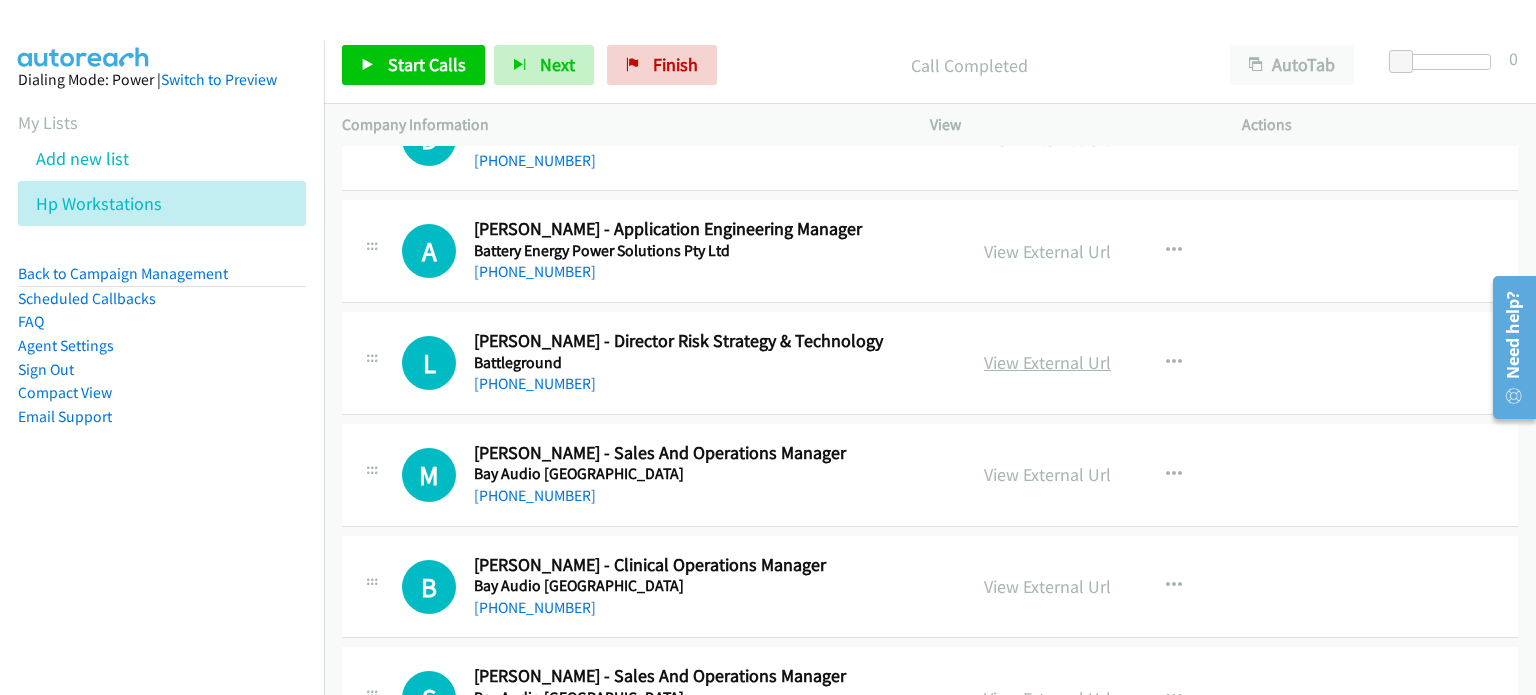 click on "View External Url" at bounding box center (1047, 362) 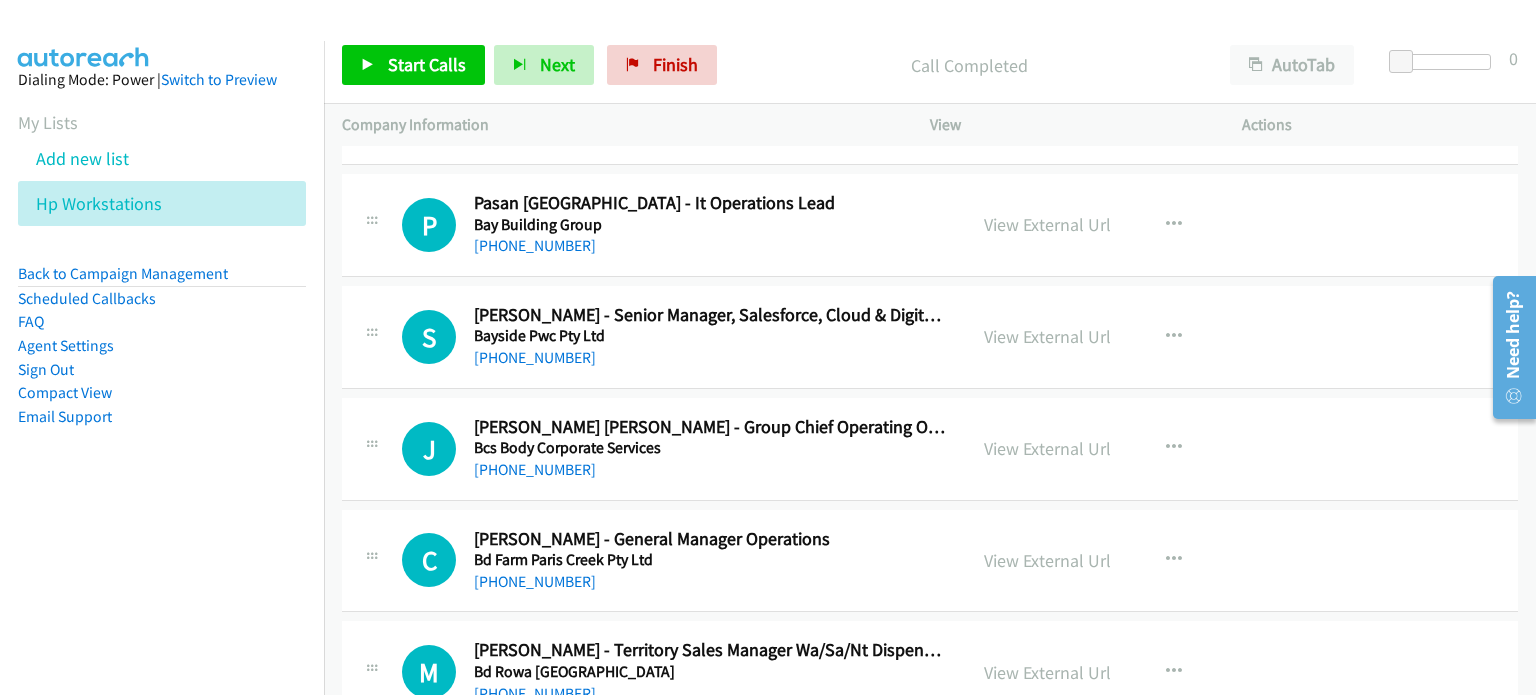 scroll, scrollTop: 6800, scrollLeft: 0, axis: vertical 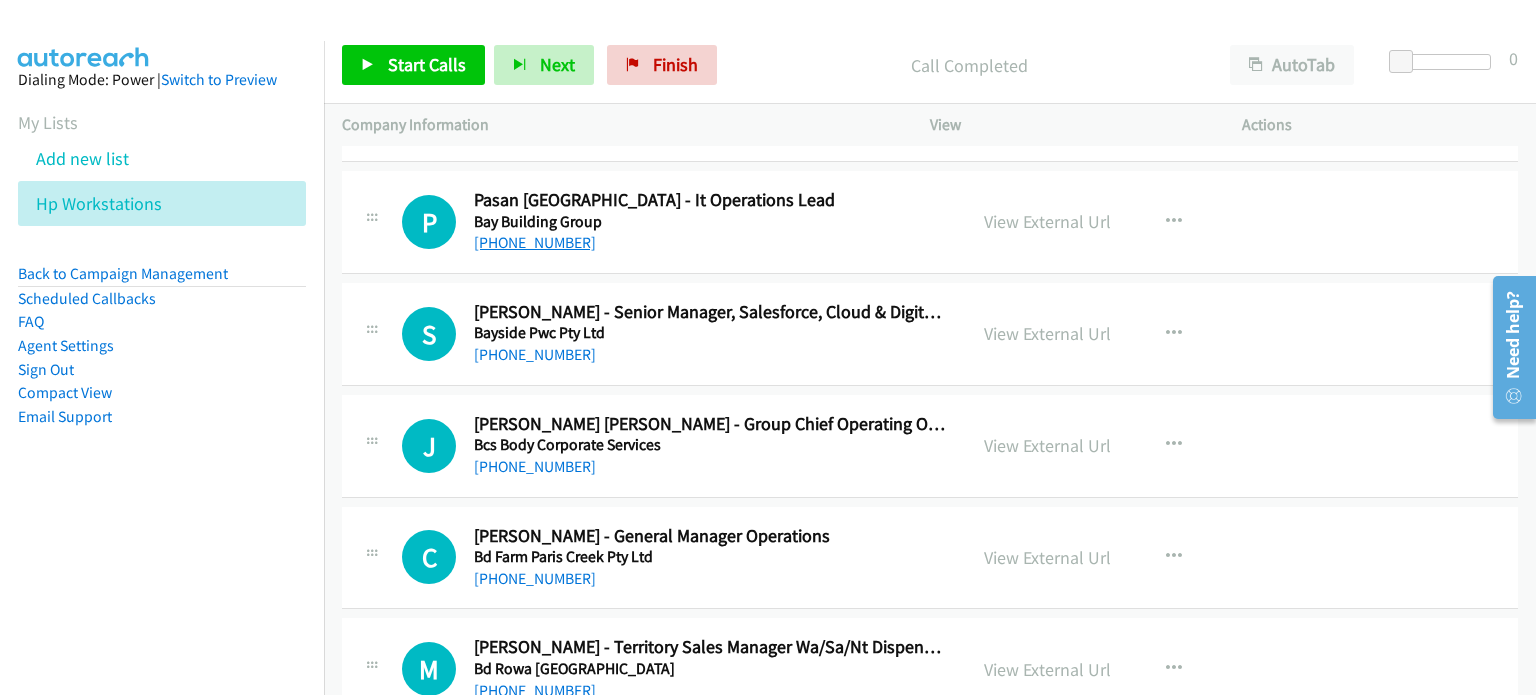 click on "+61 470 258 447" at bounding box center (535, 242) 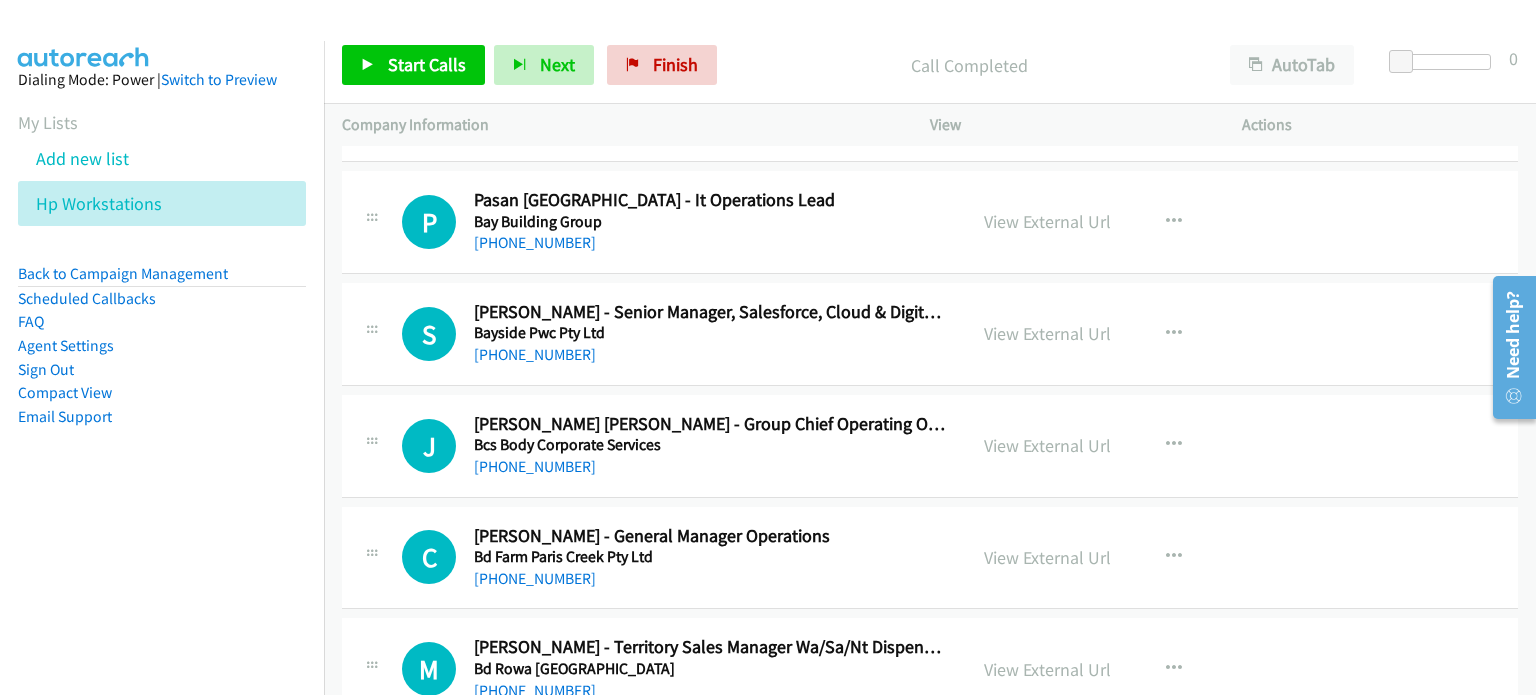 drag, startPoint x: 1308, startPoint y: 160, endPoint x: 1148, endPoint y: 192, distance: 163.16862 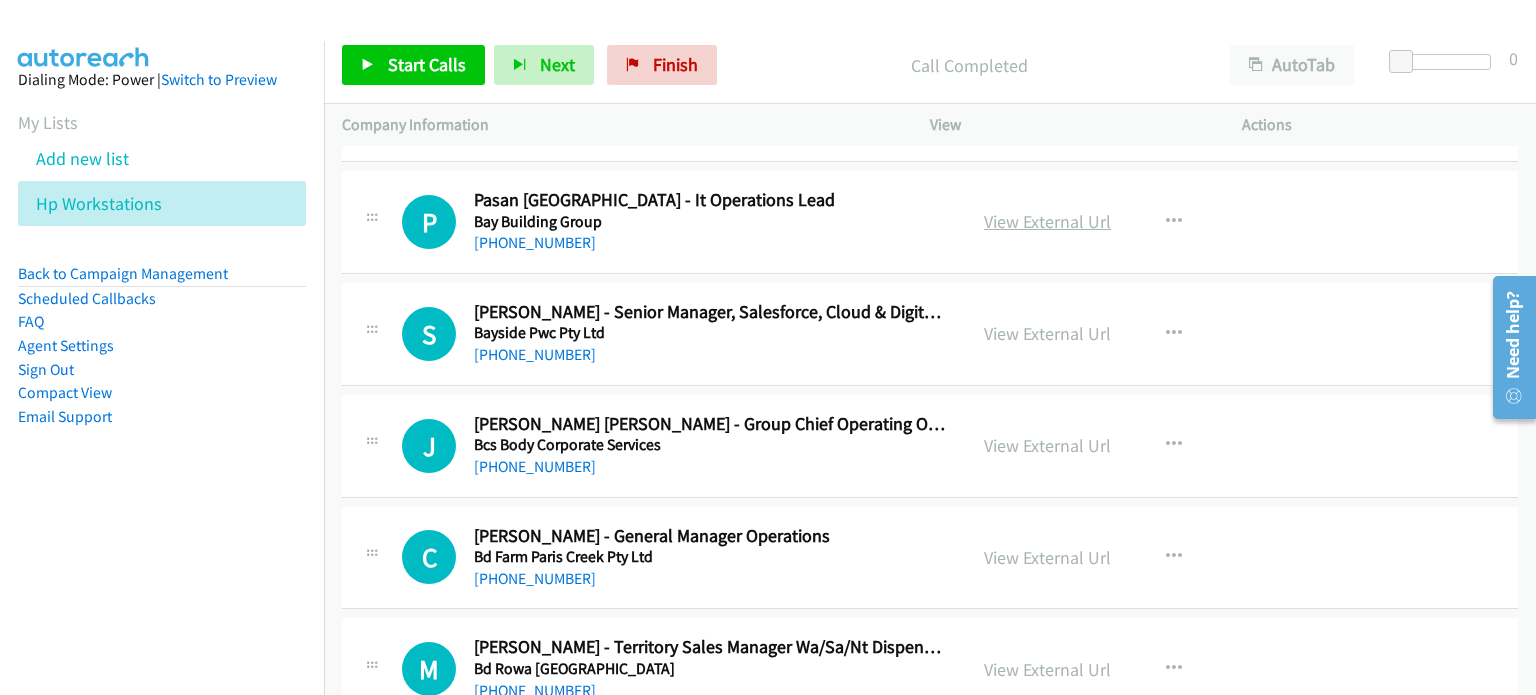 click on "View External Url" at bounding box center (1047, 221) 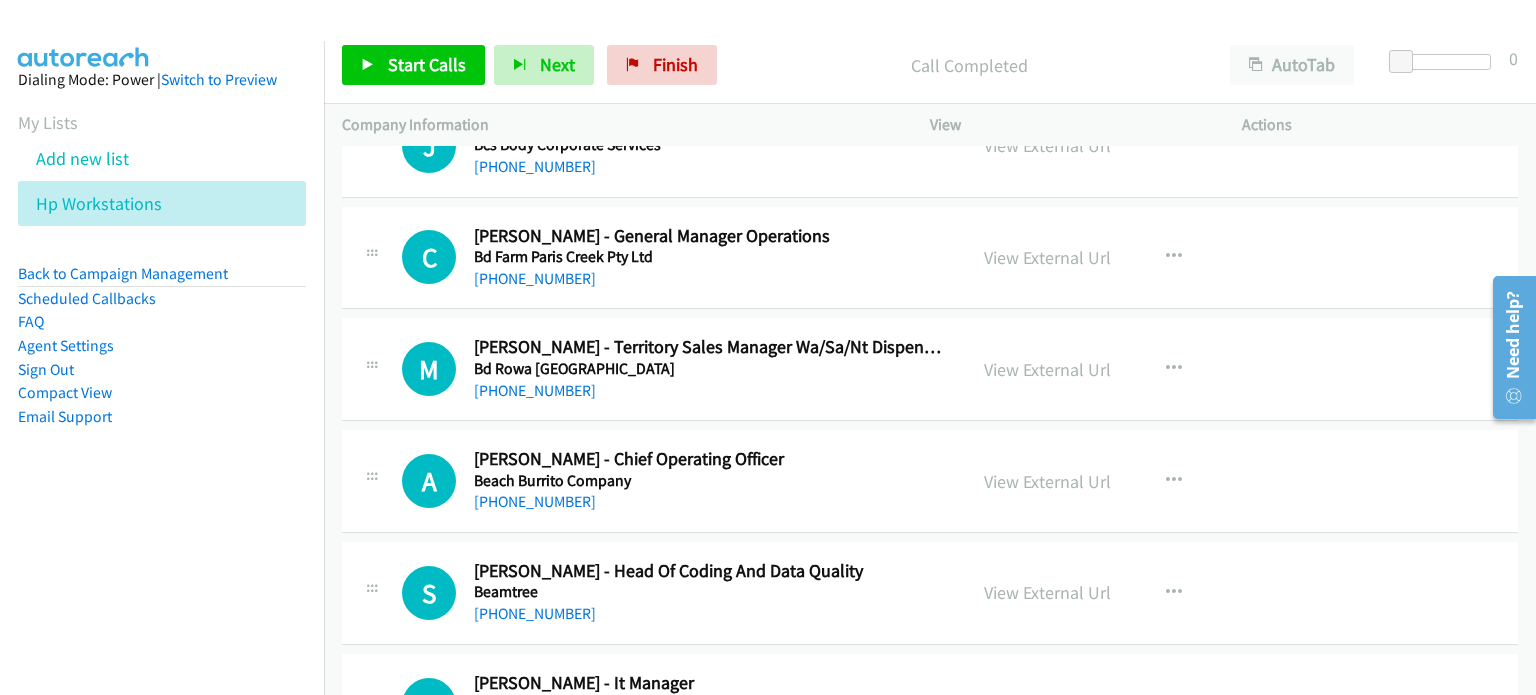 scroll, scrollTop: 7400, scrollLeft: 0, axis: vertical 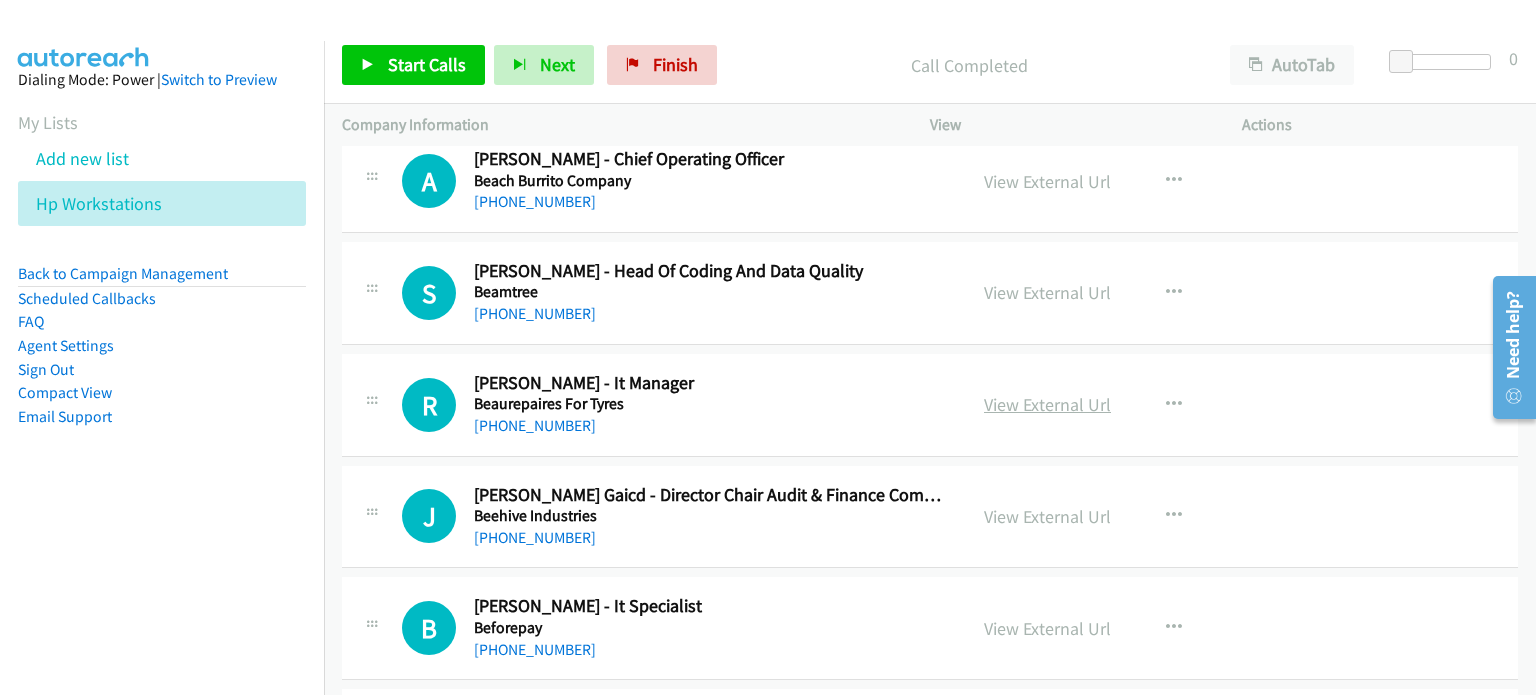 click on "View External Url" at bounding box center (1047, 404) 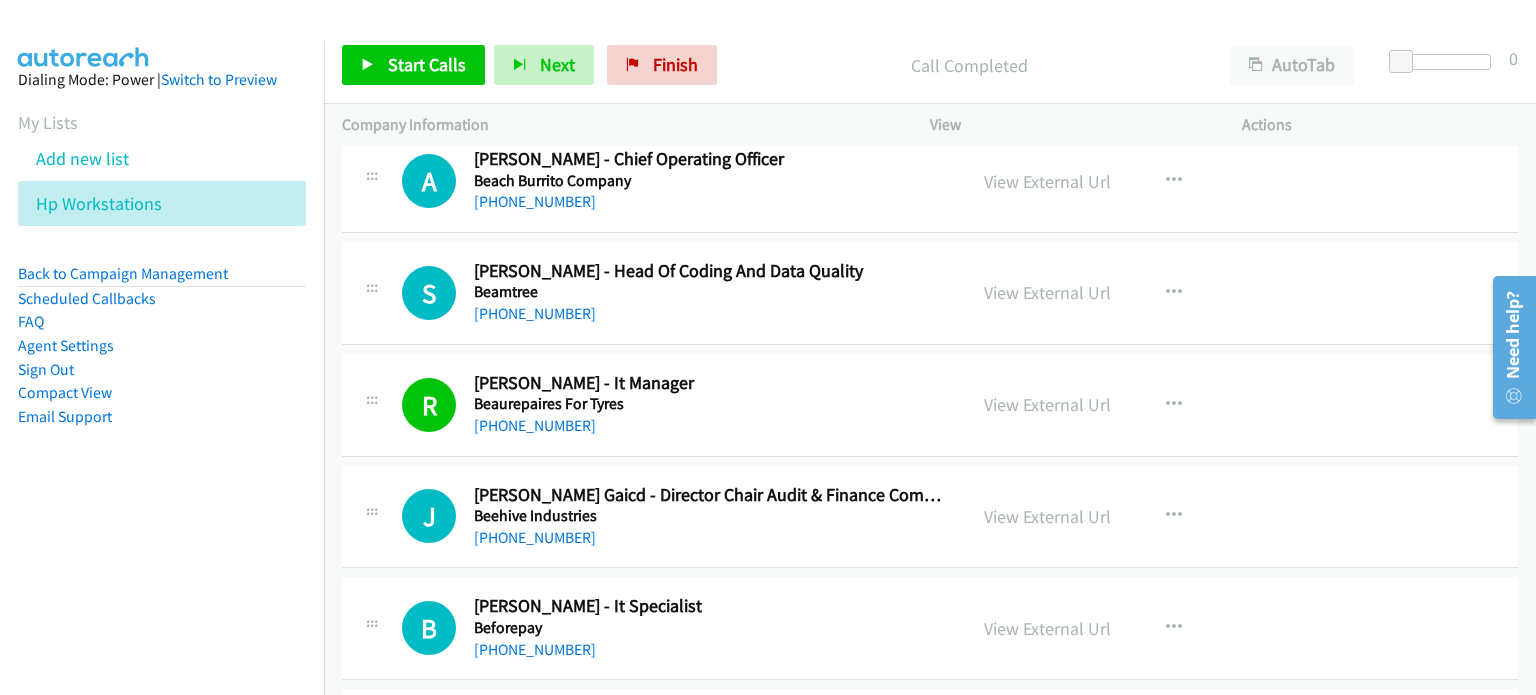scroll, scrollTop: 7600, scrollLeft: 0, axis: vertical 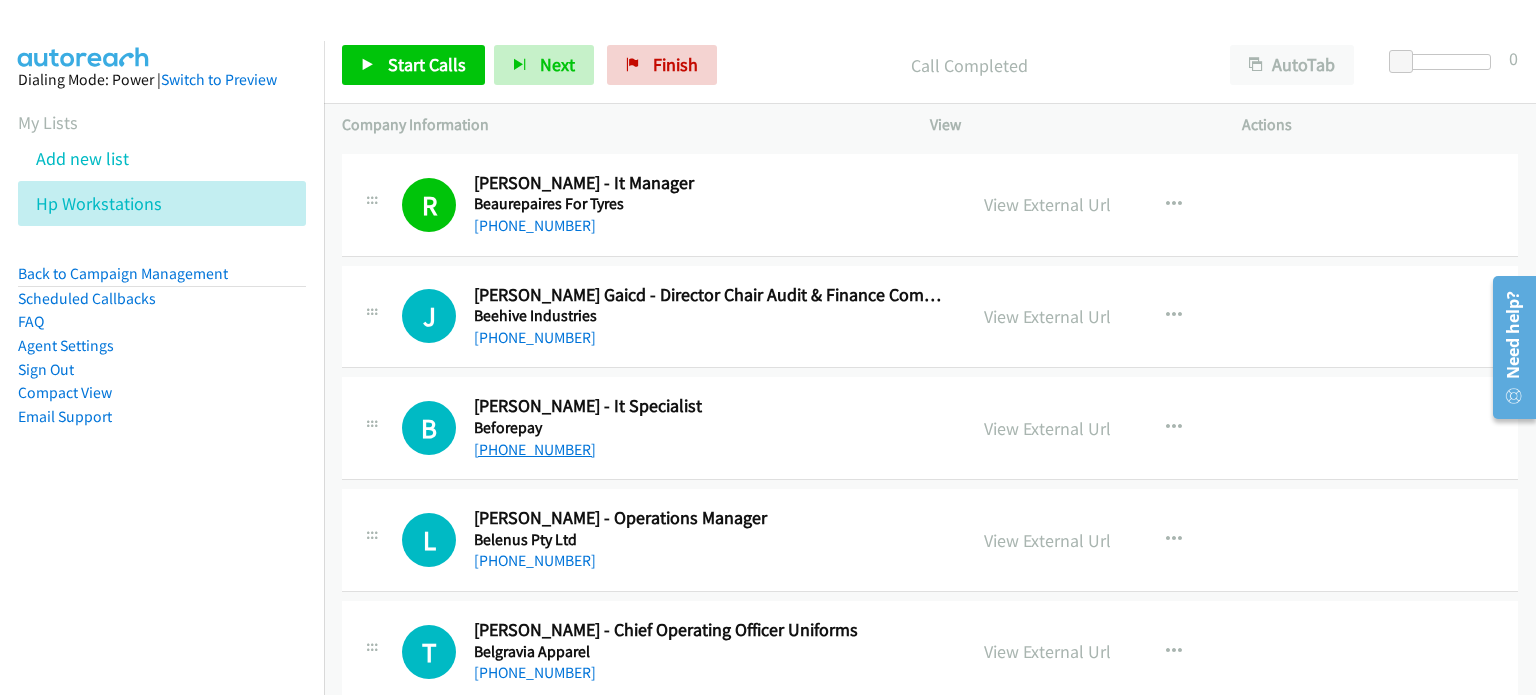 click on "+61 449 119 595" at bounding box center [535, 449] 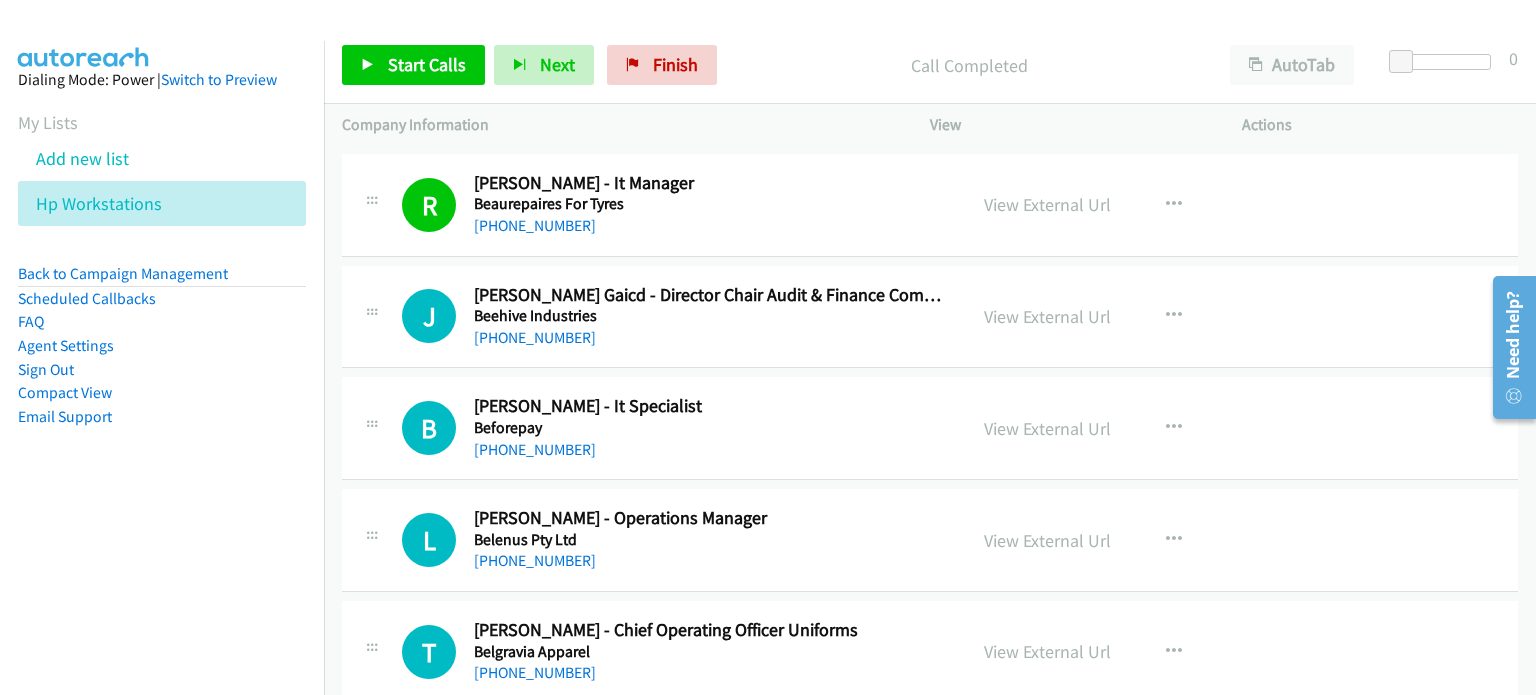 click on "B
Callback Scheduled
Bibek Dhakal - It Specialist
Beforepay
Australia/Sydney
+61 449 119 595
View External Url
View External Url
Schedule/Manage Callback
Start Calls Here
Remove from list
Add to do not call list
Reset Call Status" at bounding box center (930, 428) 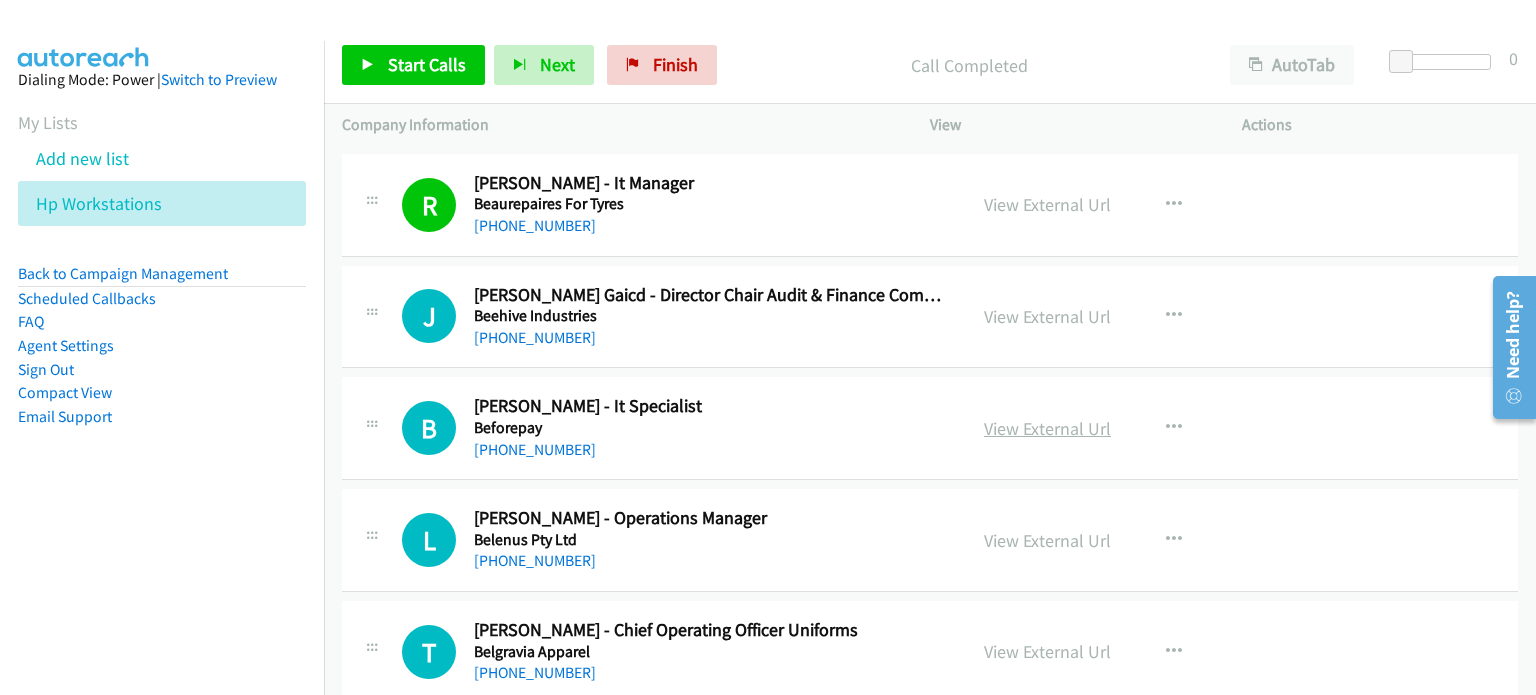 click on "View External Url" at bounding box center [1047, 428] 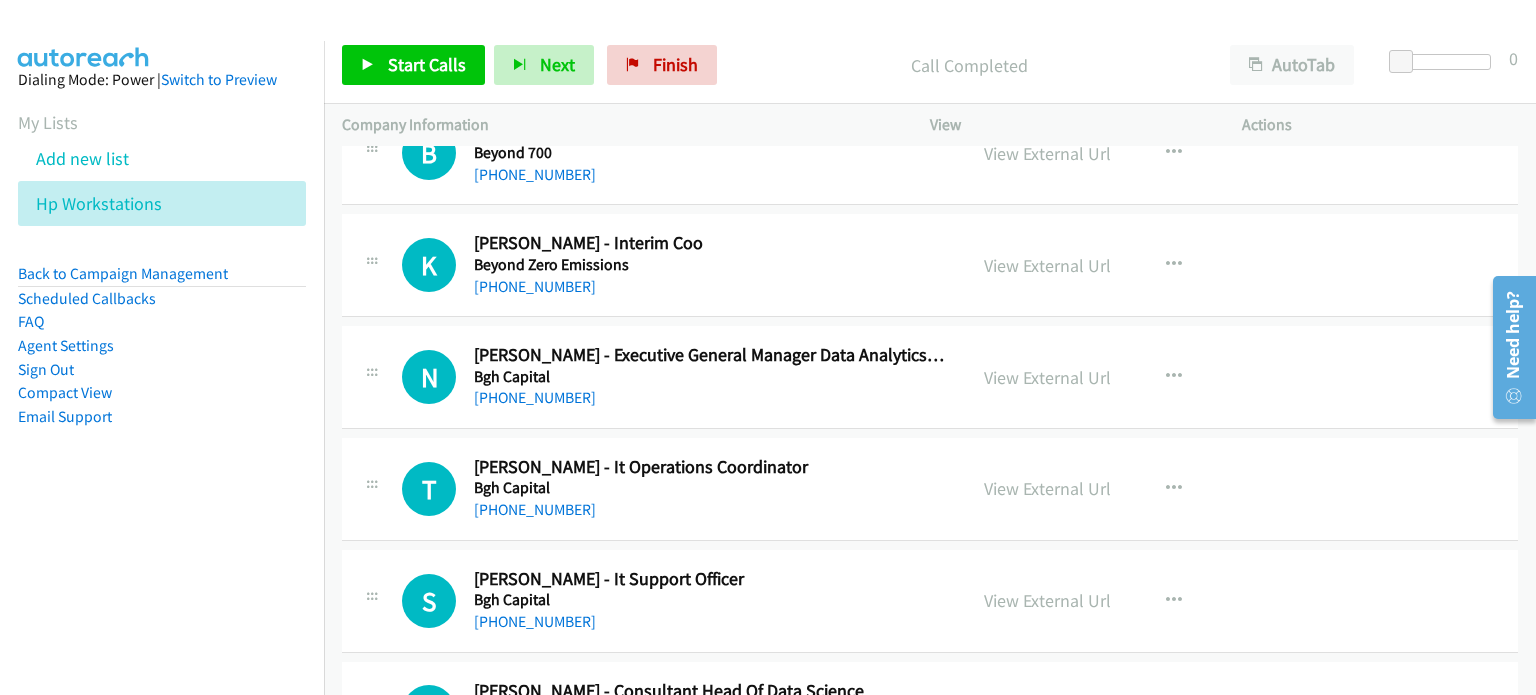 scroll, scrollTop: 9100, scrollLeft: 0, axis: vertical 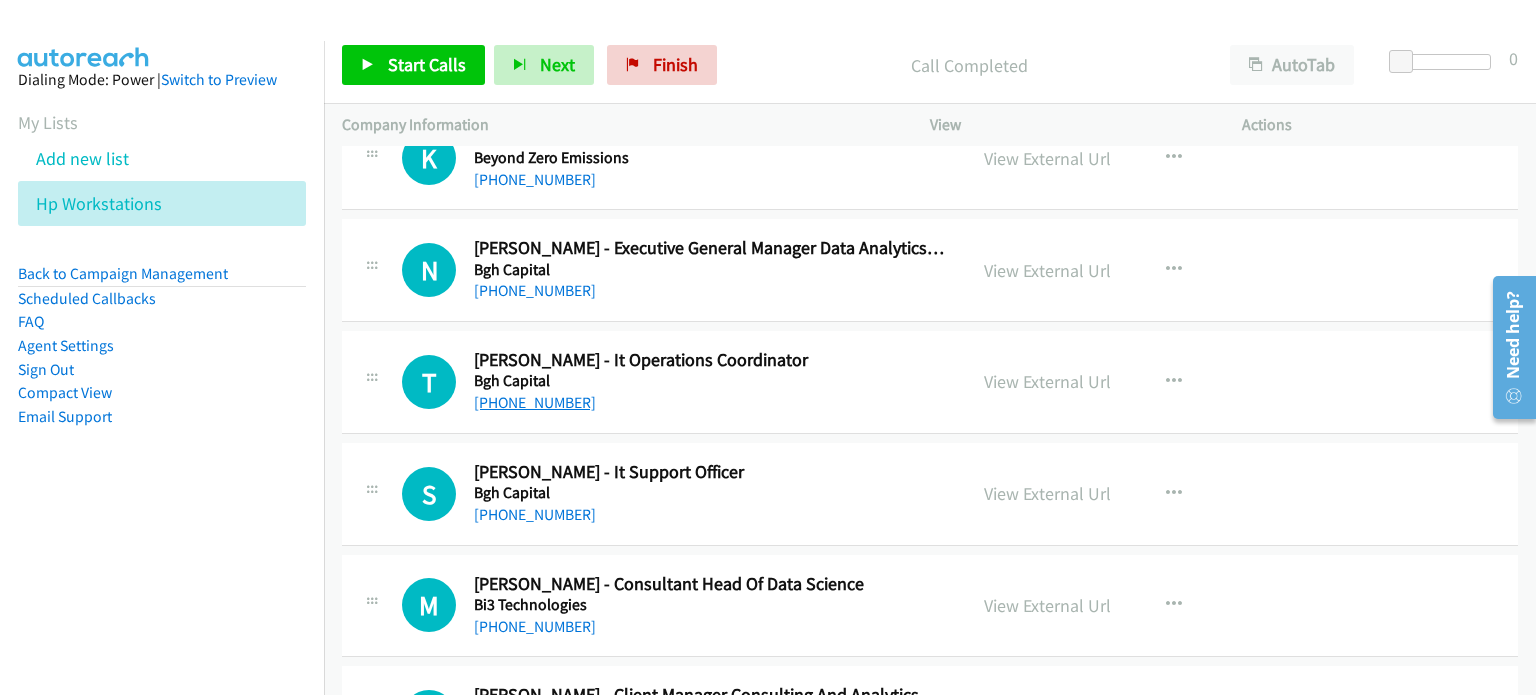 click on "+61 434 427 185" at bounding box center [535, 402] 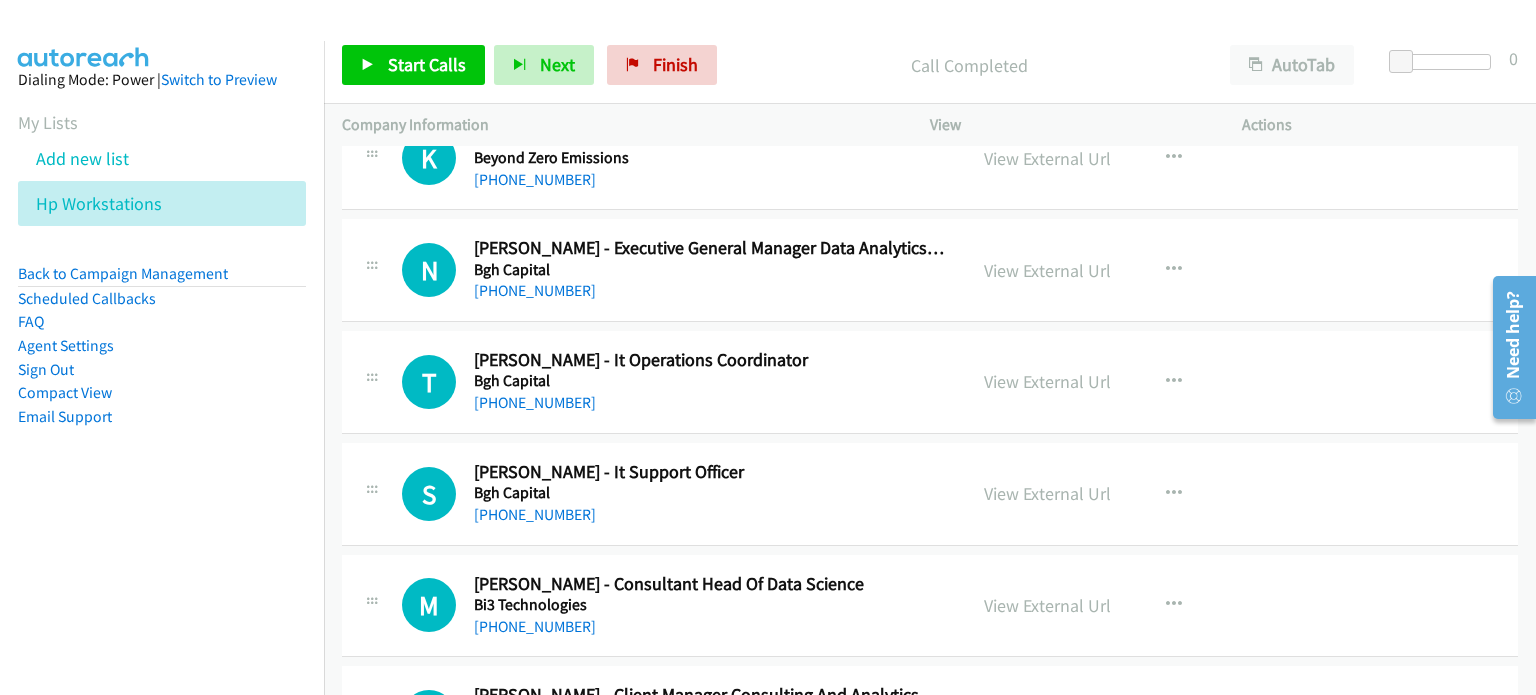 drag, startPoint x: 1327, startPoint y: 351, endPoint x: 1280, endPoint y: 355, distance: 47.169907 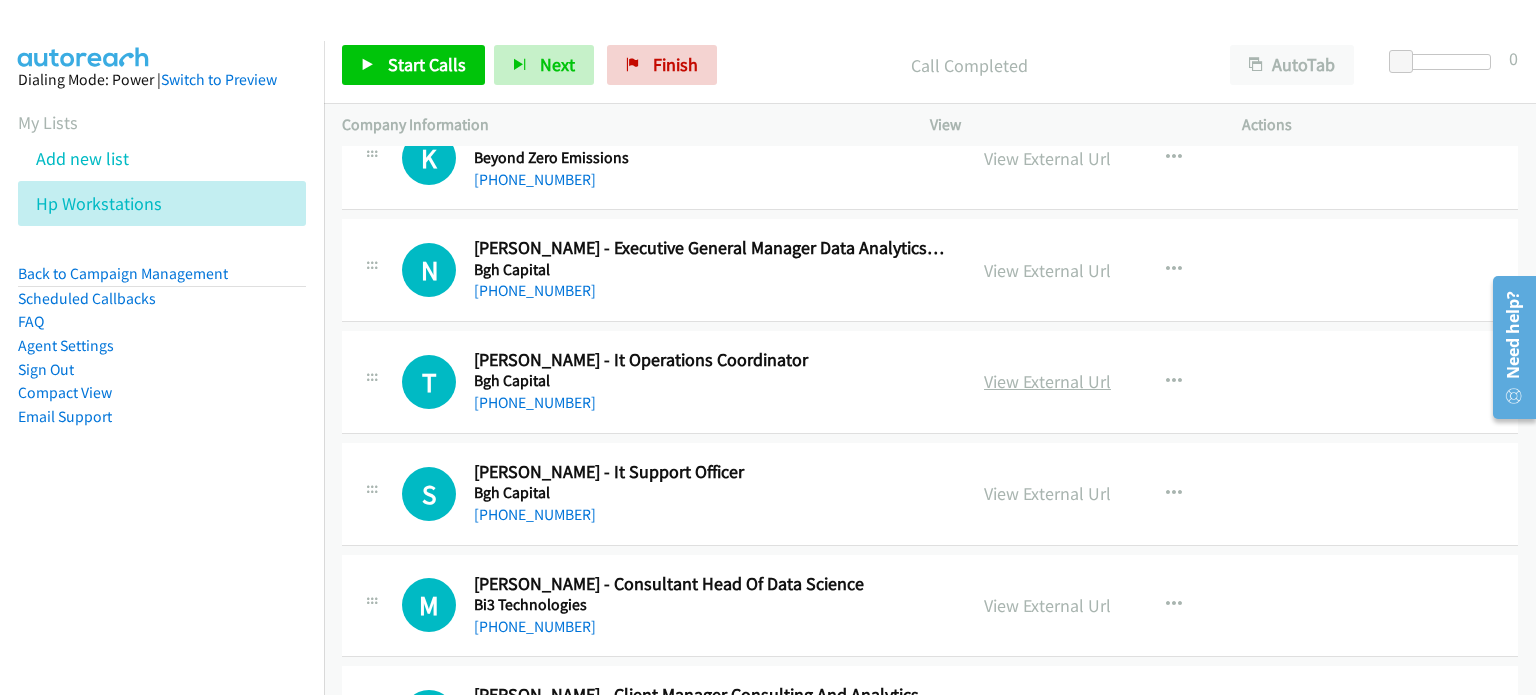click on "View External Url" at bounding box center [1047, 381] 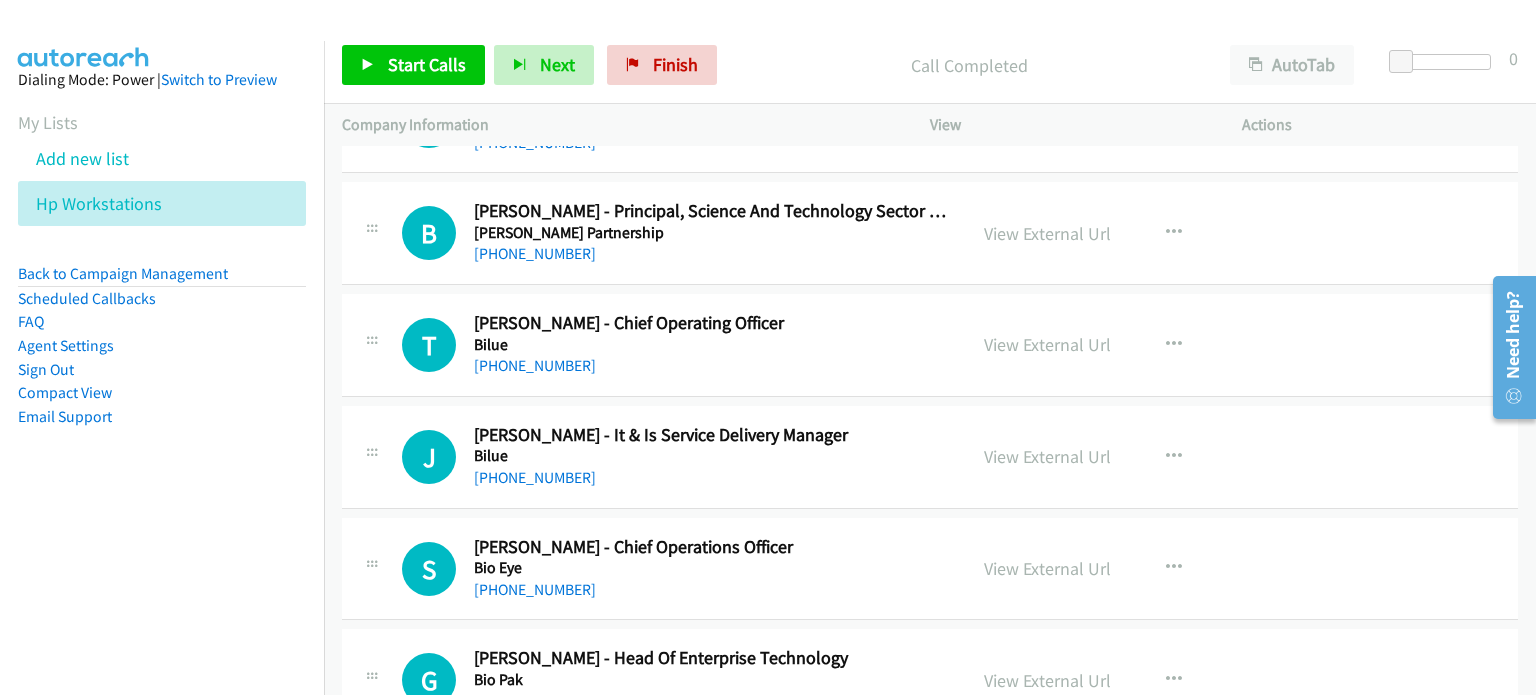 scroll, scrollTop: 9800, scrollLeft: 0, axis: vertical 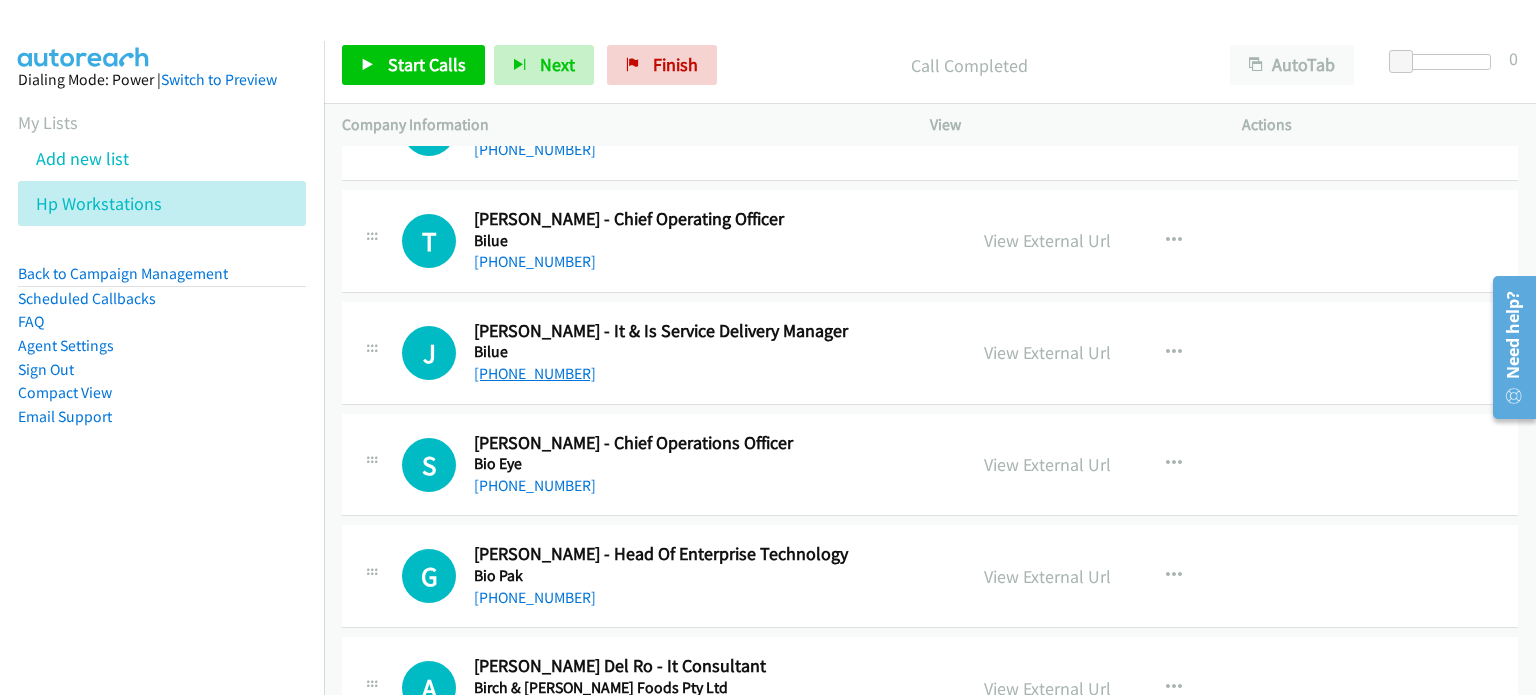 click on "+61 468 897 800" at bounding box center [535, 373] 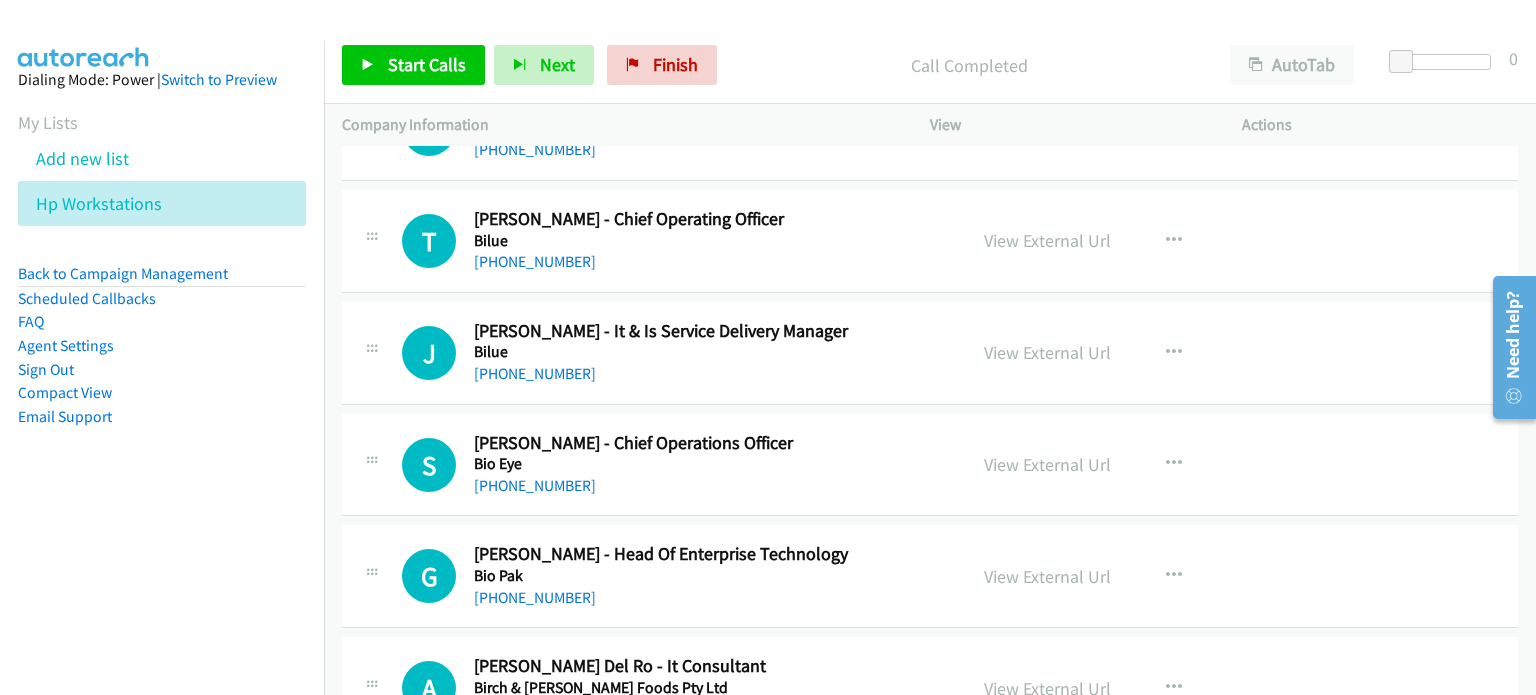 drag, startPoint x: 1308, startPoint y: 336, endPoint x: 1172, endPoint y: 348, distance: 136.52838 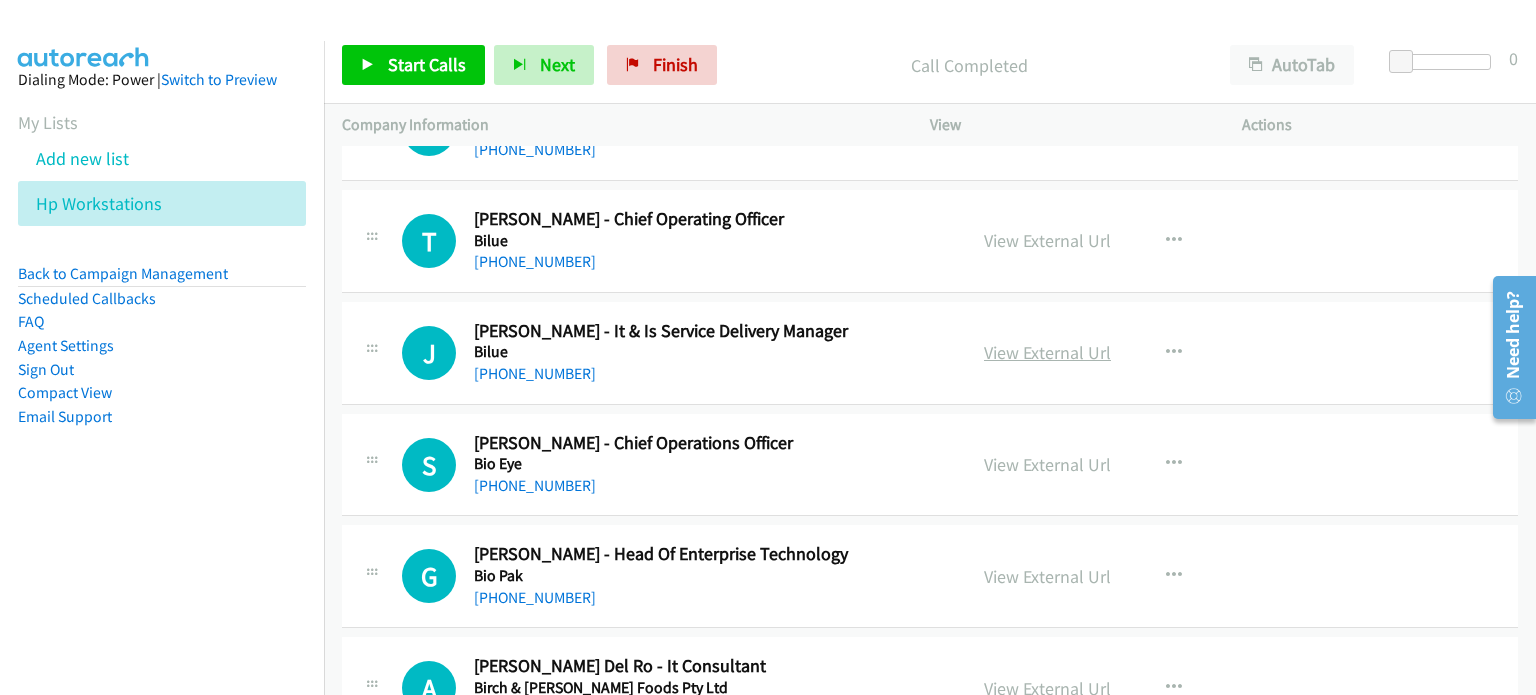 click on "View External Url" at bounding box center [1047, 352] 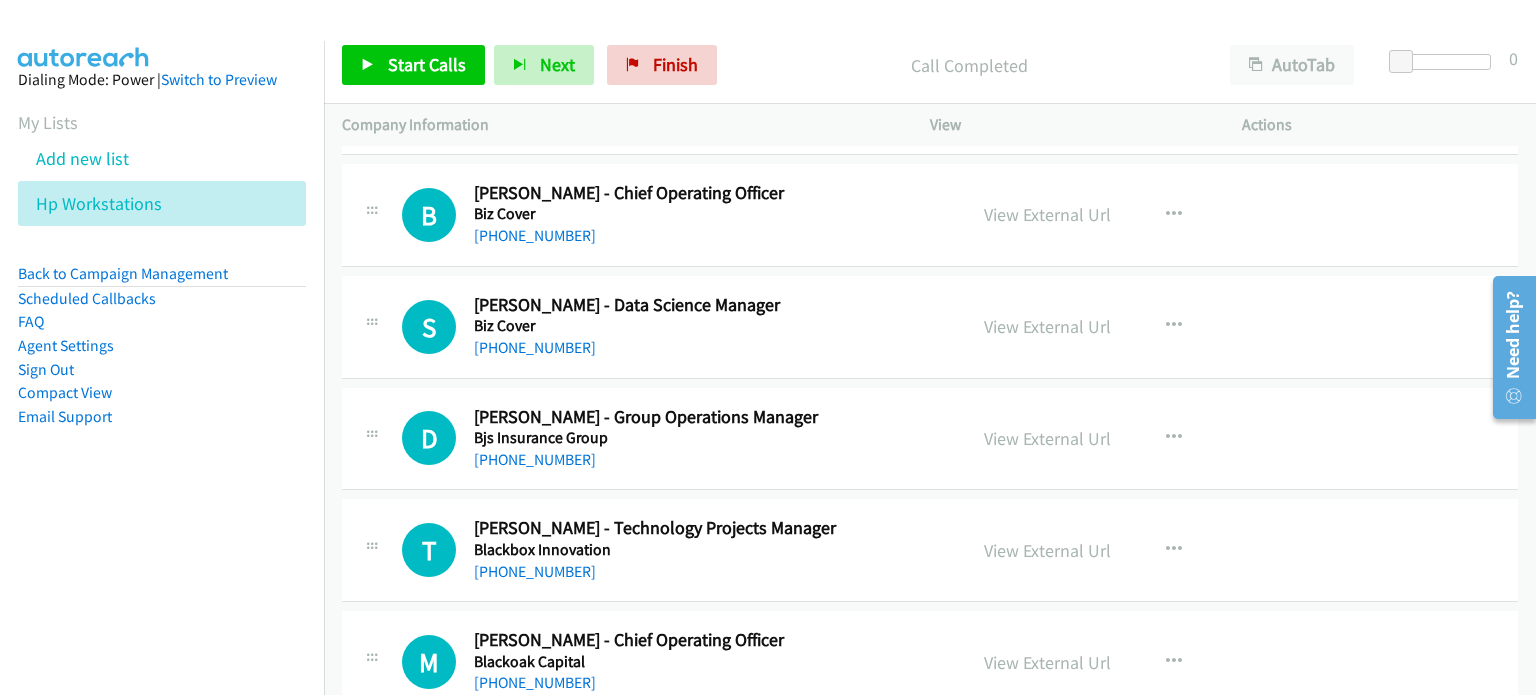 scroll, scrollTop: 10600, scrollLeft: 0, axis: vertical 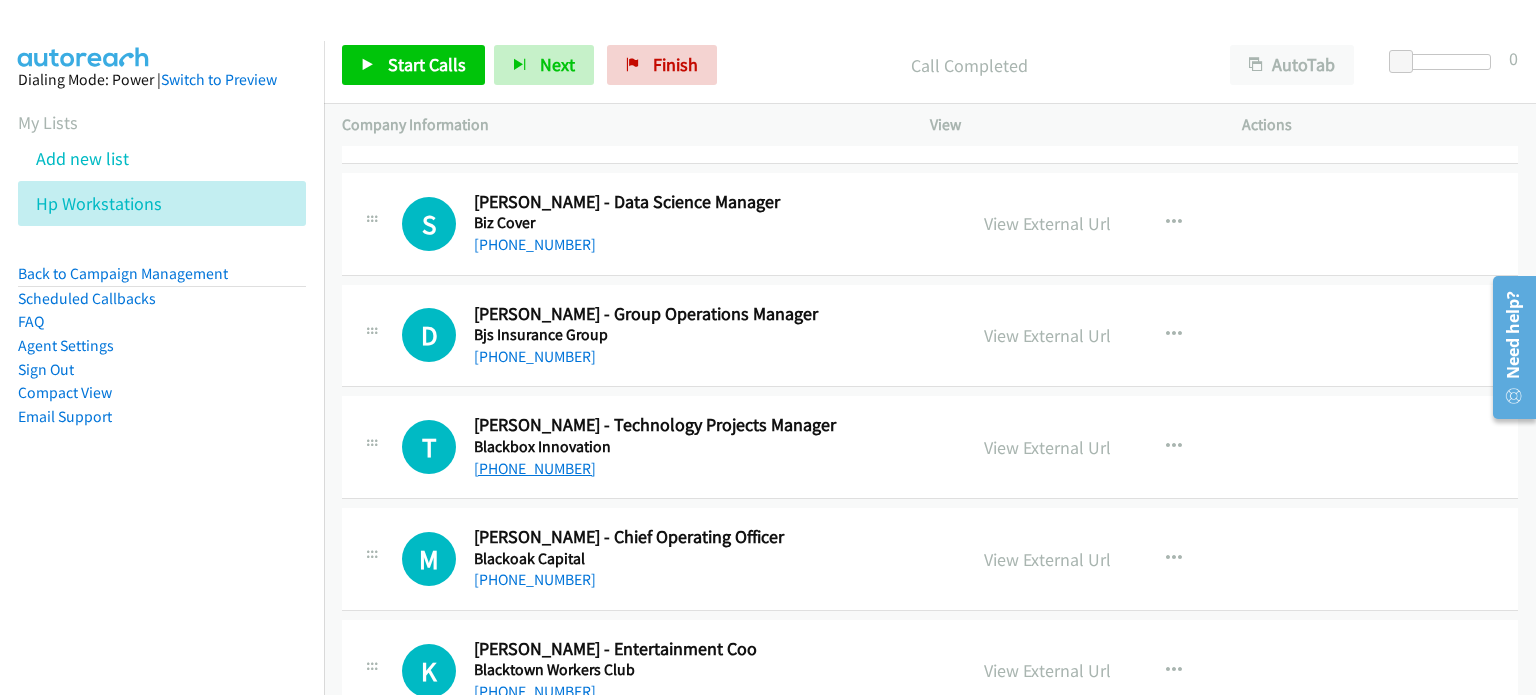 click on "+61 8 6267 5167" at bounding box center [535, 468] 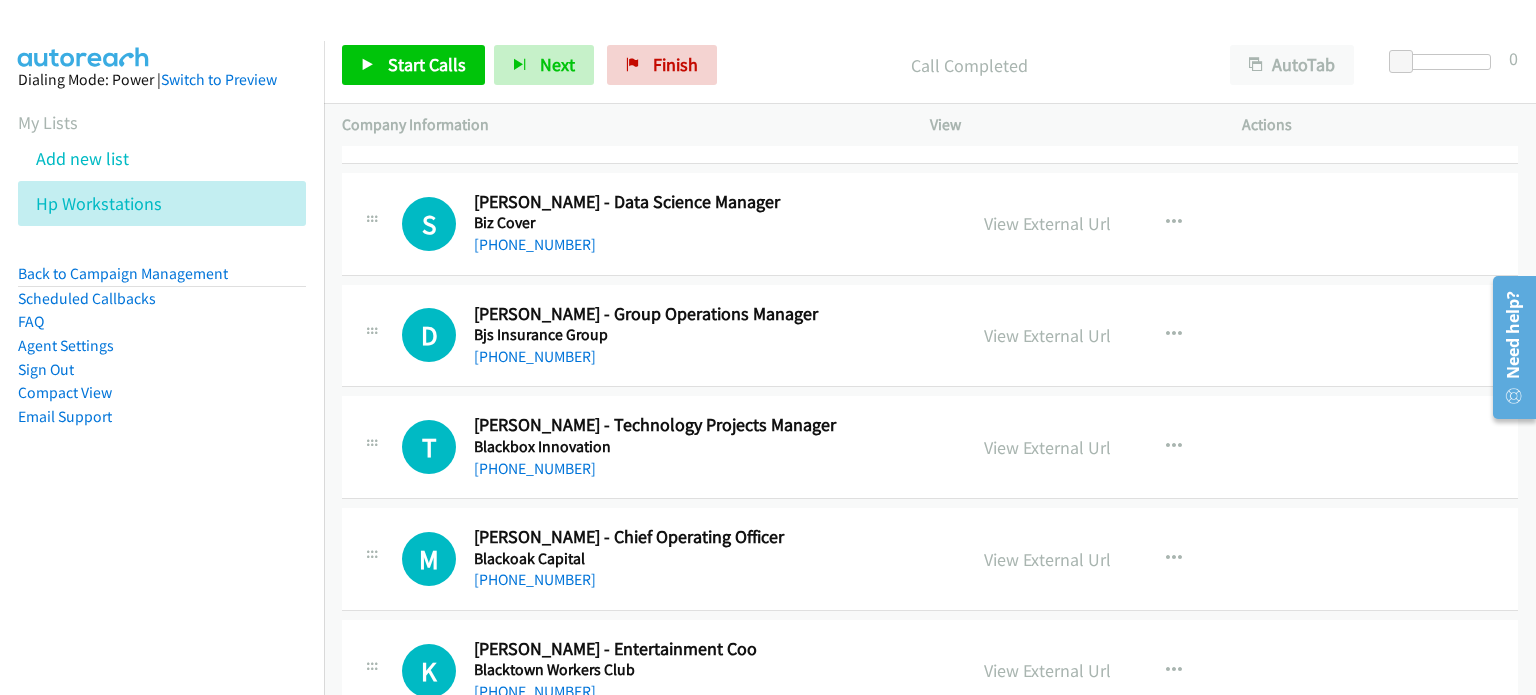 drag, startPoint x: 1331, startPoint y: 413, endPoint x: 1320, endPoint y: 415, distance: 11.18034 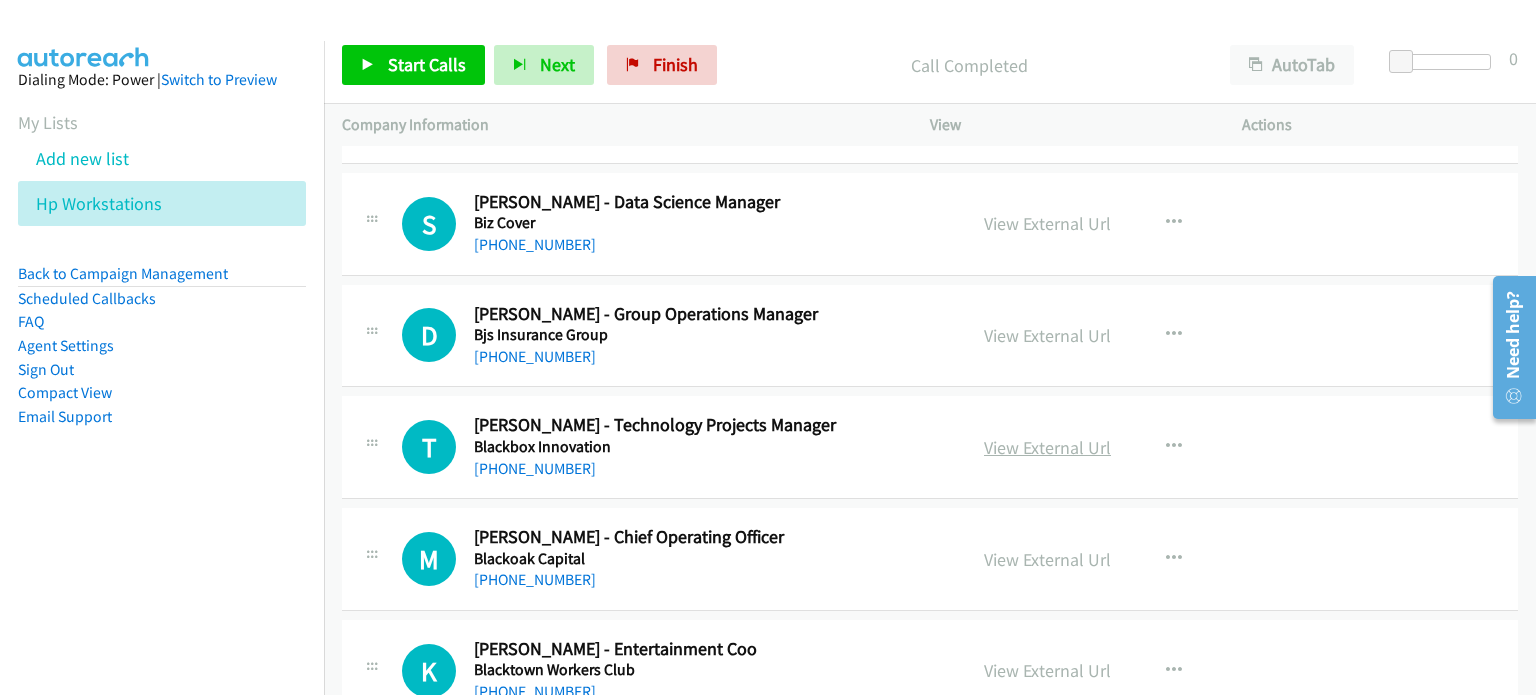 click on "View External Url" at bounding box center (1047, 447) 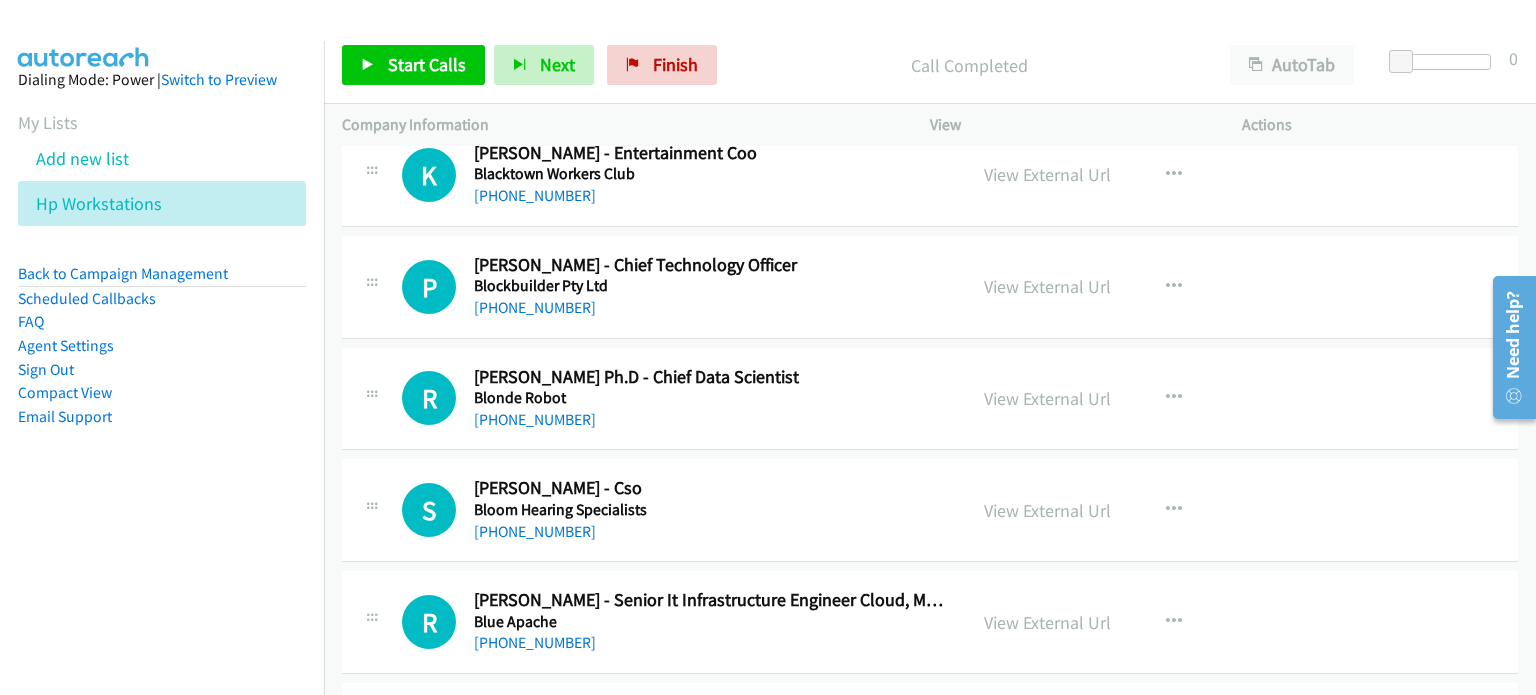 scroll, scrollTop: 11100, scrollLeft: 0, axis: vertical 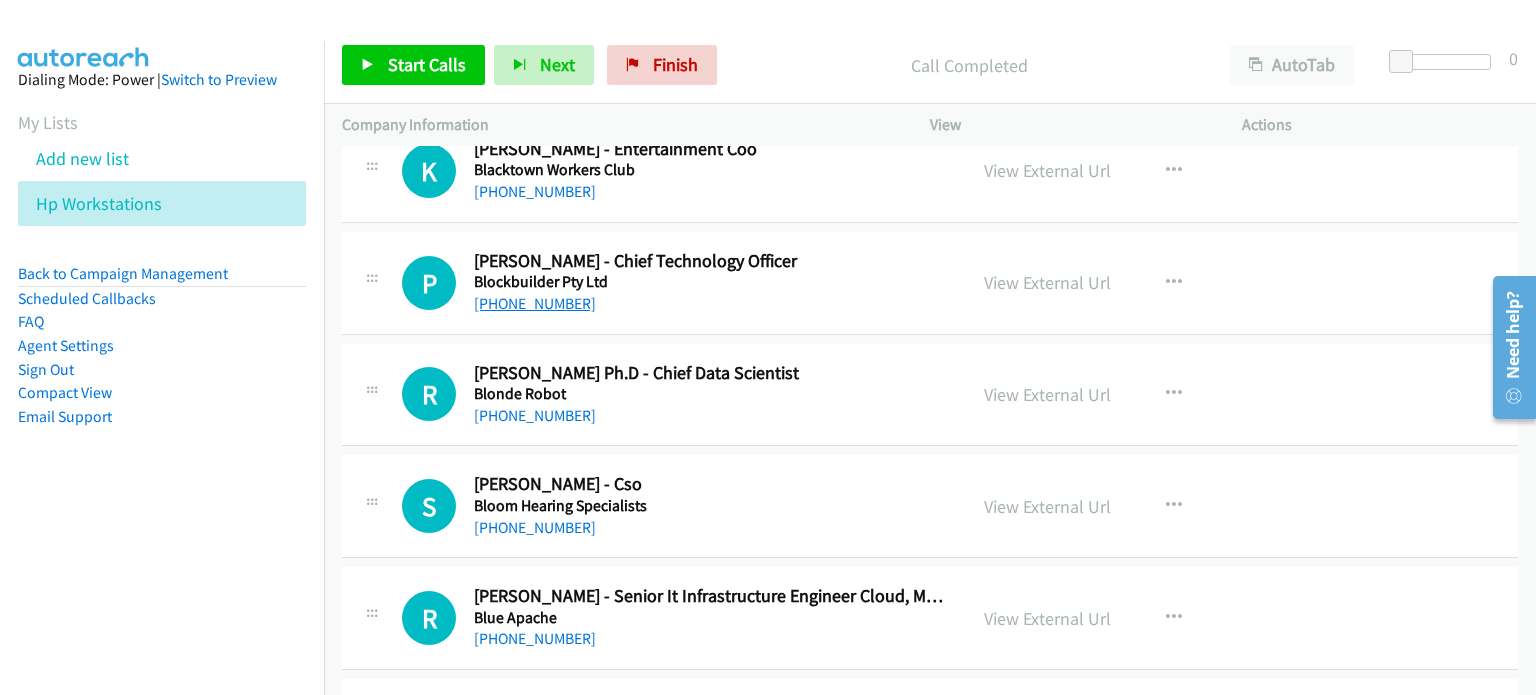 click on "+61 438 921 641" at bounding box center (535, 303) 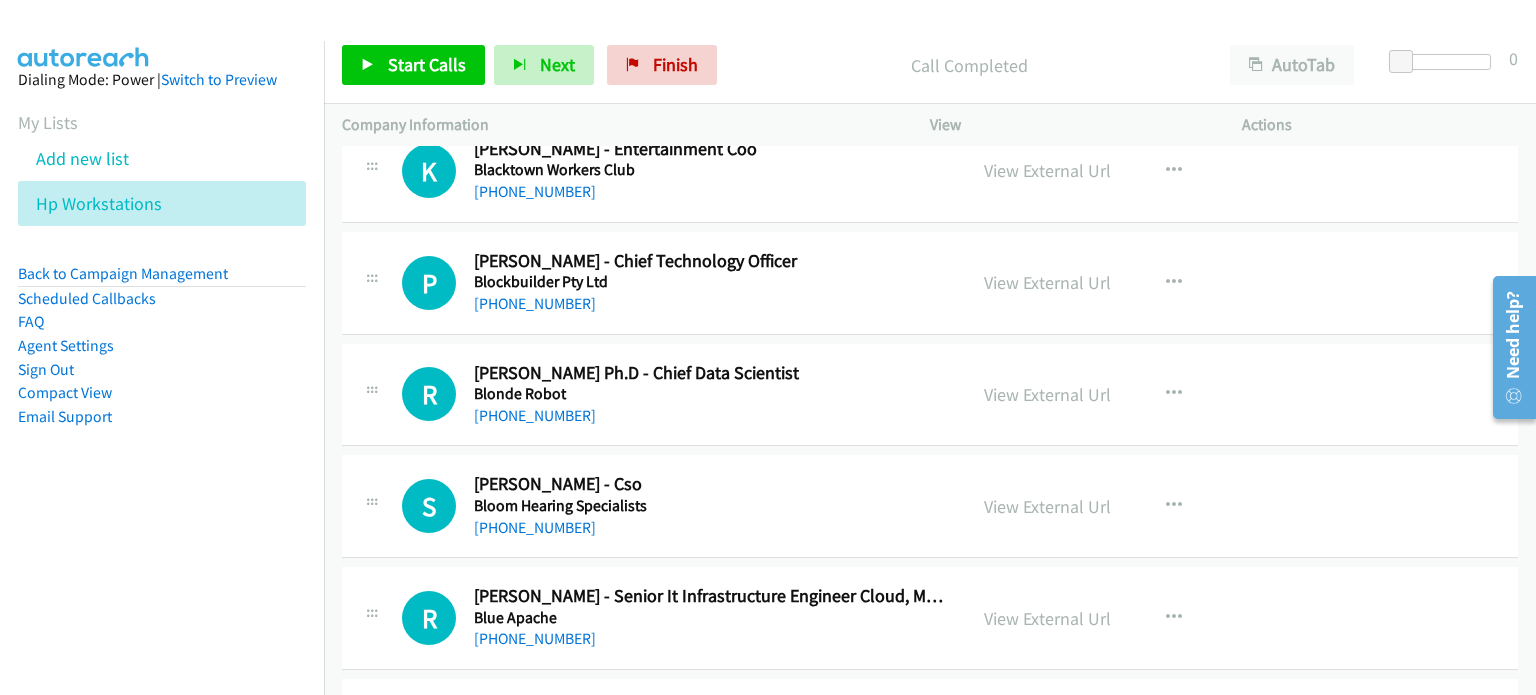 drag, startPoint x: 1338, startPoint y: 280, endPoint x: 1298, endPoint y: 284, distance: 40.1995 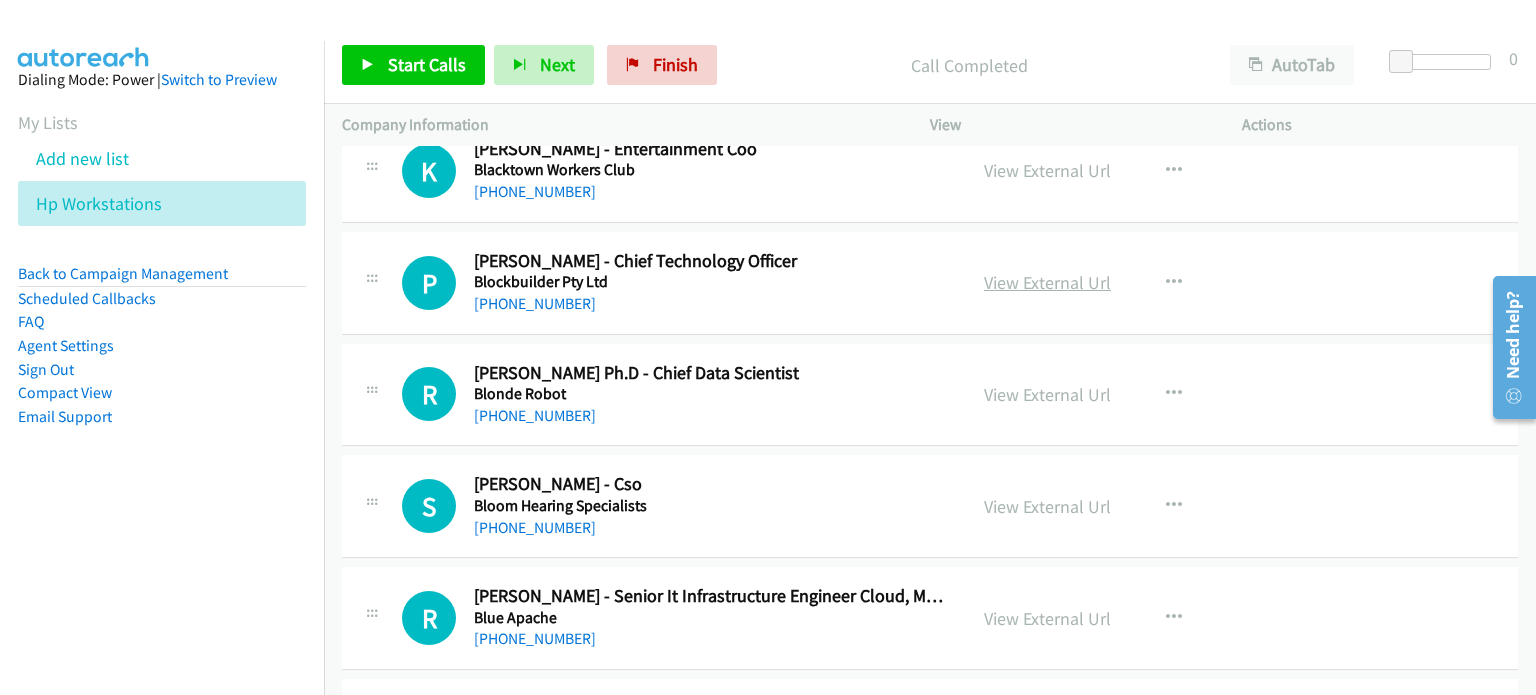 click on "View External Url" at bounding box center (1047, 282) 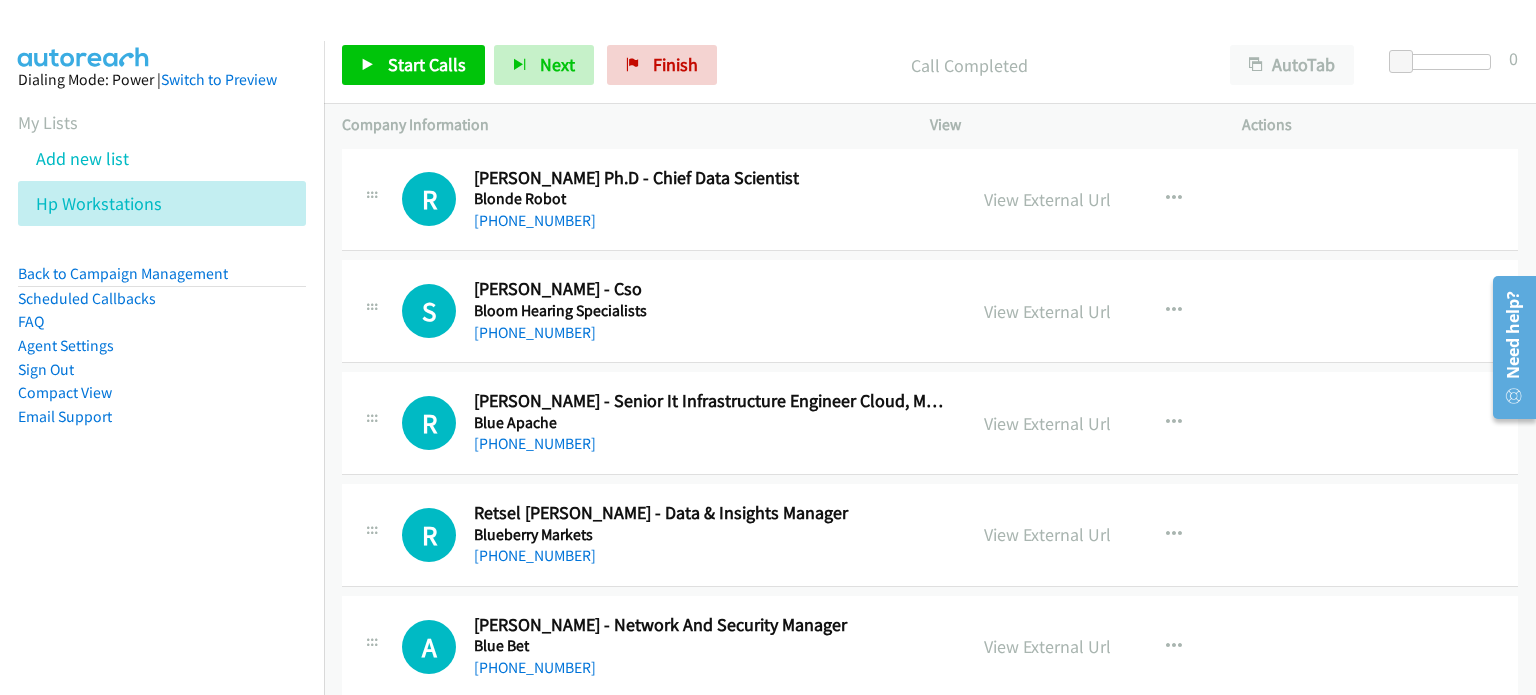 scroll, scrollTop: 11300, scrollLeft: 0, axis: vertical 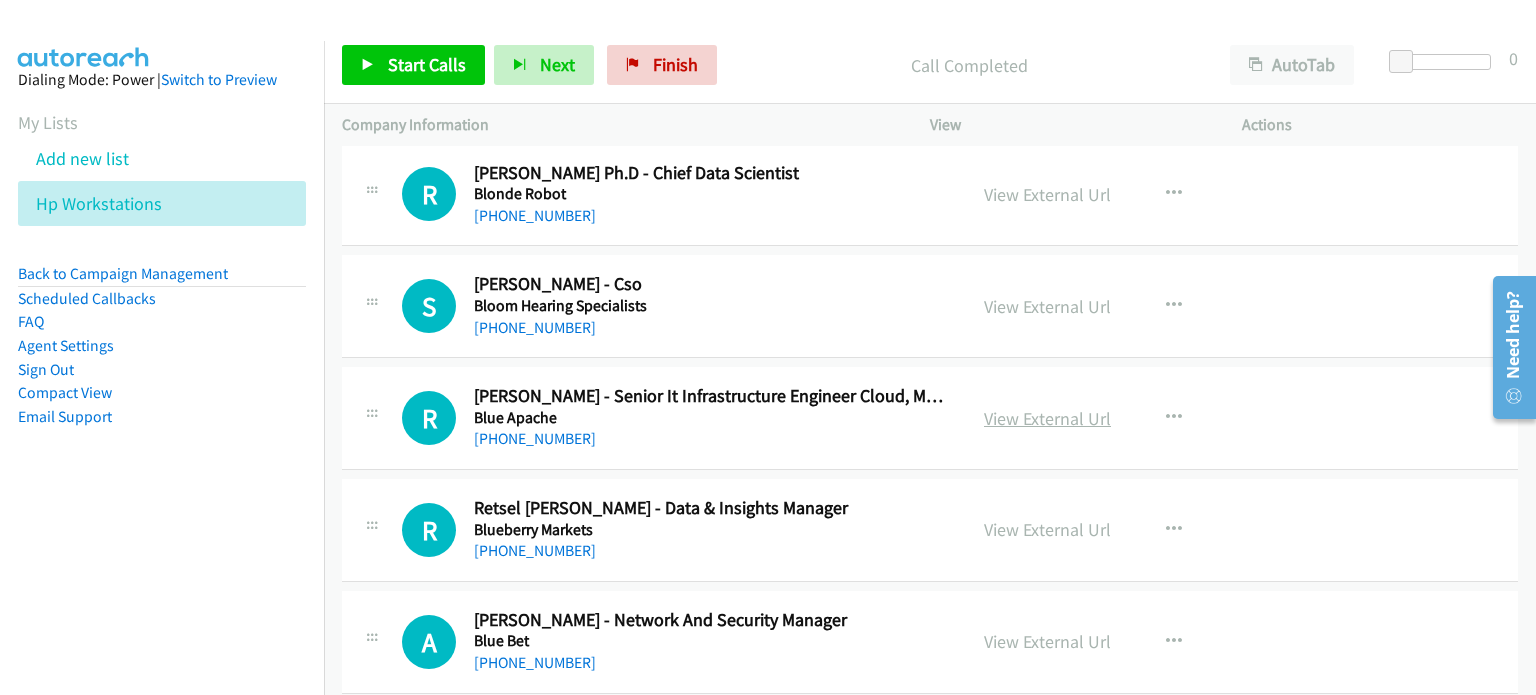 click on "View External Url" at bounding box center (1047, 418) 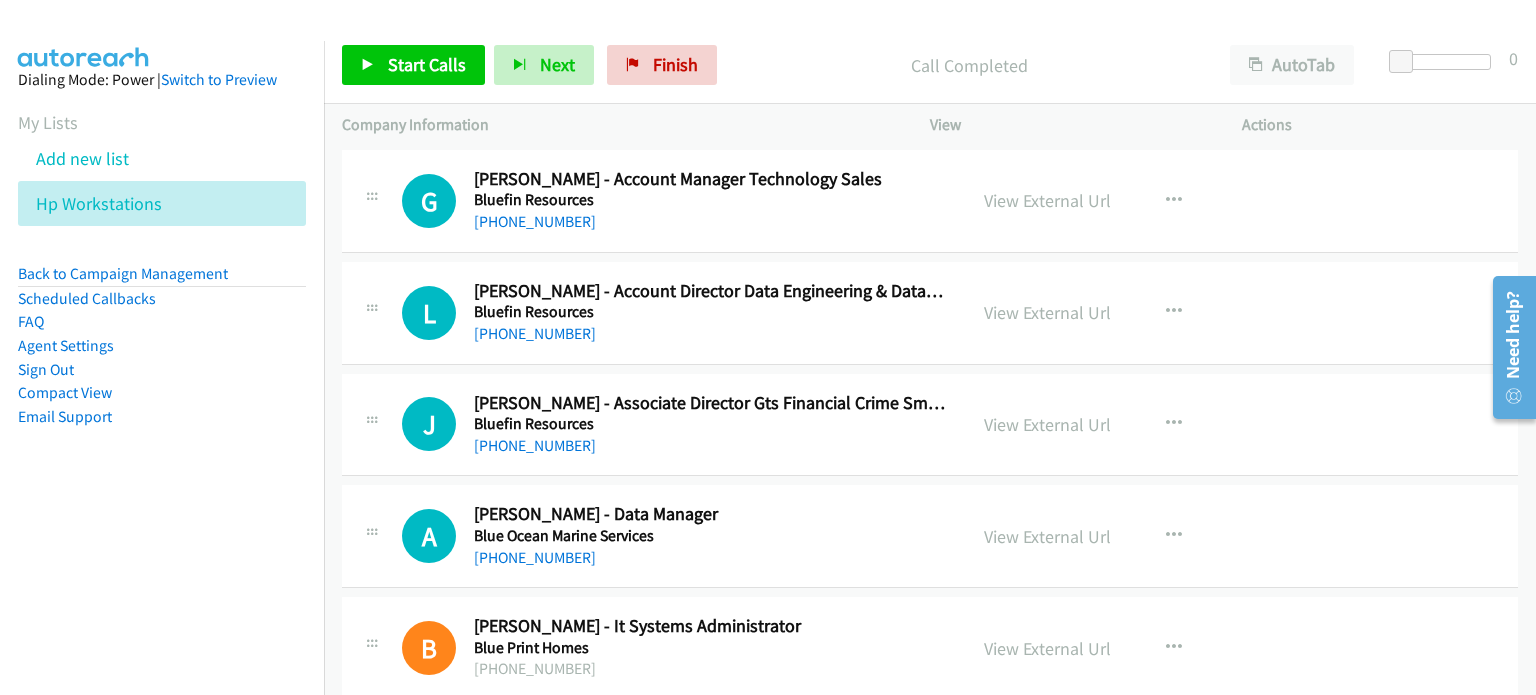 scroll, scrollTop: 12500, scrollLeft: 0, axis: vertical 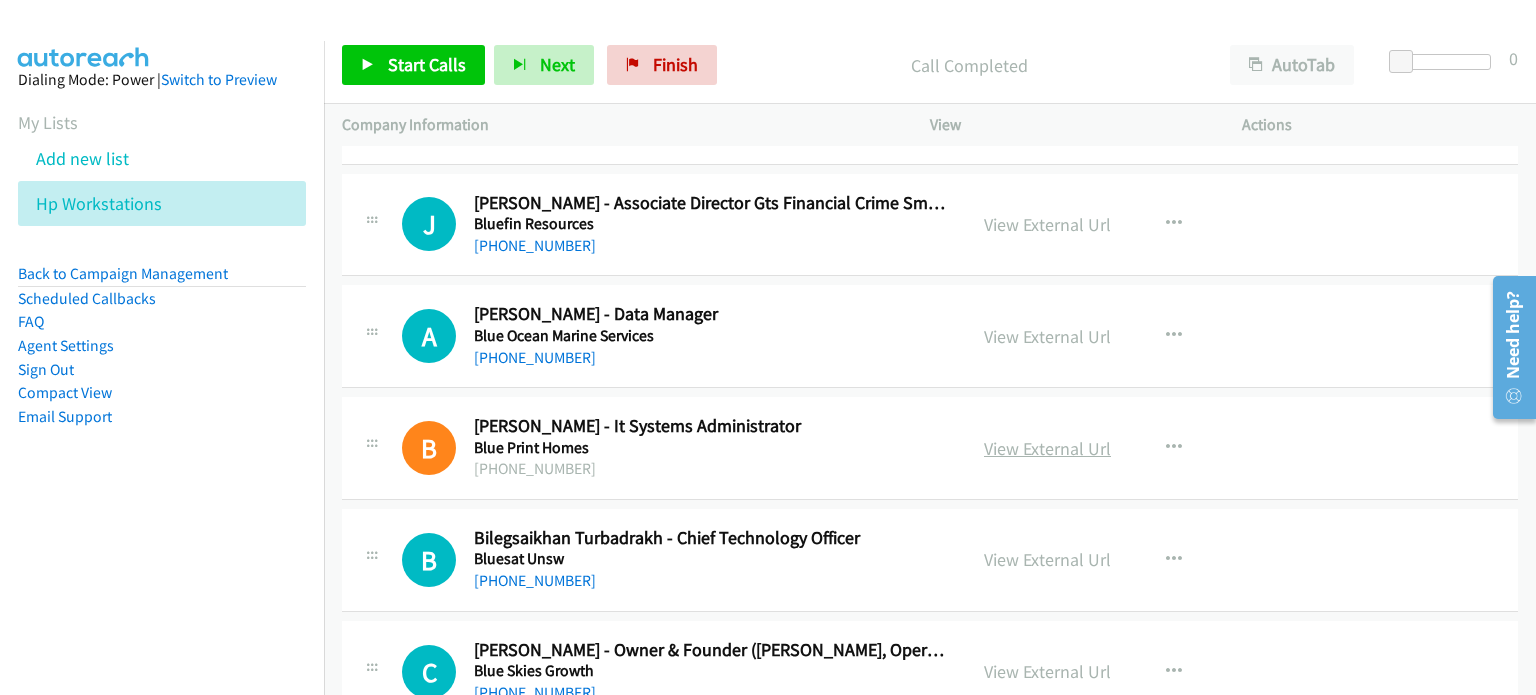 click on "View External Url" at bounding box center [1047, 448] 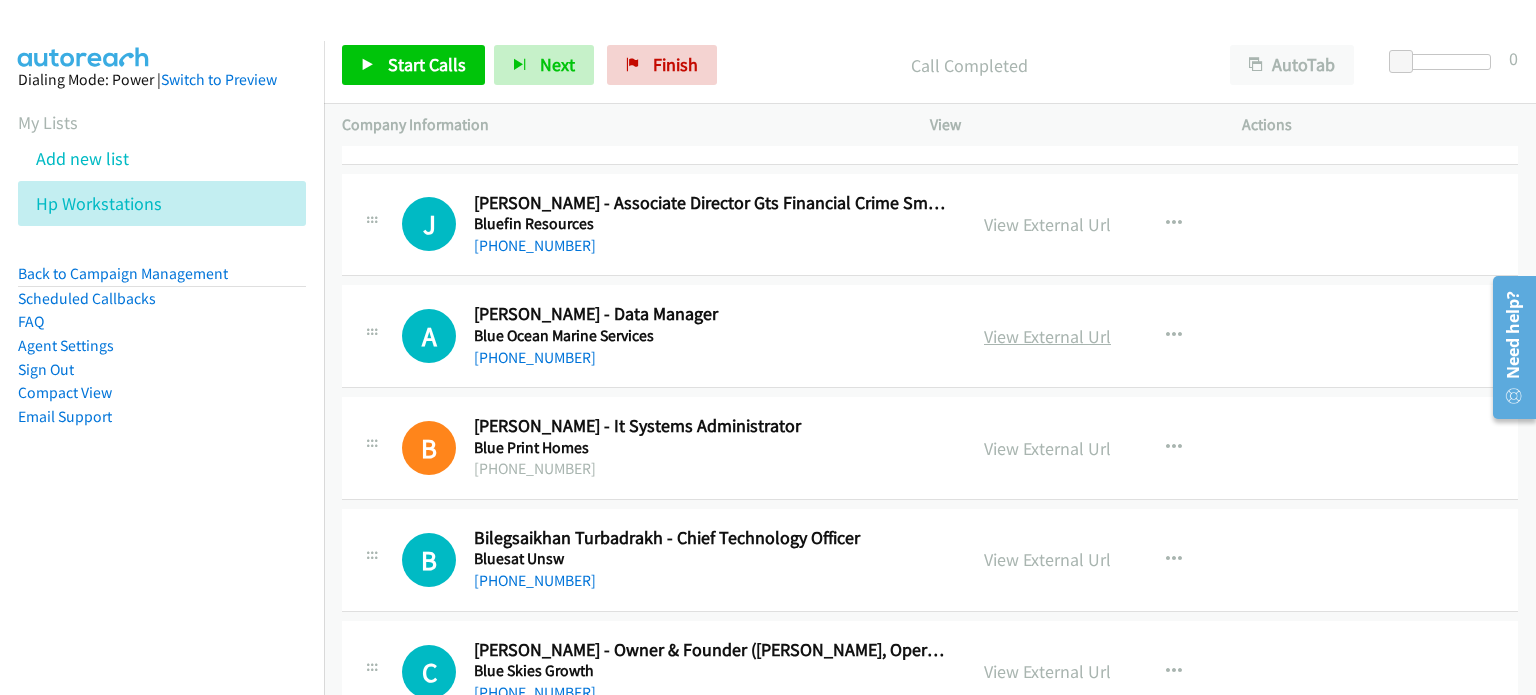 scroll, scrollTop: 12600, scrollLeft: 0, axis: vertical 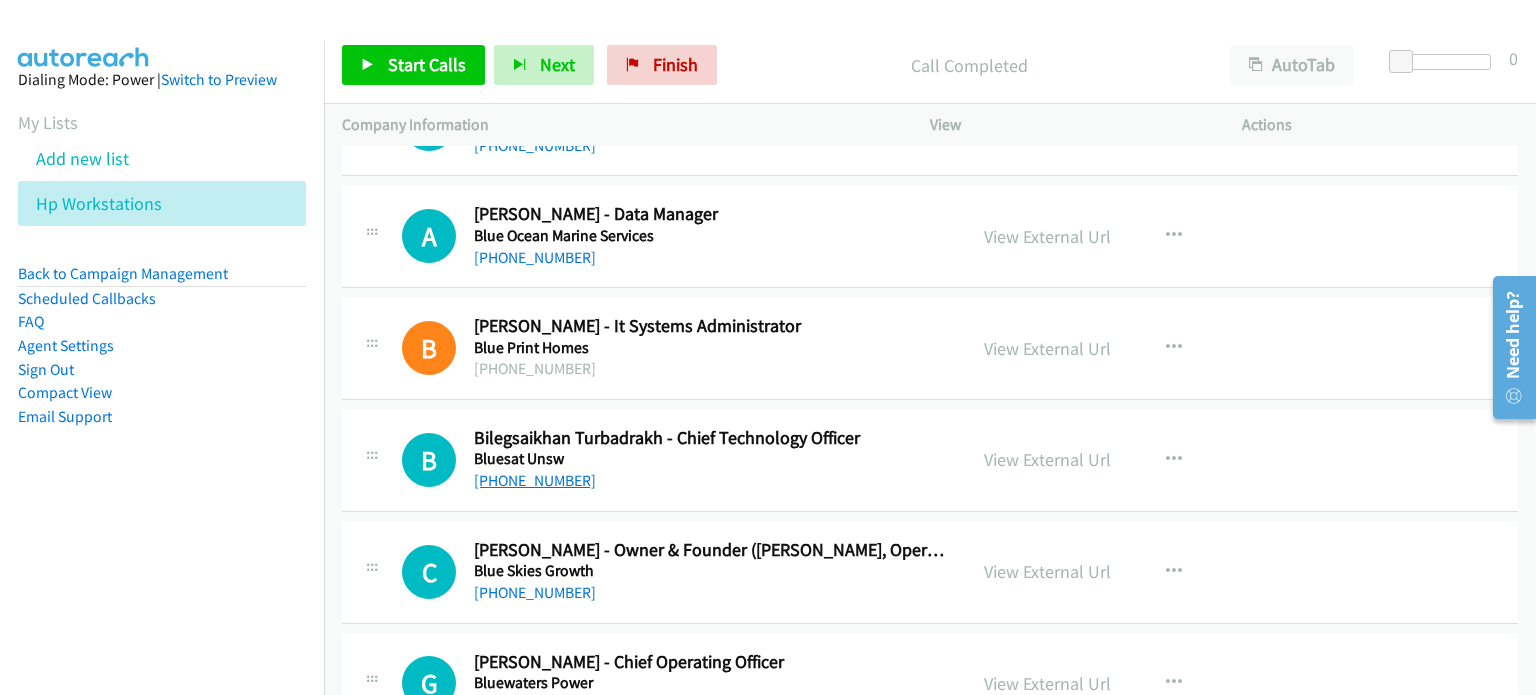 click on "+61 2 9385 3805" at bounding box center [535, 480] 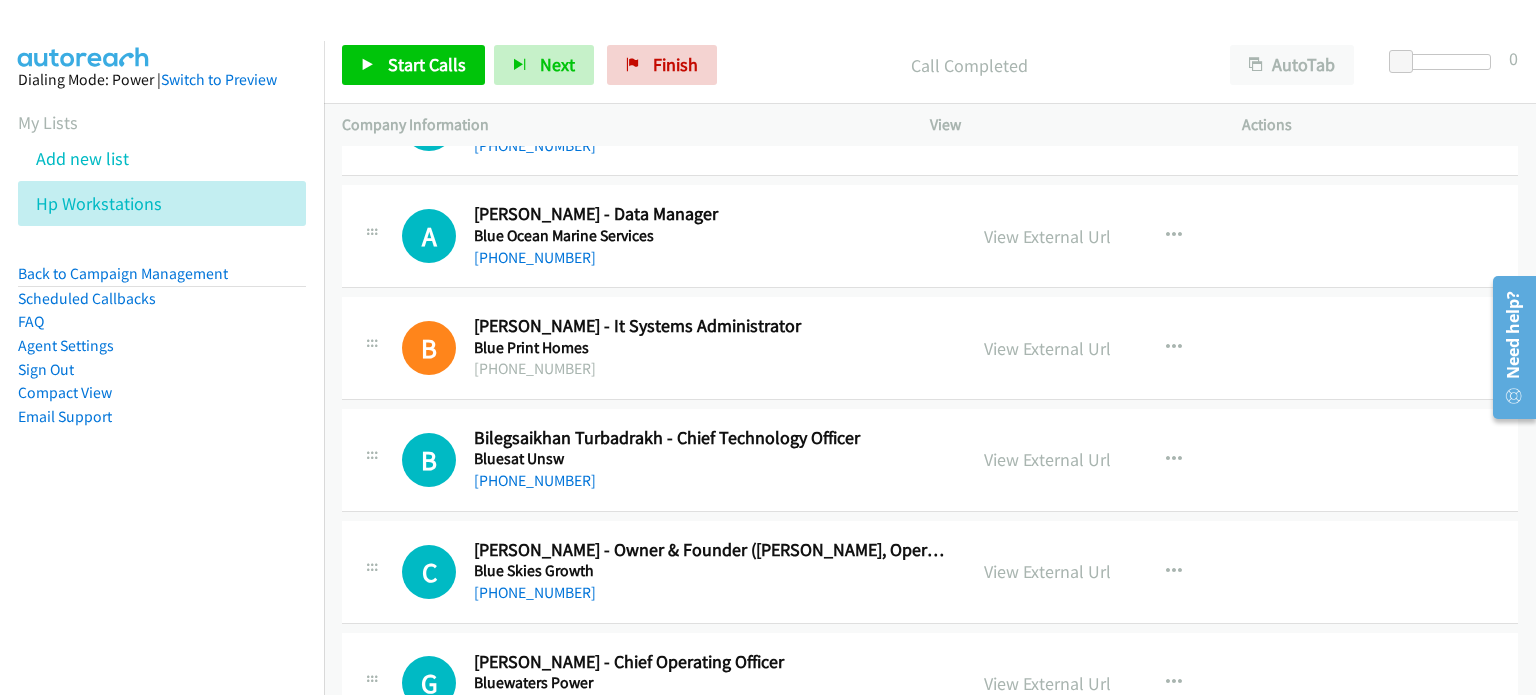 click on "View External Url
View External Url
Schedule/Manage Callback
Start Calls Here
Remove from list
Add to do not call list
Reset Call Status" at bounding box center [1131, 460] 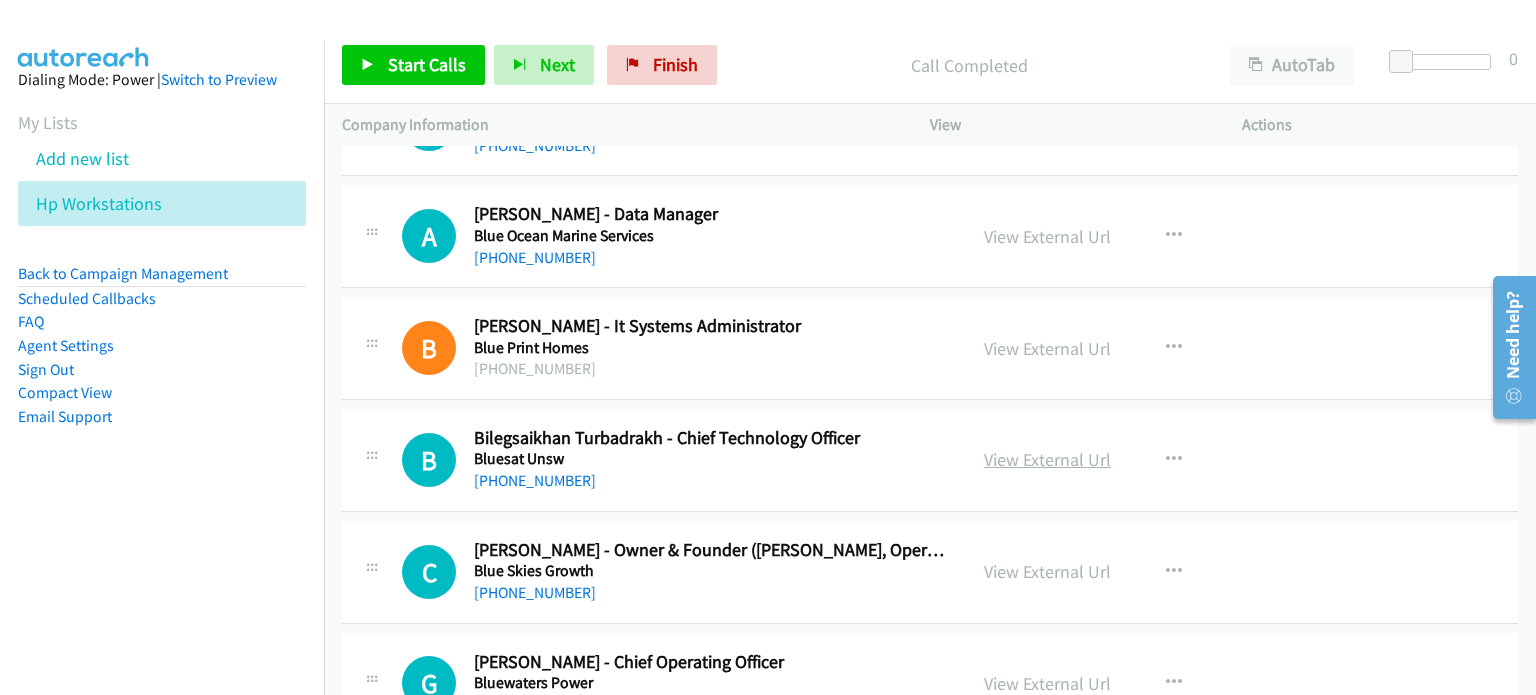 click on "View External Url" at bounding box center [1047, 459] 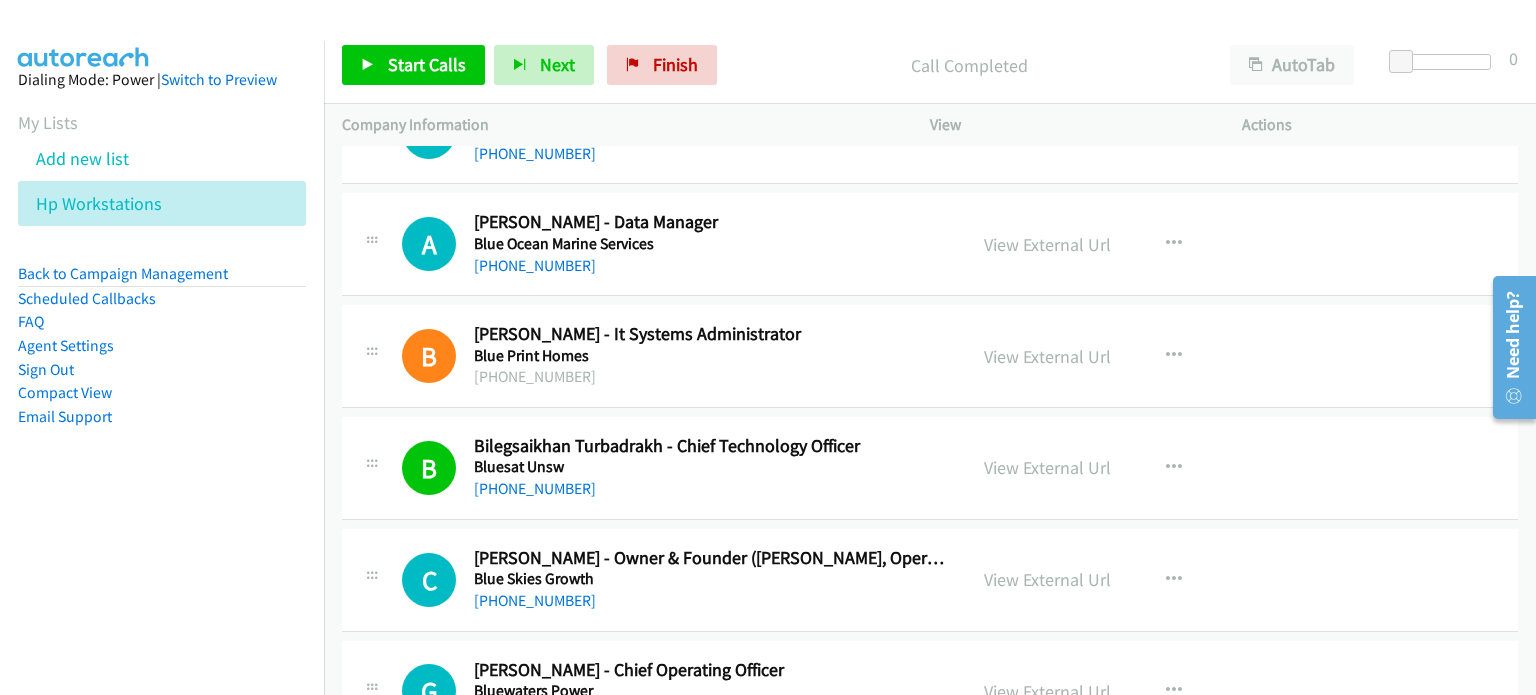 scroll, scrollTop: 12492, scrollLeft: 0, axis: vertical 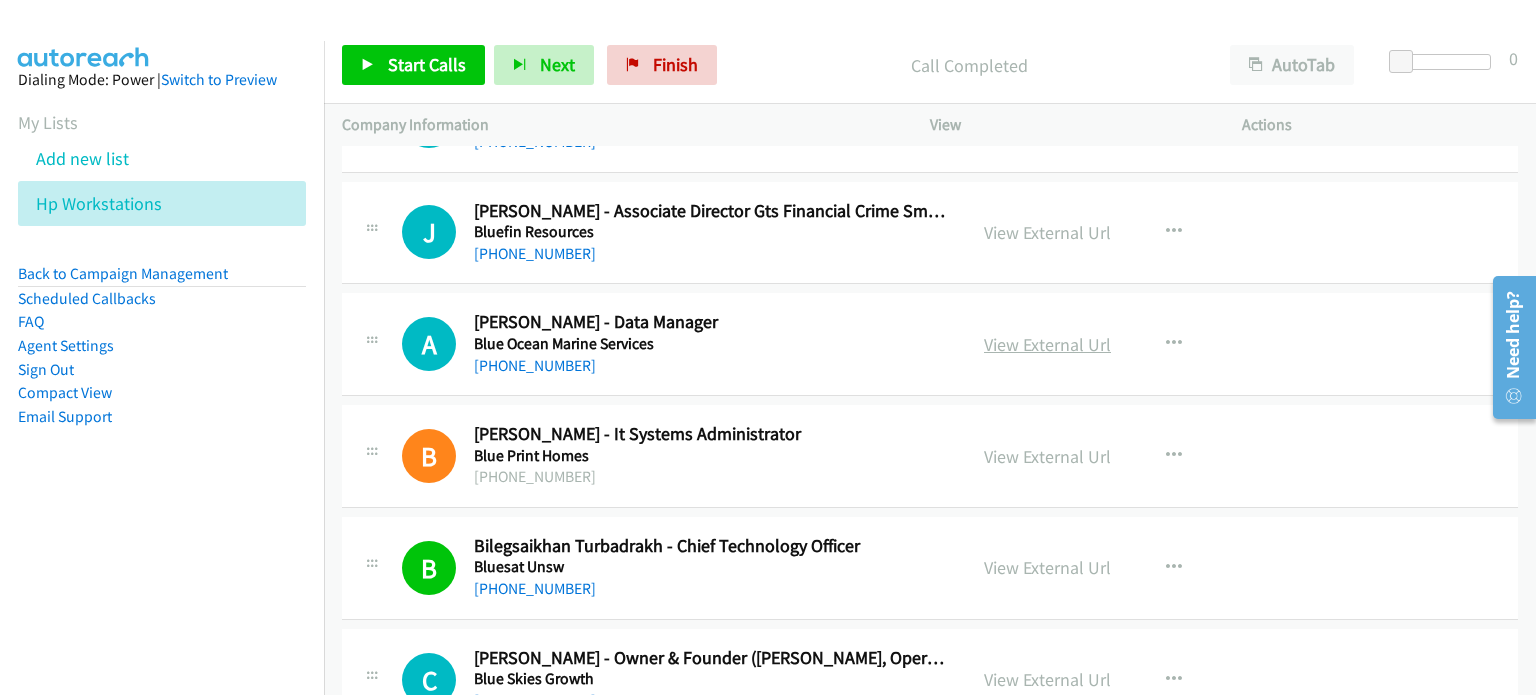 click on "View External Url" at bounding box center (1047, 344) 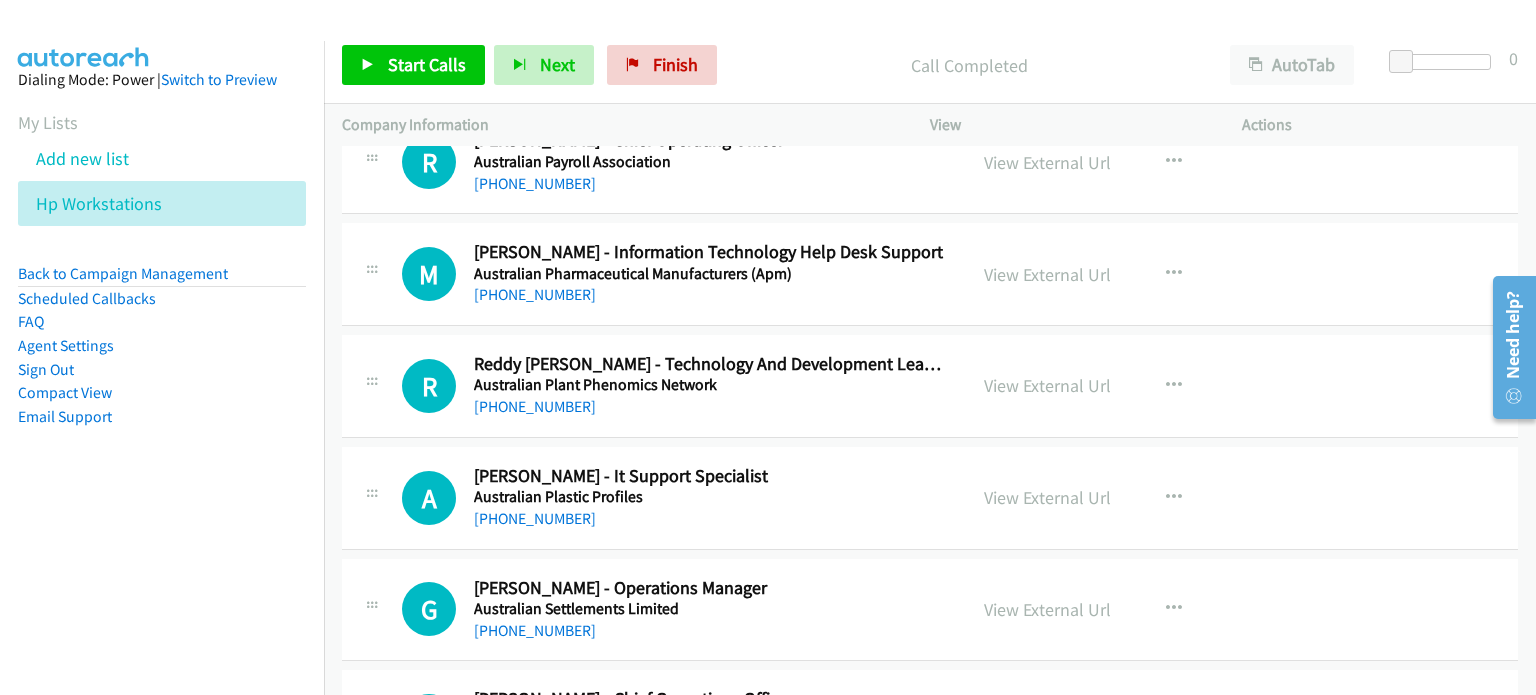 scroll, scrollTop: 0, scrollLeft: 0, axis: both 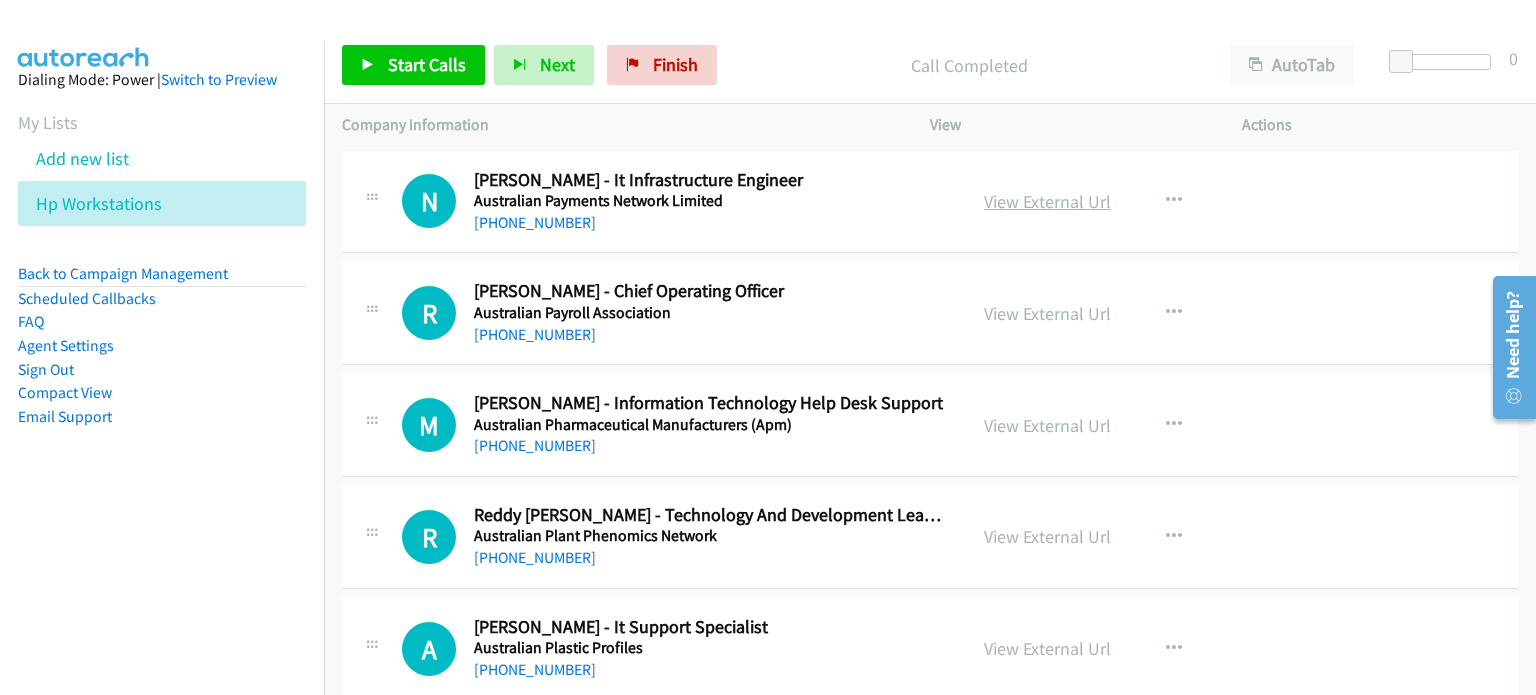 click on "View External Url" at bounding box center [1047, 201] 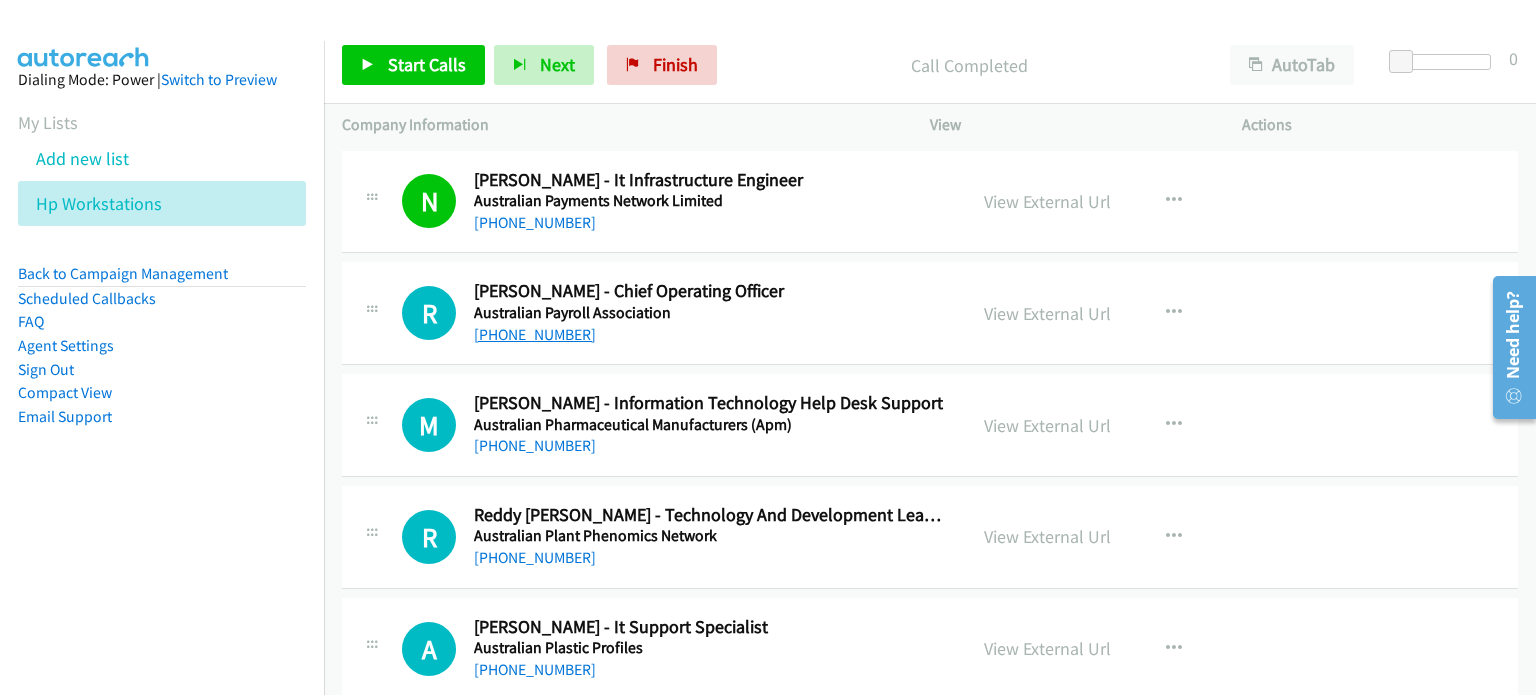 click on "[PHONE_NUMBER]" at bounding box center [535, 334] 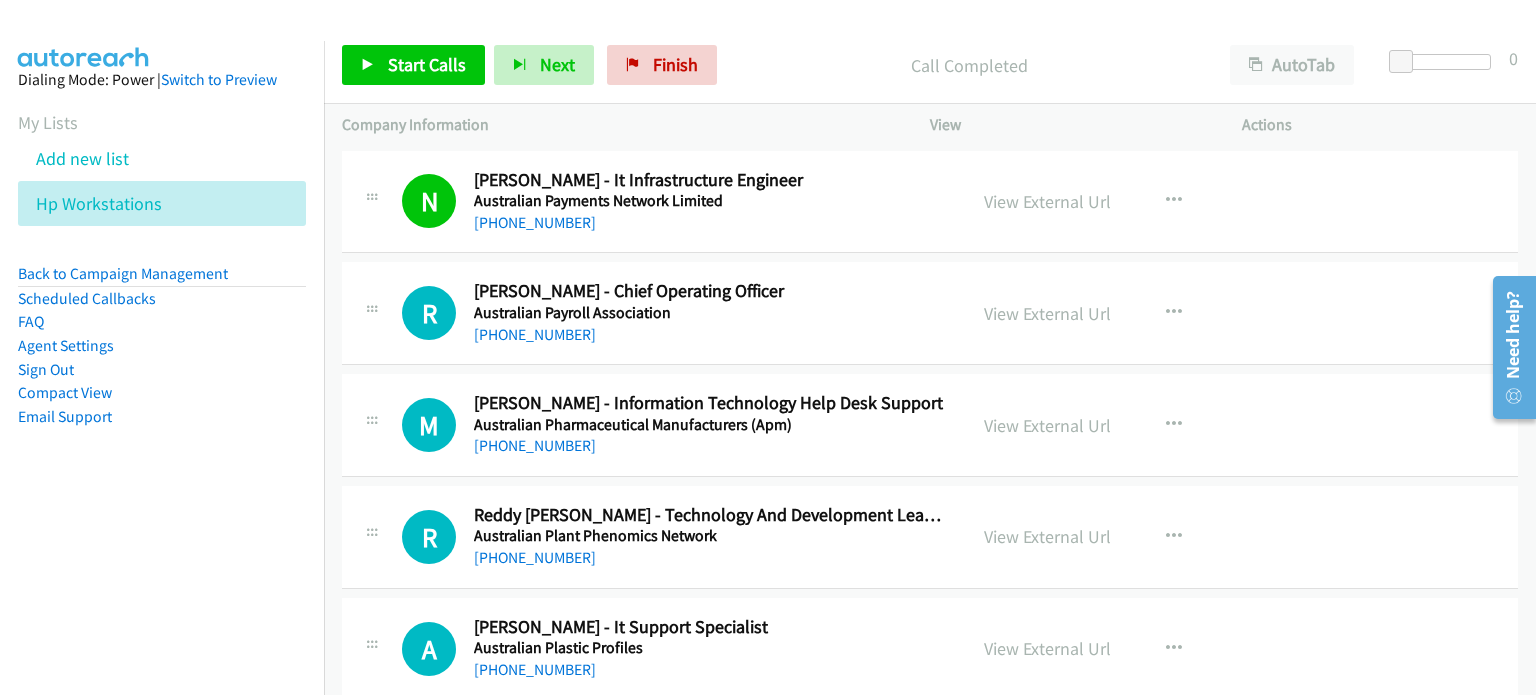 click on "View External Url
View External Url
Schedule/Manage Callback
Start Calls Here
Remove from list
Add to do not call list
Reset Call Status" at bounding box center [1131, 313] 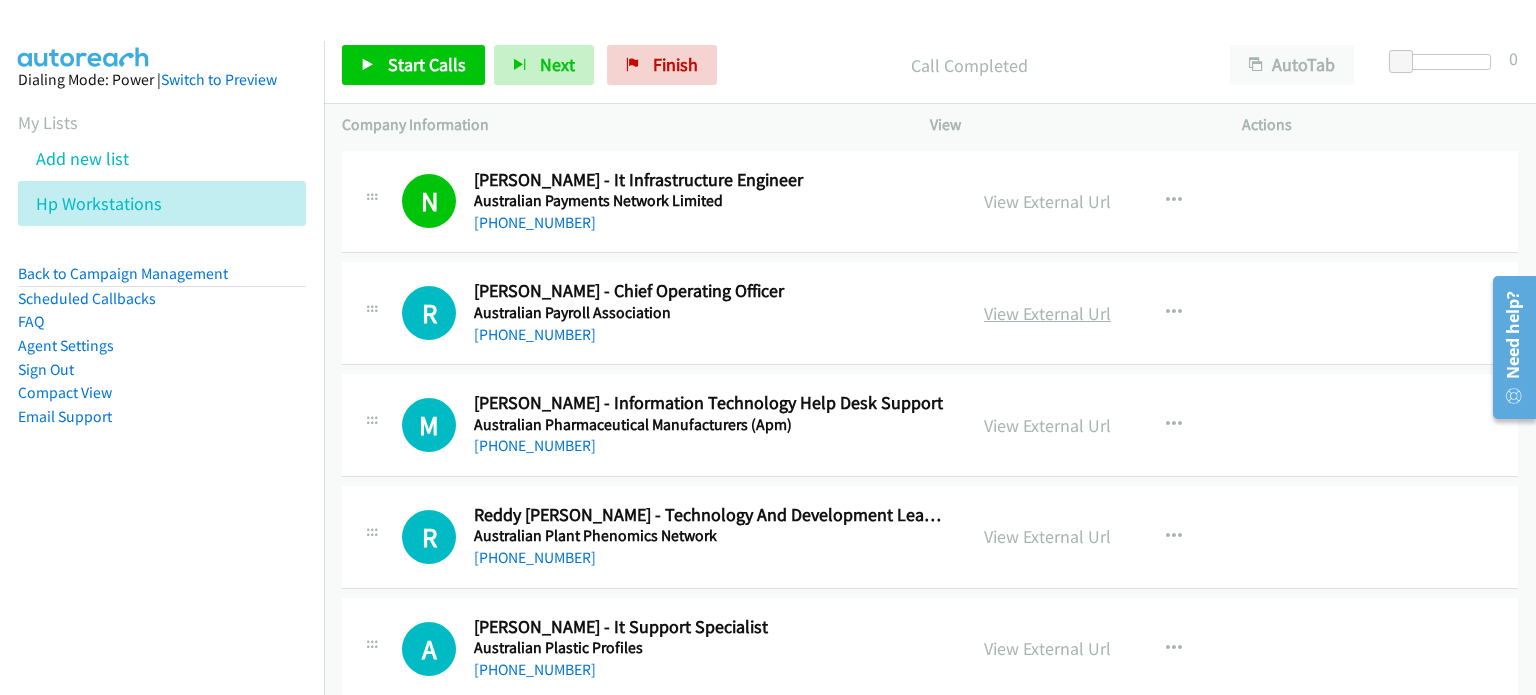 click on "View External Url" at bounding box center [1047, 313] 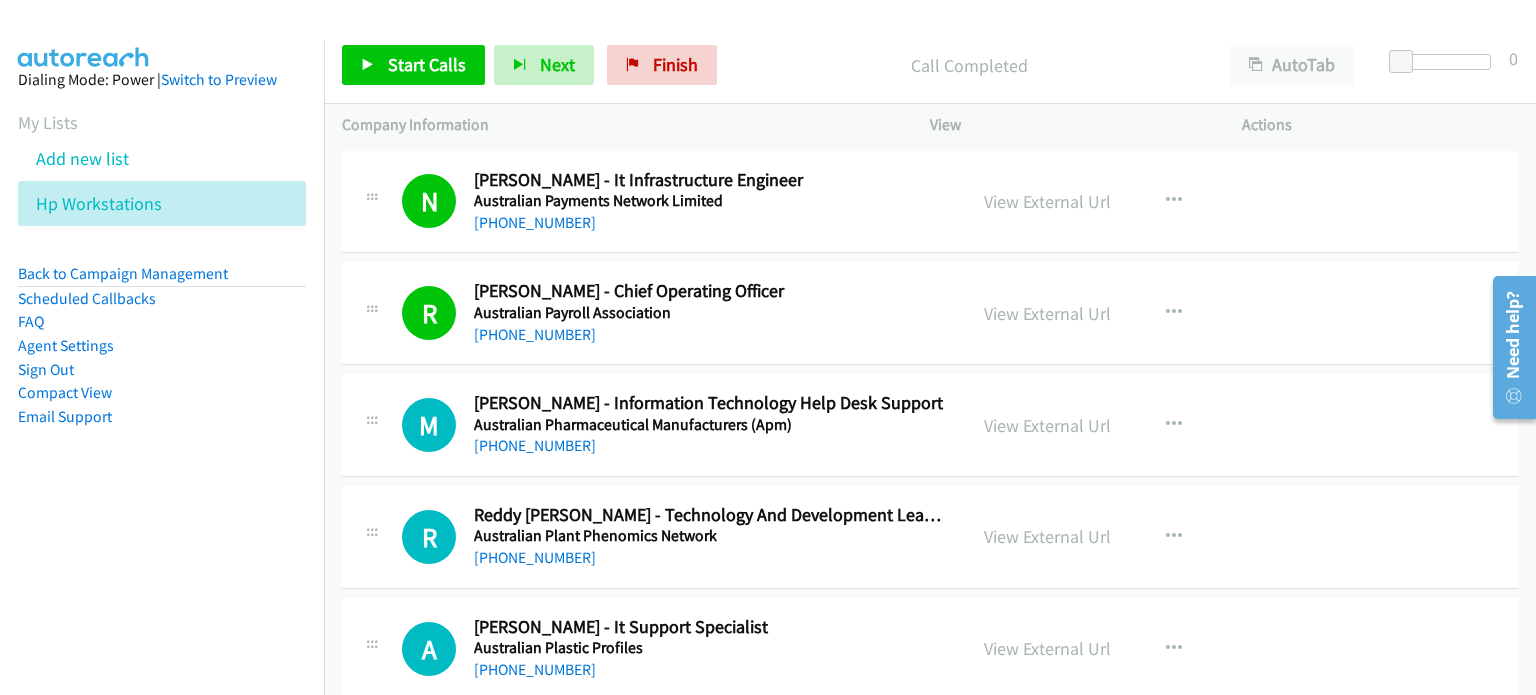 scroll, scrollTop: 100, scrollLeft: 0, axis: vertical 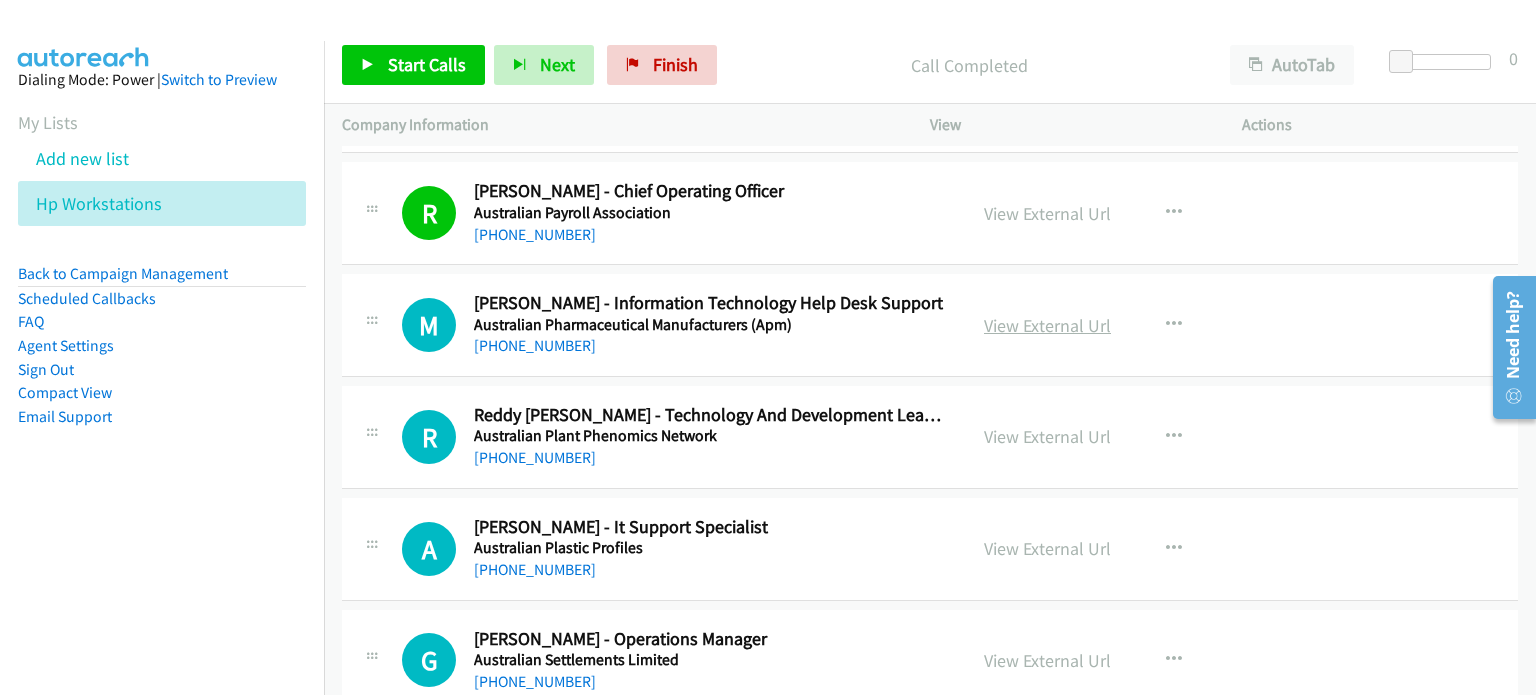 click on "View External Url" at bounding box center (1047, 325) 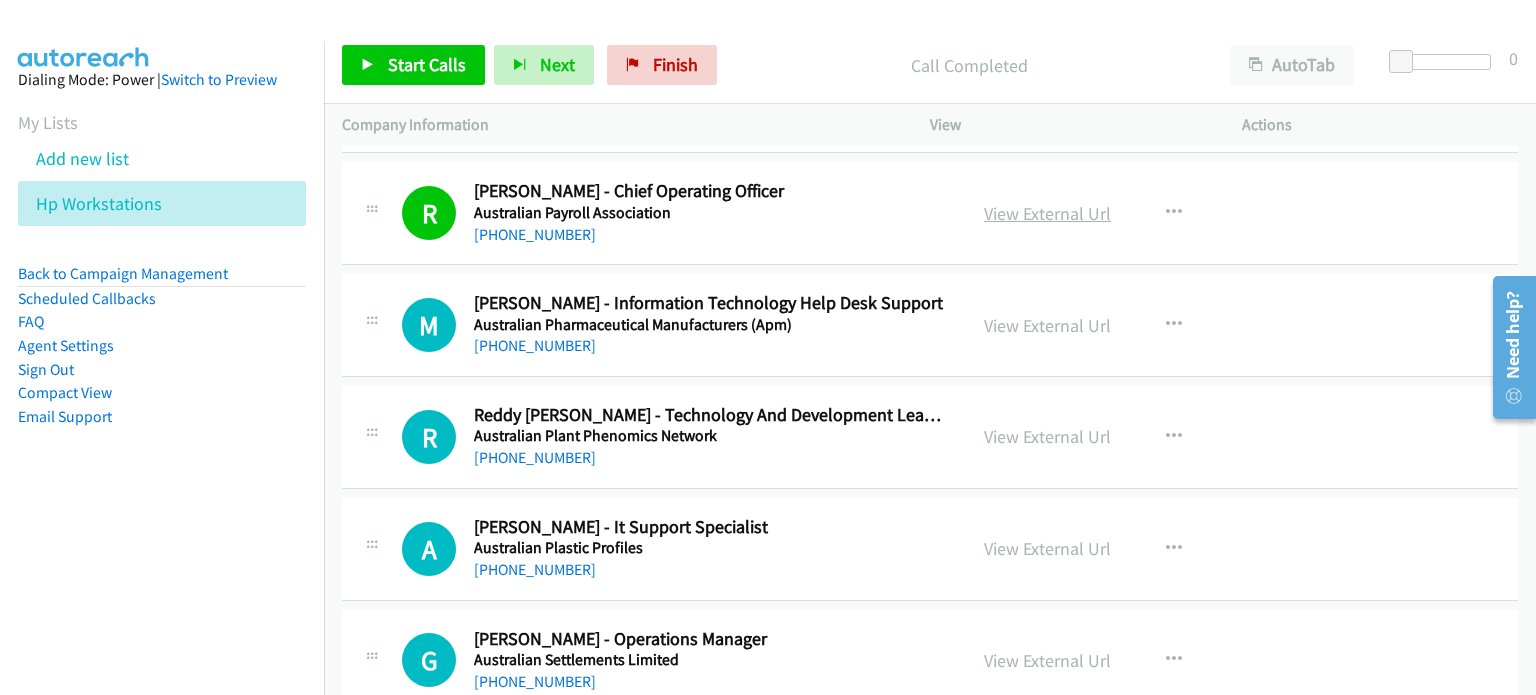 click on "View External Url" at bounding box center (1047, 213) 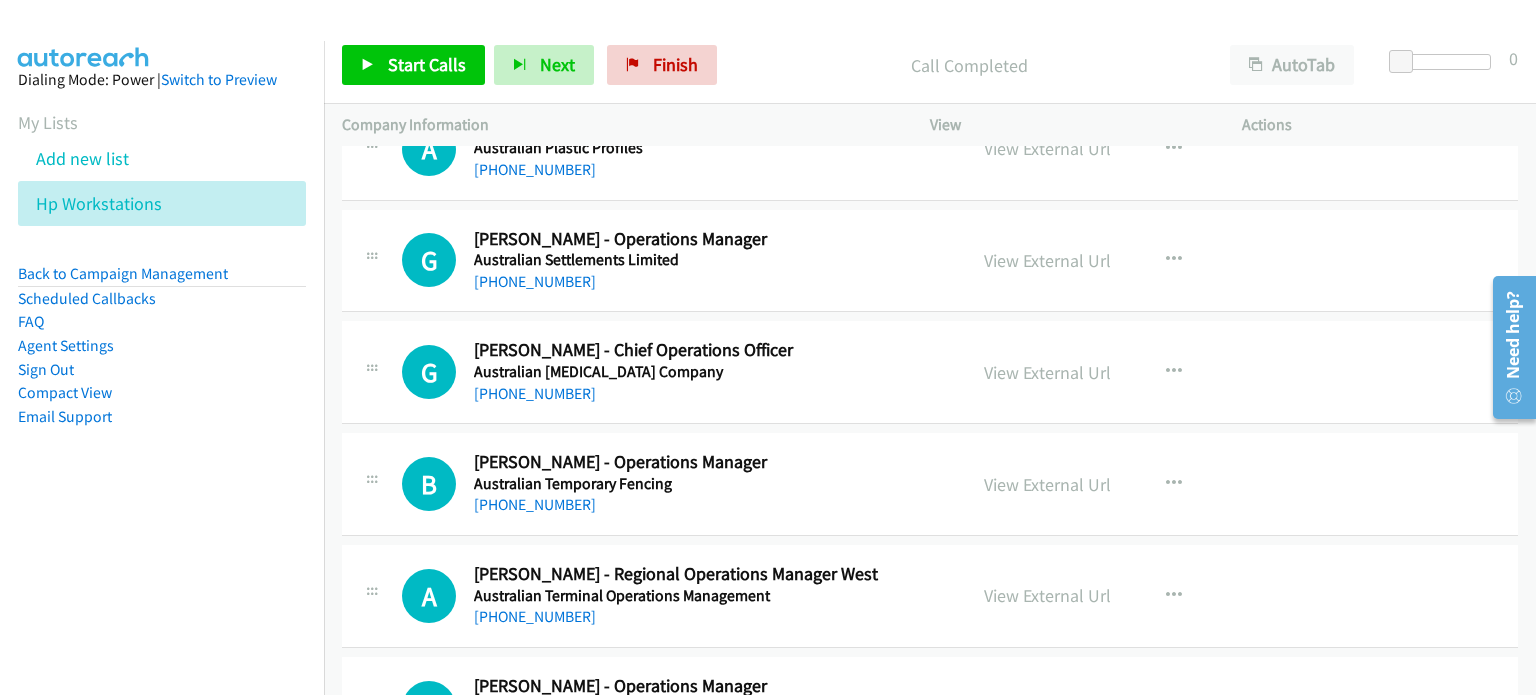 scroll, scrollTop: 200, scrollLeft: 0, axis: vertical 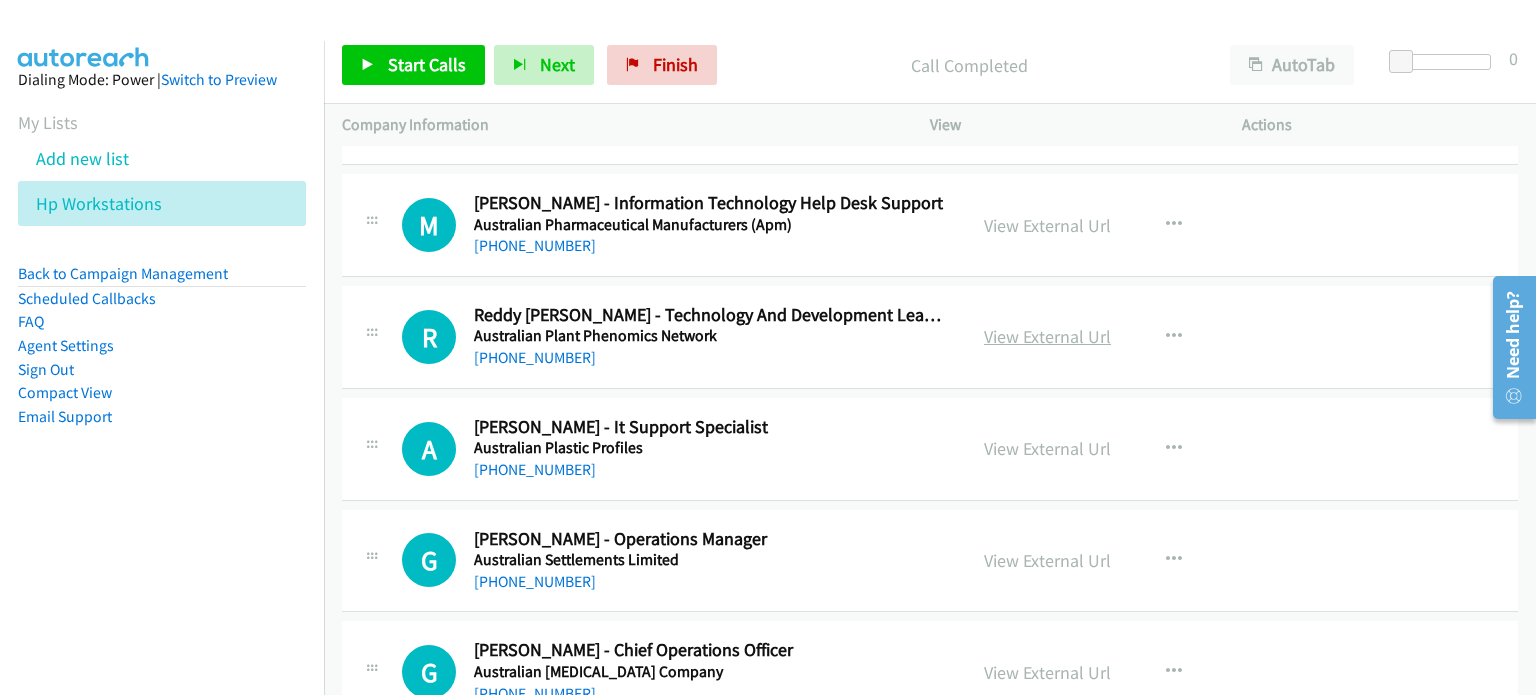 click on "View External Url" at bounding box center (1047, 336) 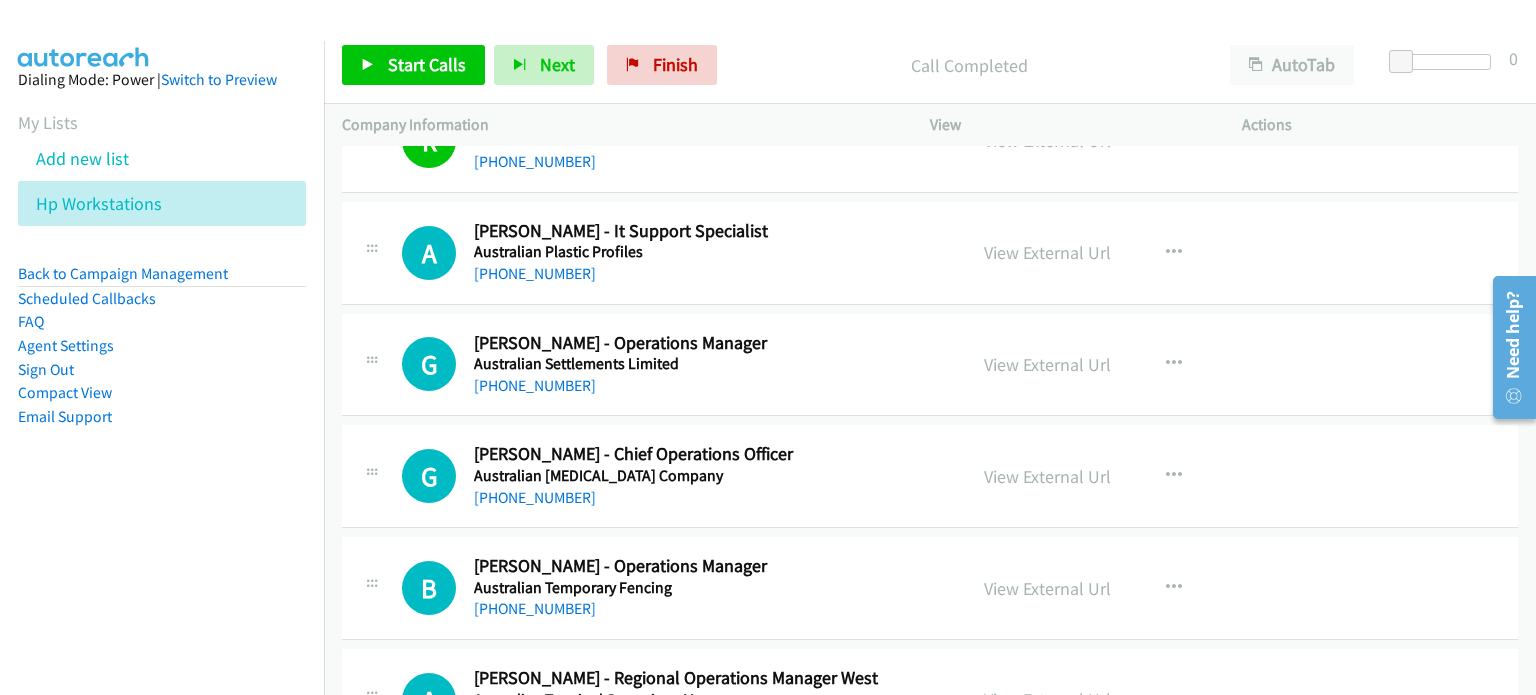 scroll, scrollTop: 400, scrollLeft: 0, axis: vertical 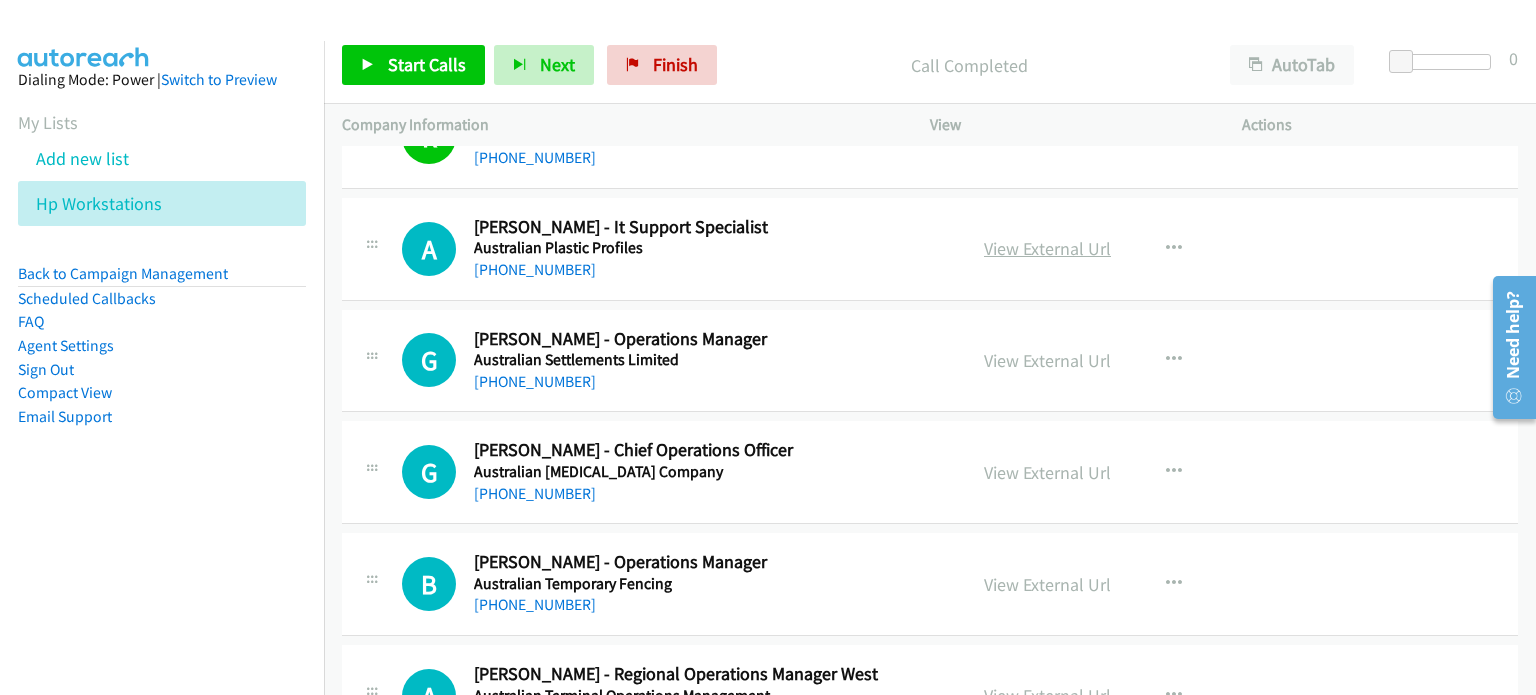 click on "View External Url" at bounding box center [1047, 248] 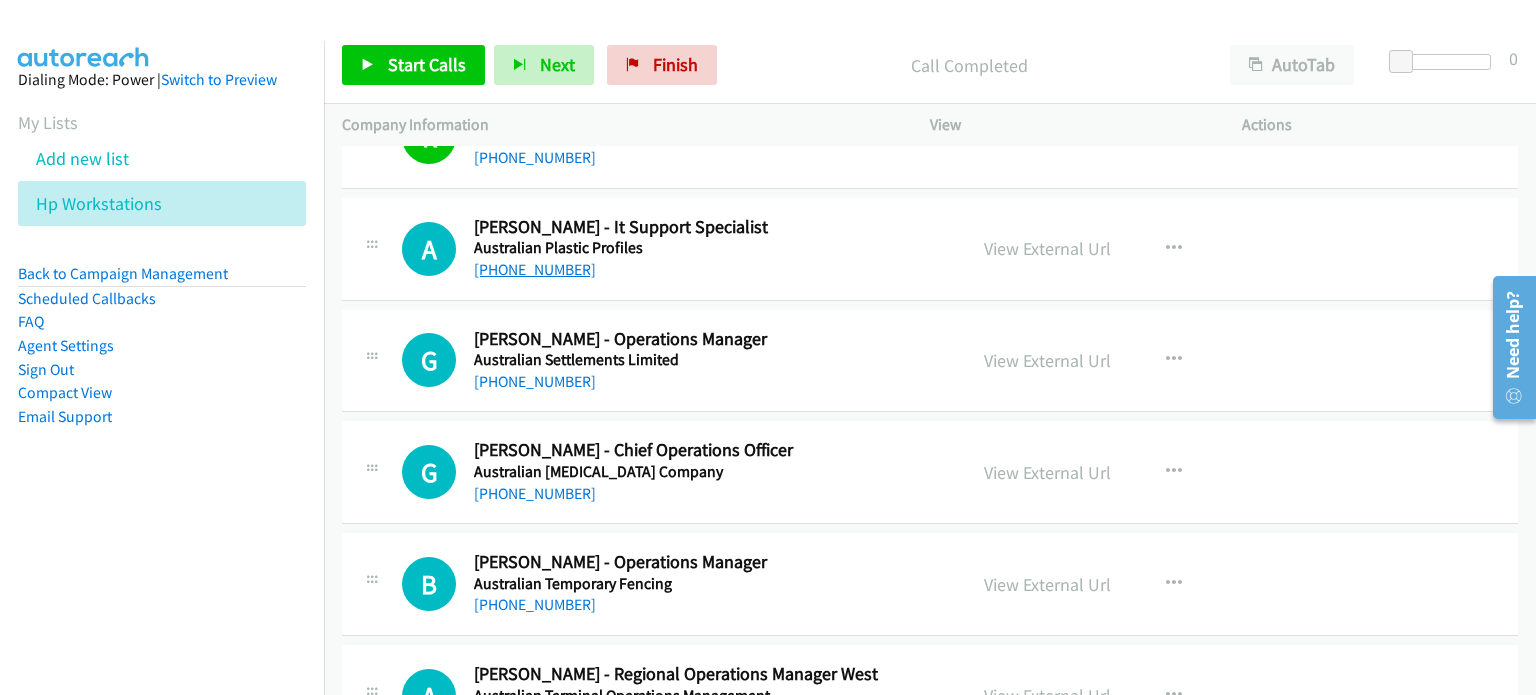 click on "[PHONE_NUMBER]" at bounding box center (535, 269) 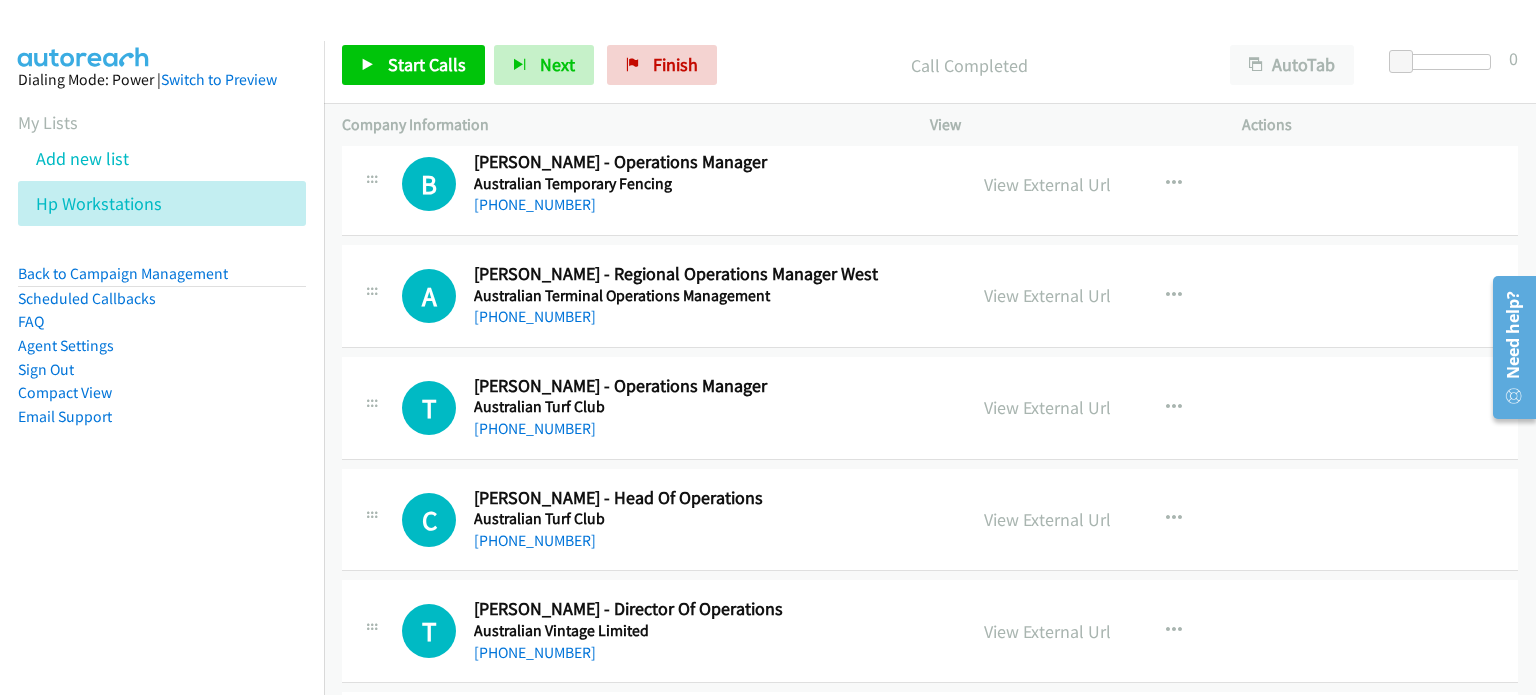 scroll, scrollTop: 1000, scrollLeft: 0, axis: vertical 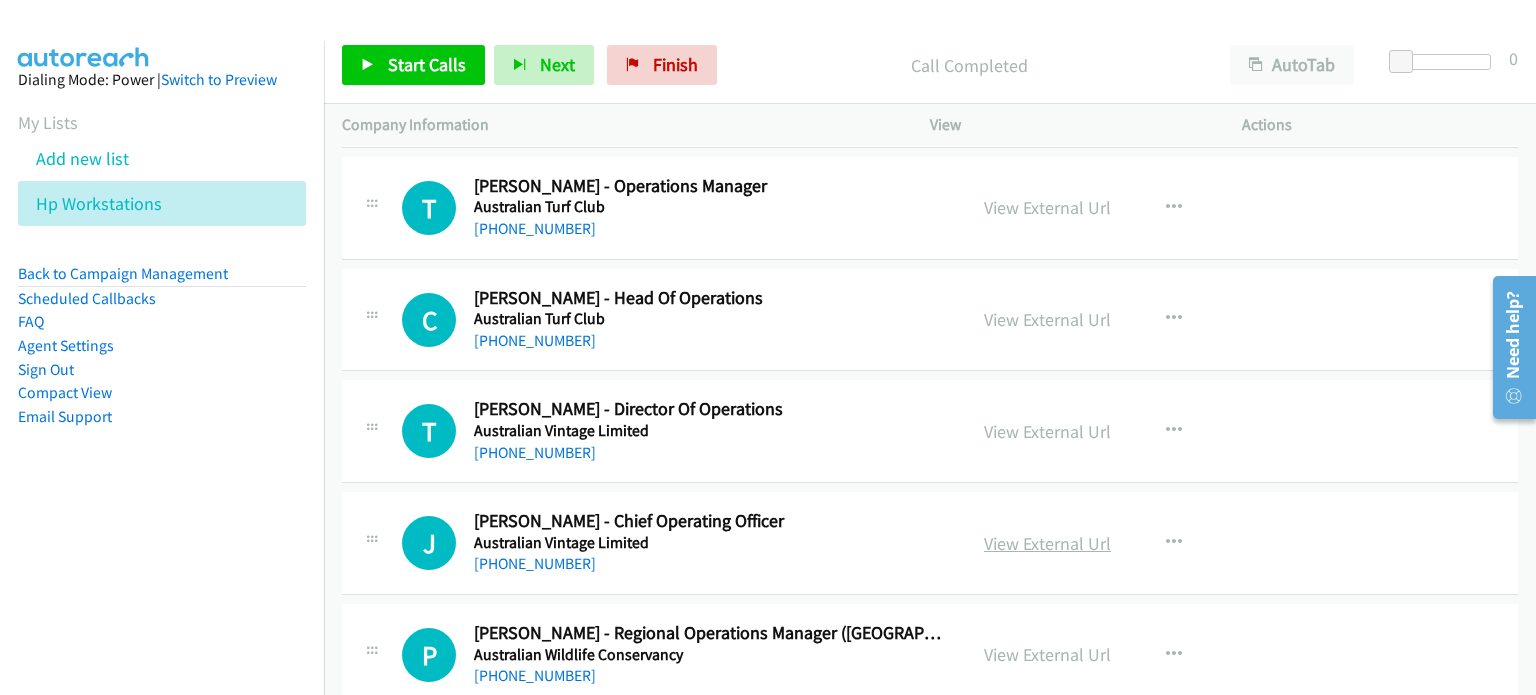 click on "View External Url" at bounding box center (1047, 543) 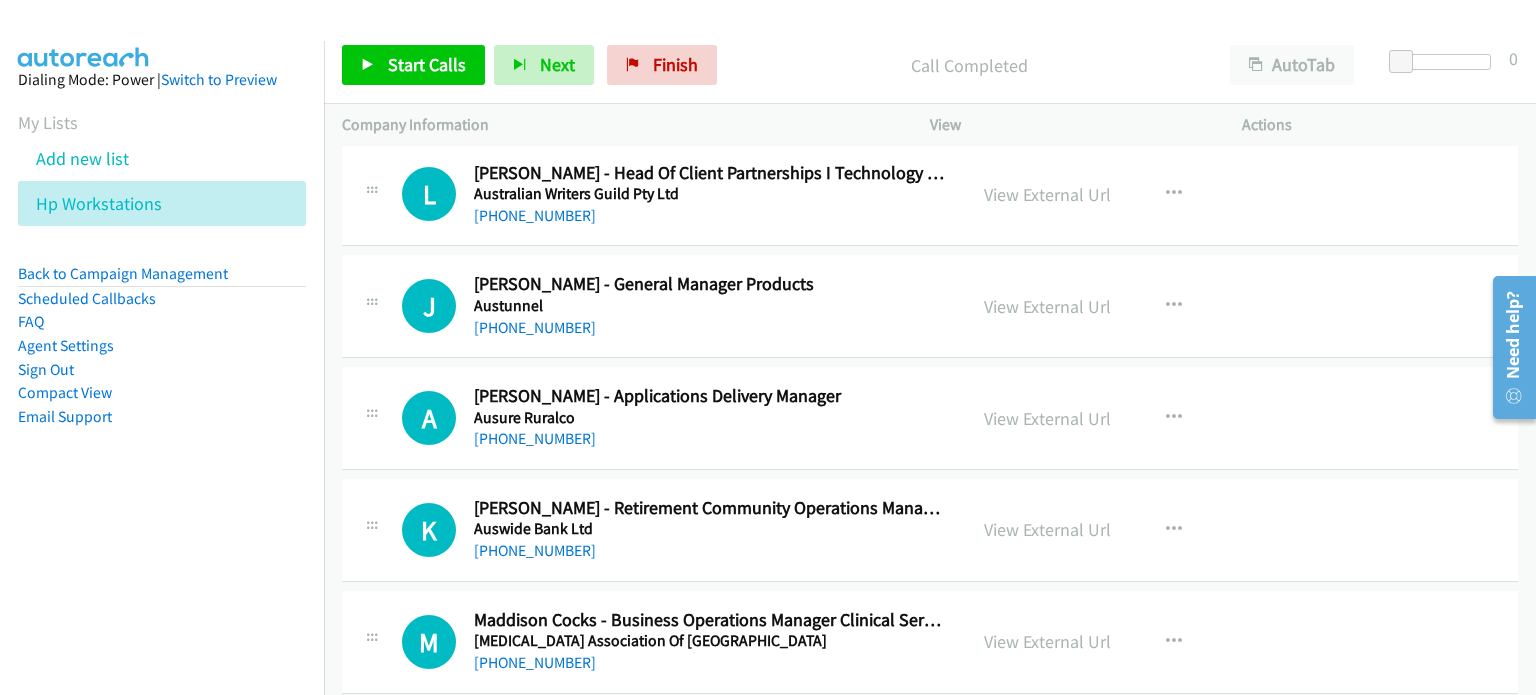 scroll, scrollTop: 1800, scrollLeft: 0, axis: vertical 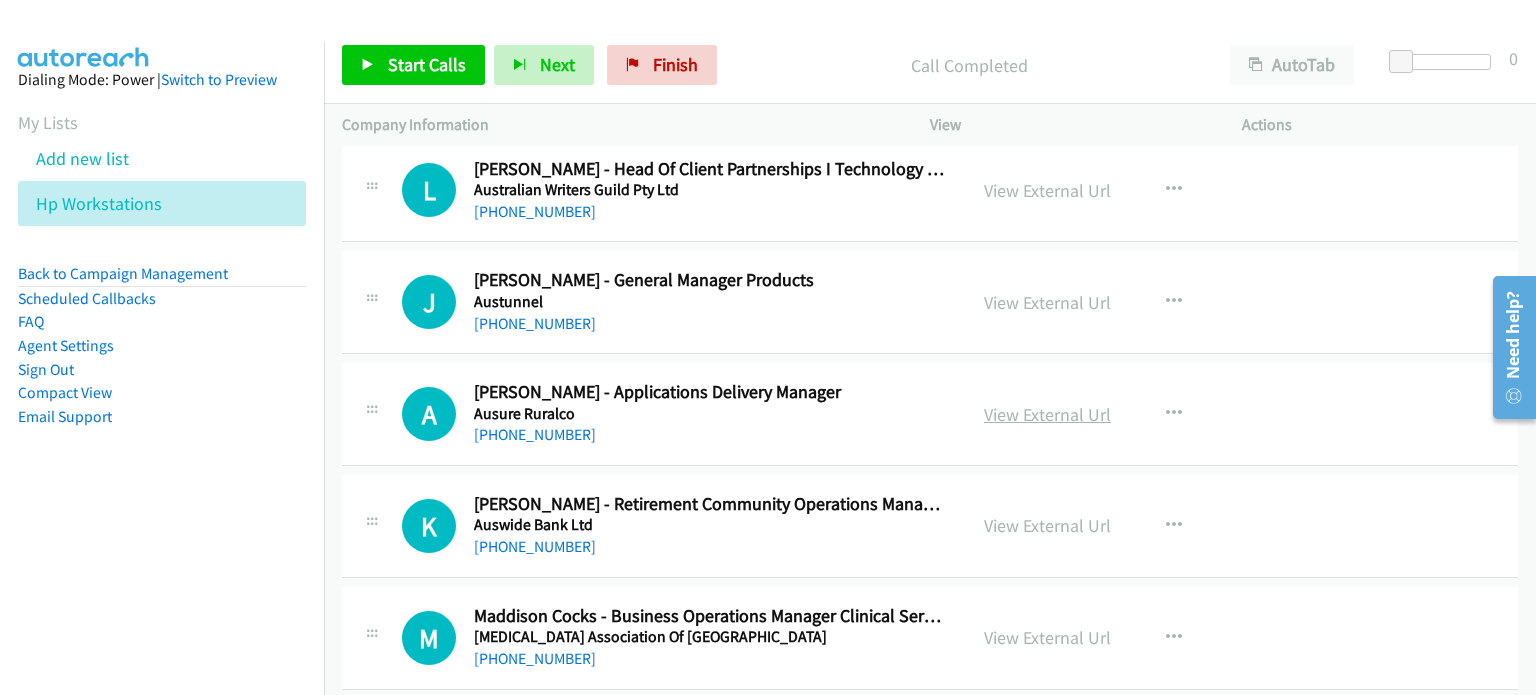 click on "View External Url" at bounding box center [1047, 414] 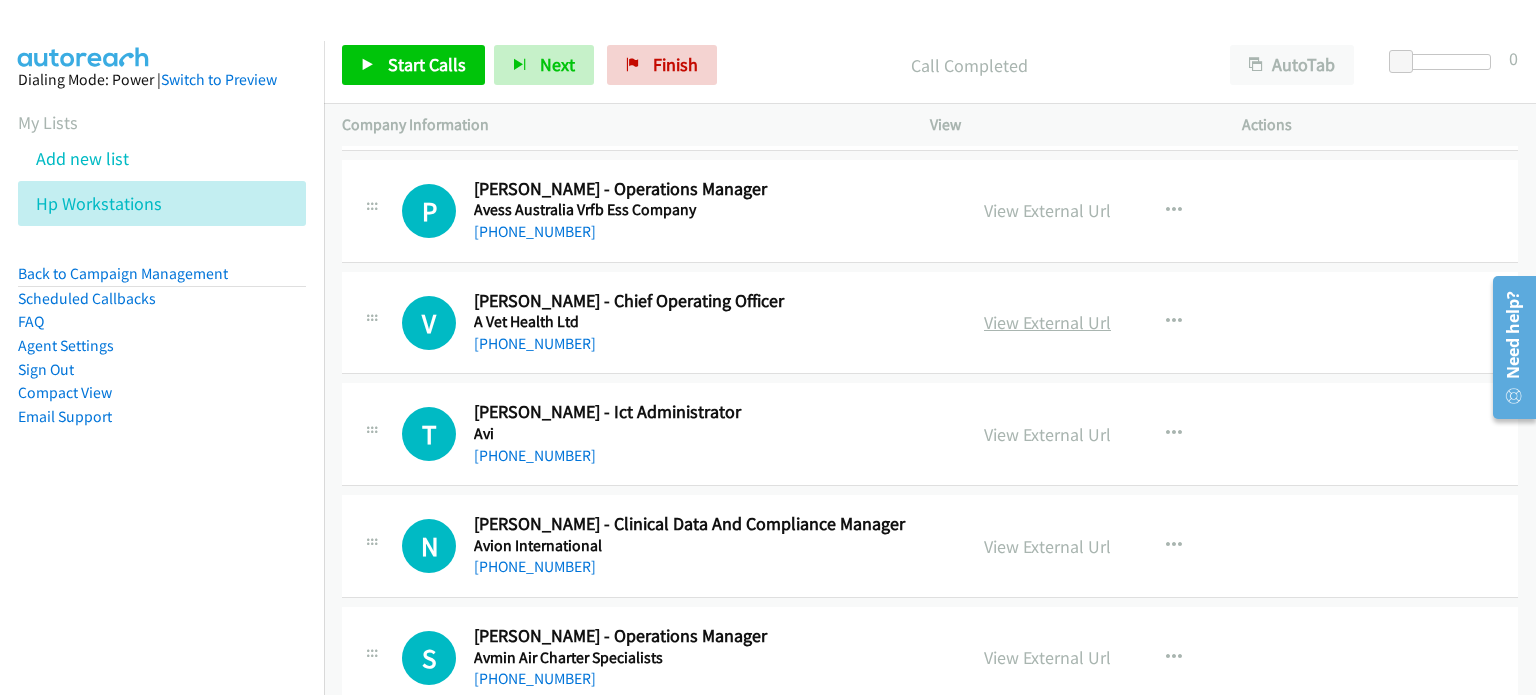 scroll, scrollTop: 2800, scrollLeft: 0, axis: vertical 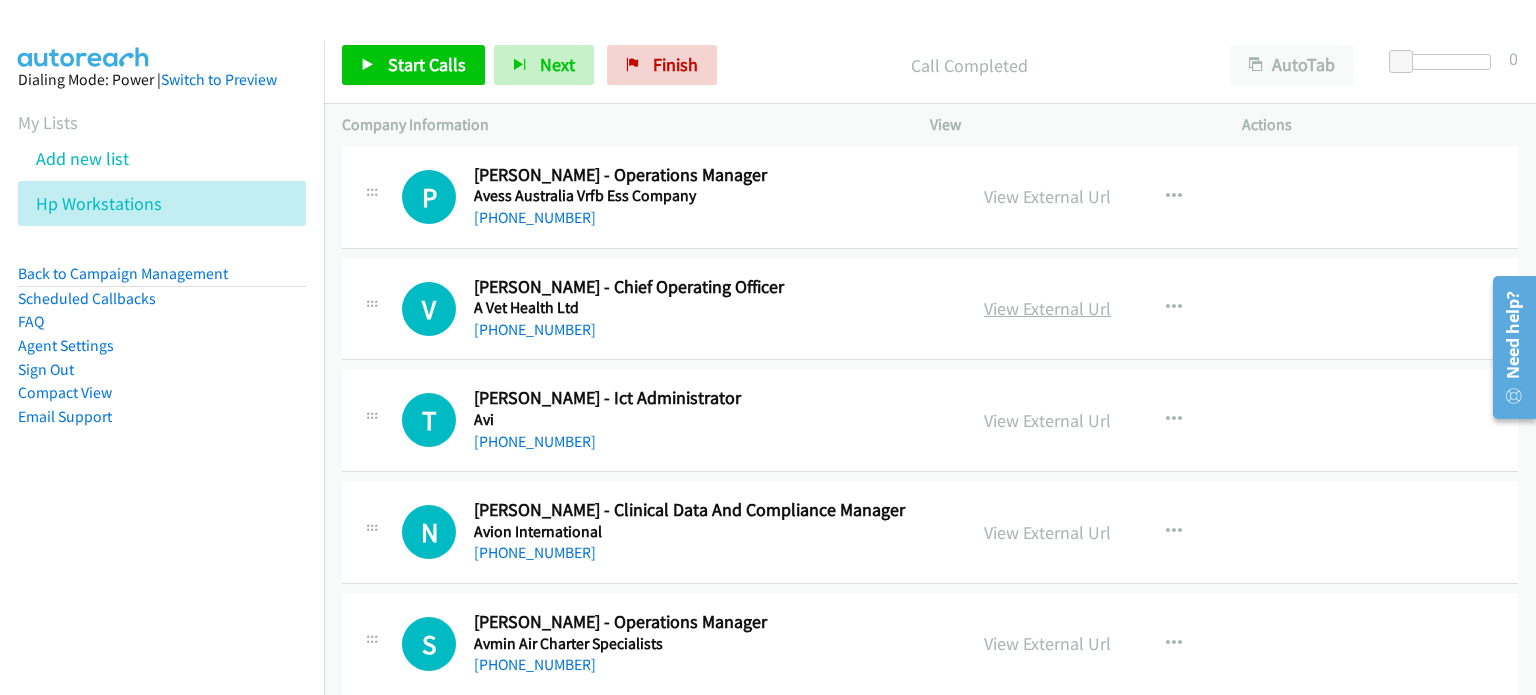 click on "View External Url" at bounding box center (1047, 308) 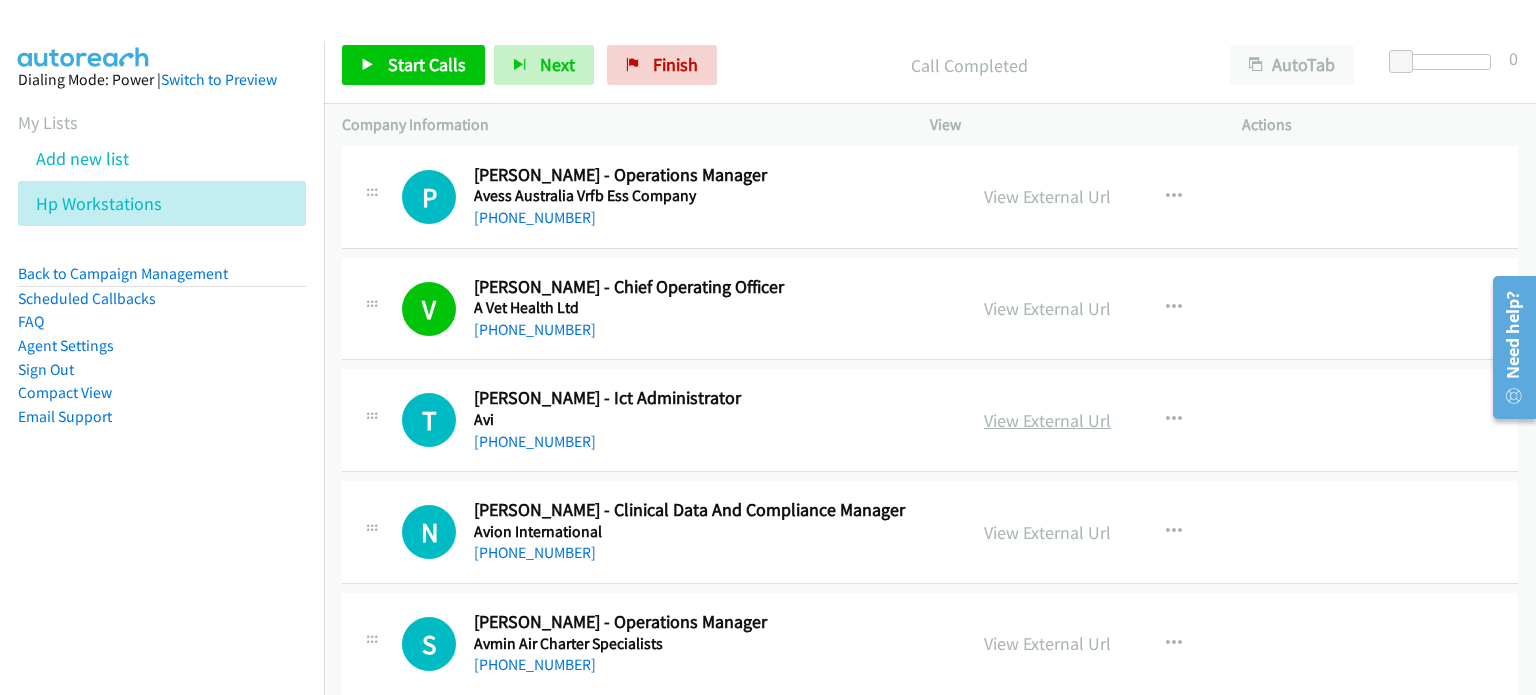 click on "View External Url" at bounding box center [1047, 420] 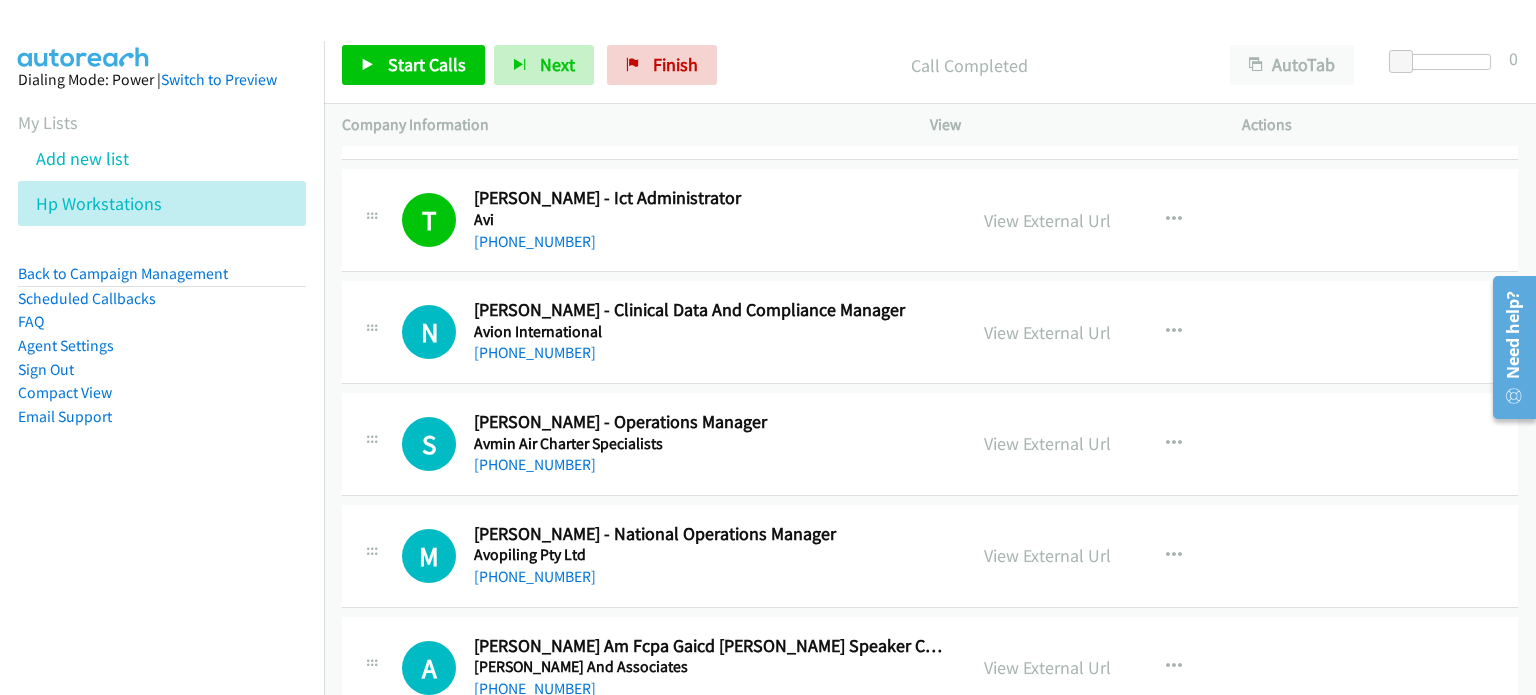 scroll, scrollTop: 3100, scrollLeft: 0, axis: vertical 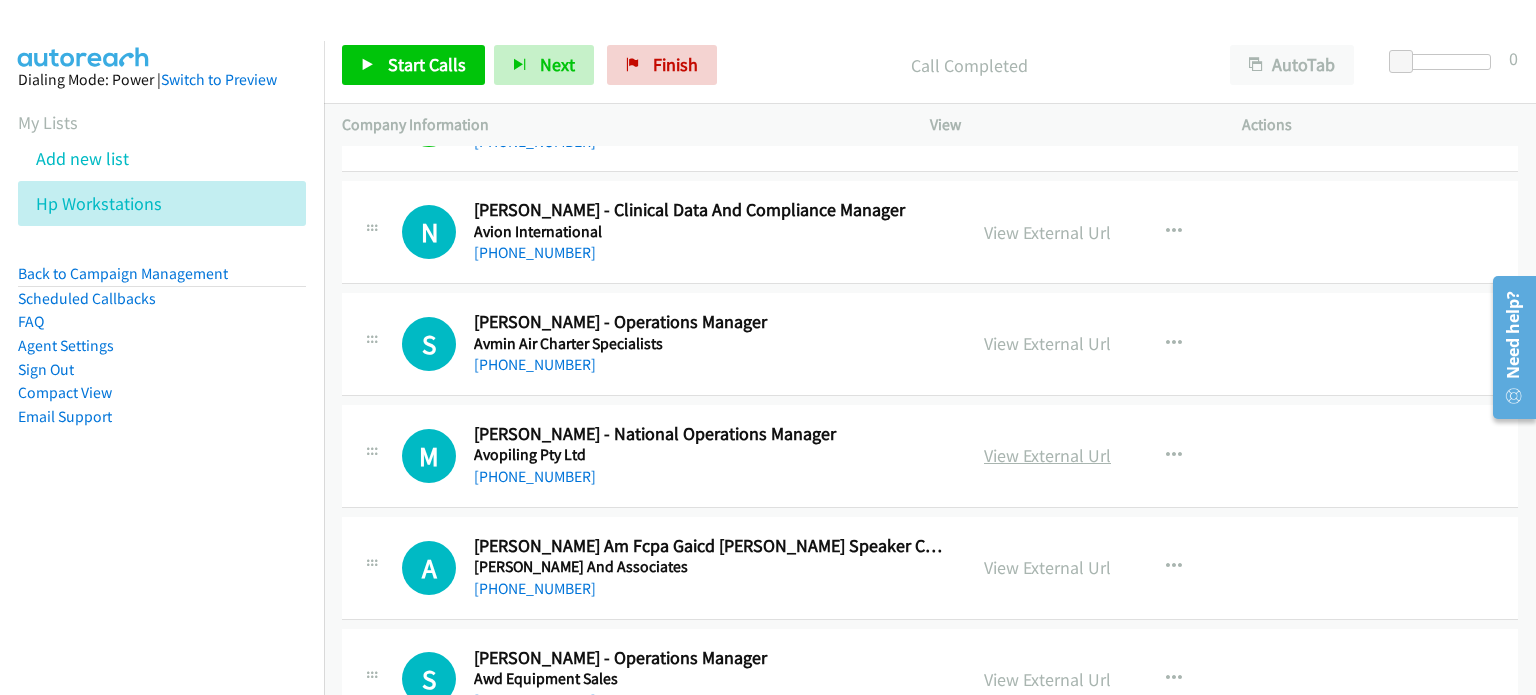 click on "View External Url" at bounding box center (1047, 455) 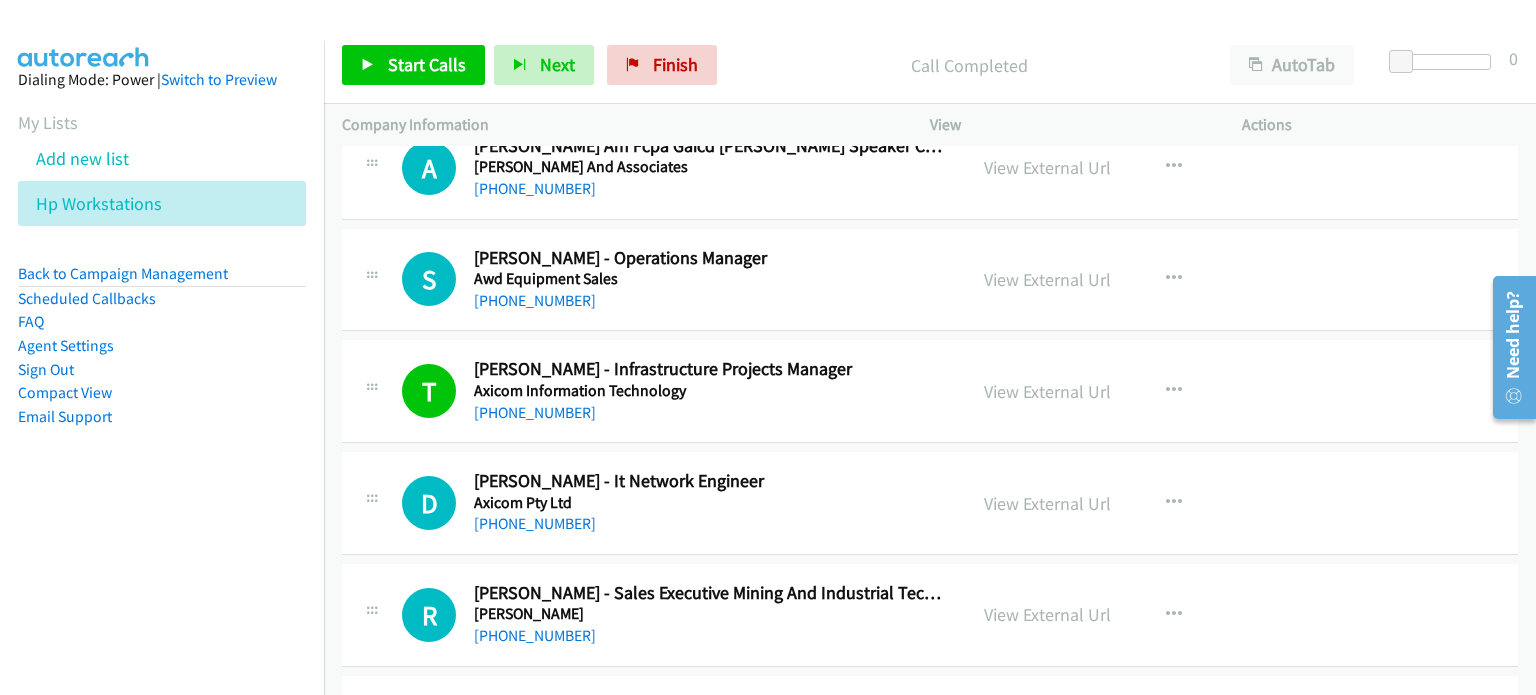 scroll, scrollTop: 3600, scrollLeft: 0, axis: vertical 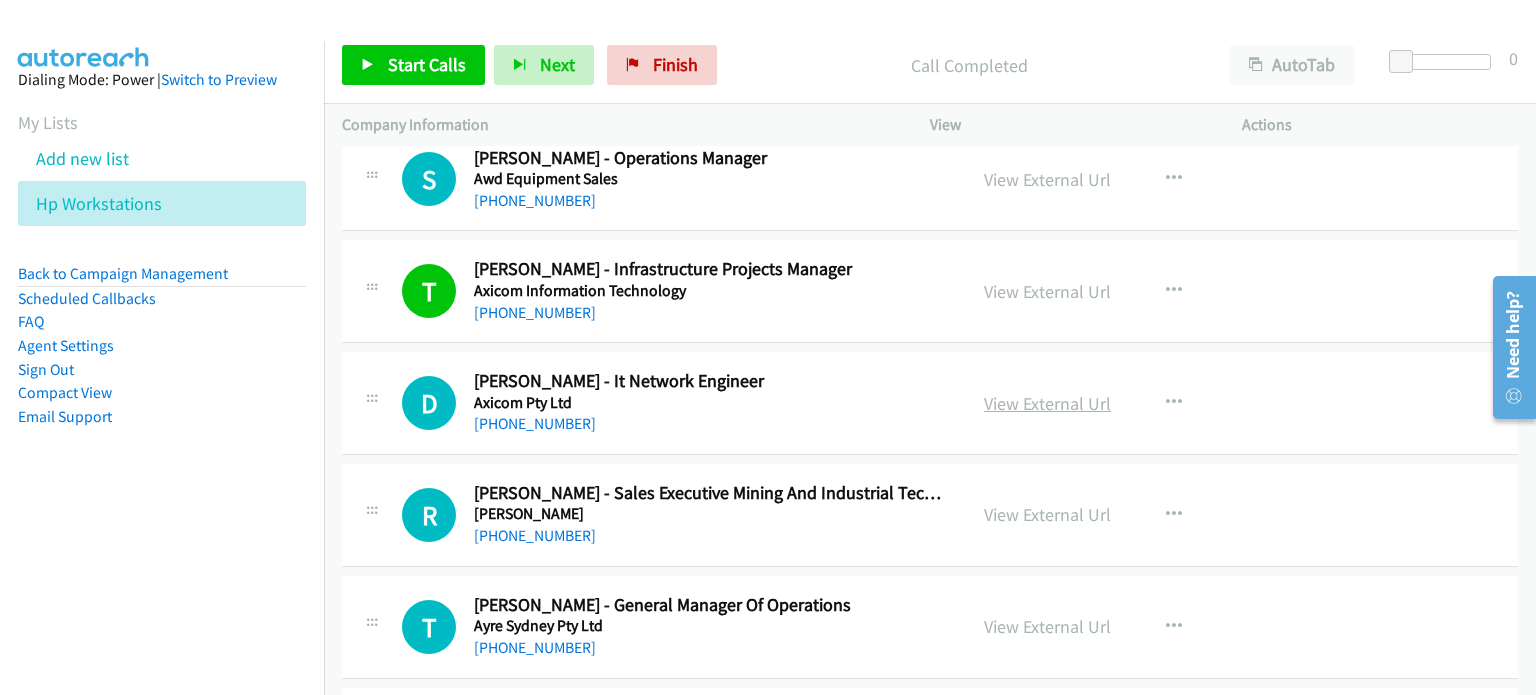 click on "View External Url" at bounding box center (1047, 403) 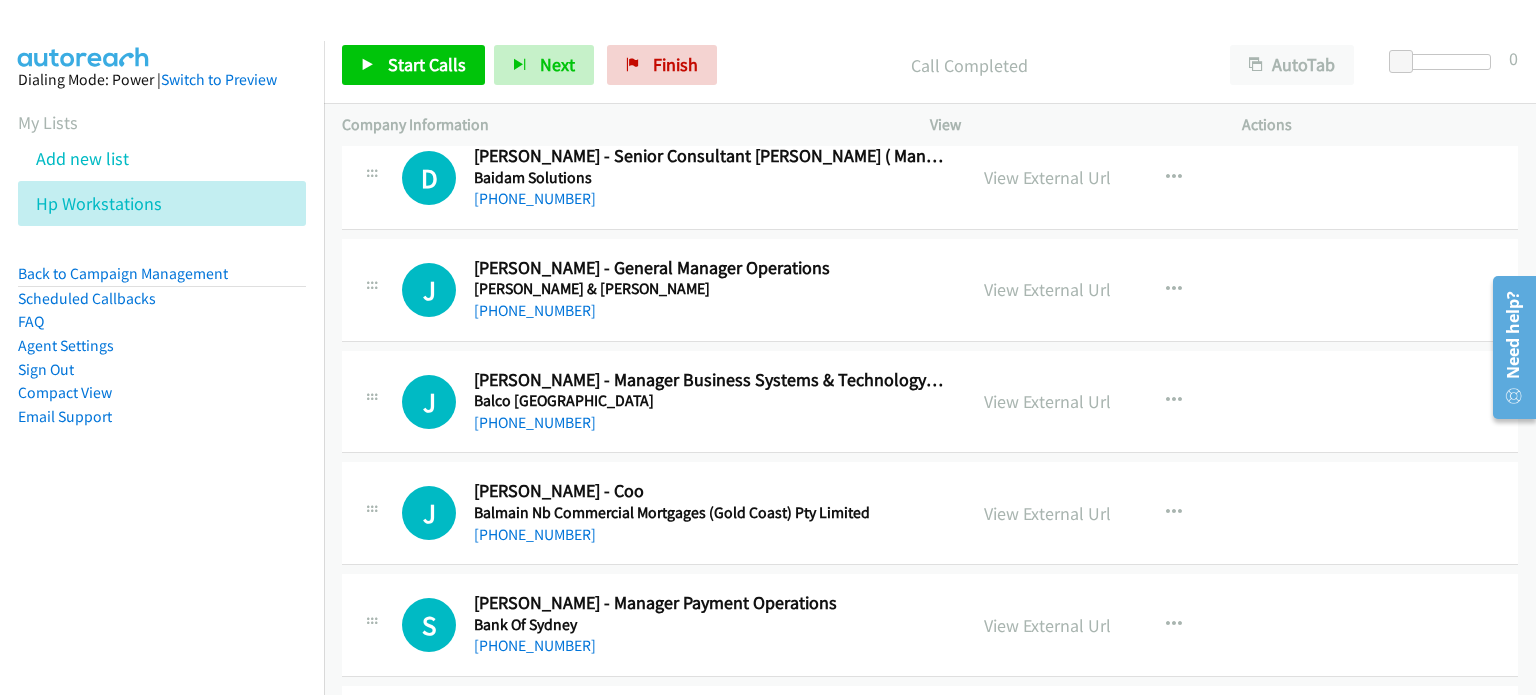 scroll, scrollTop: 4600, scrollLeft: 0, axis: vertical 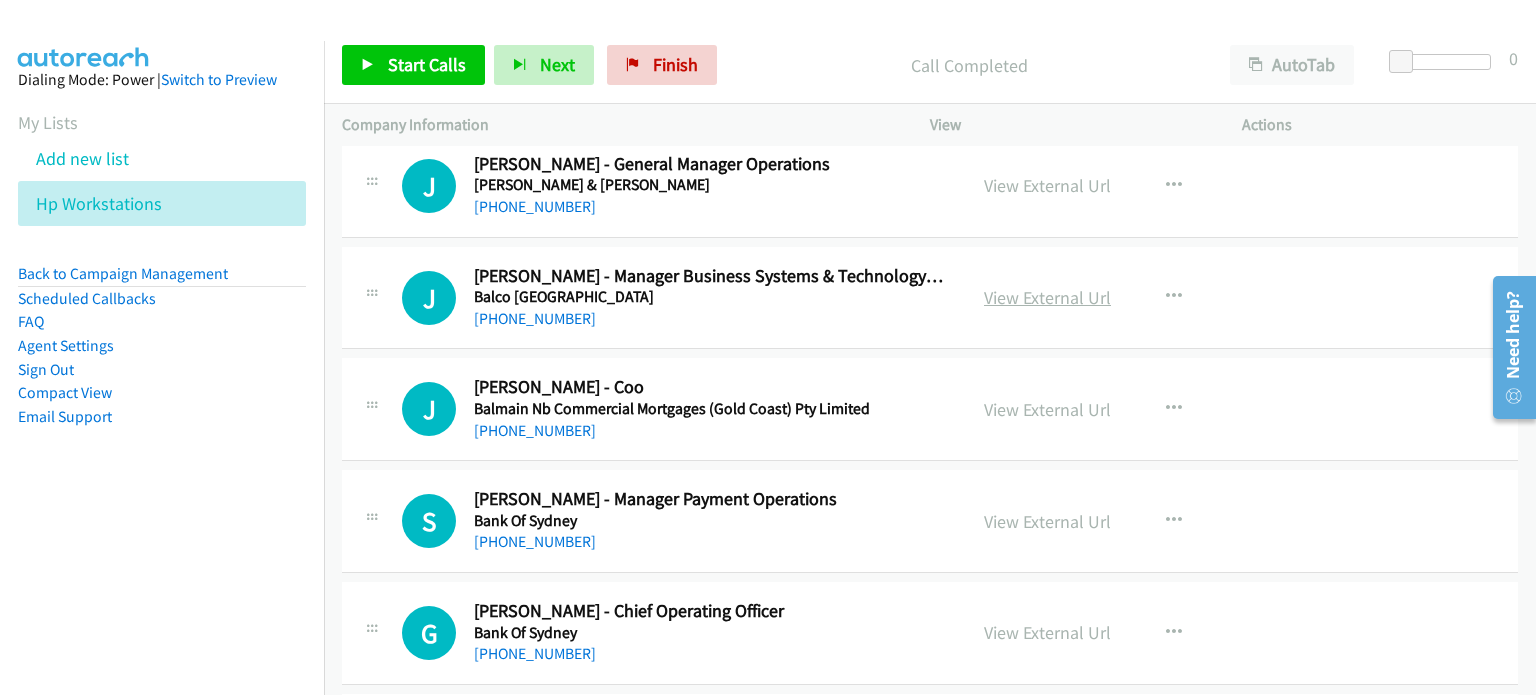 click on "View External Url" at bounding box center [1047, 297] 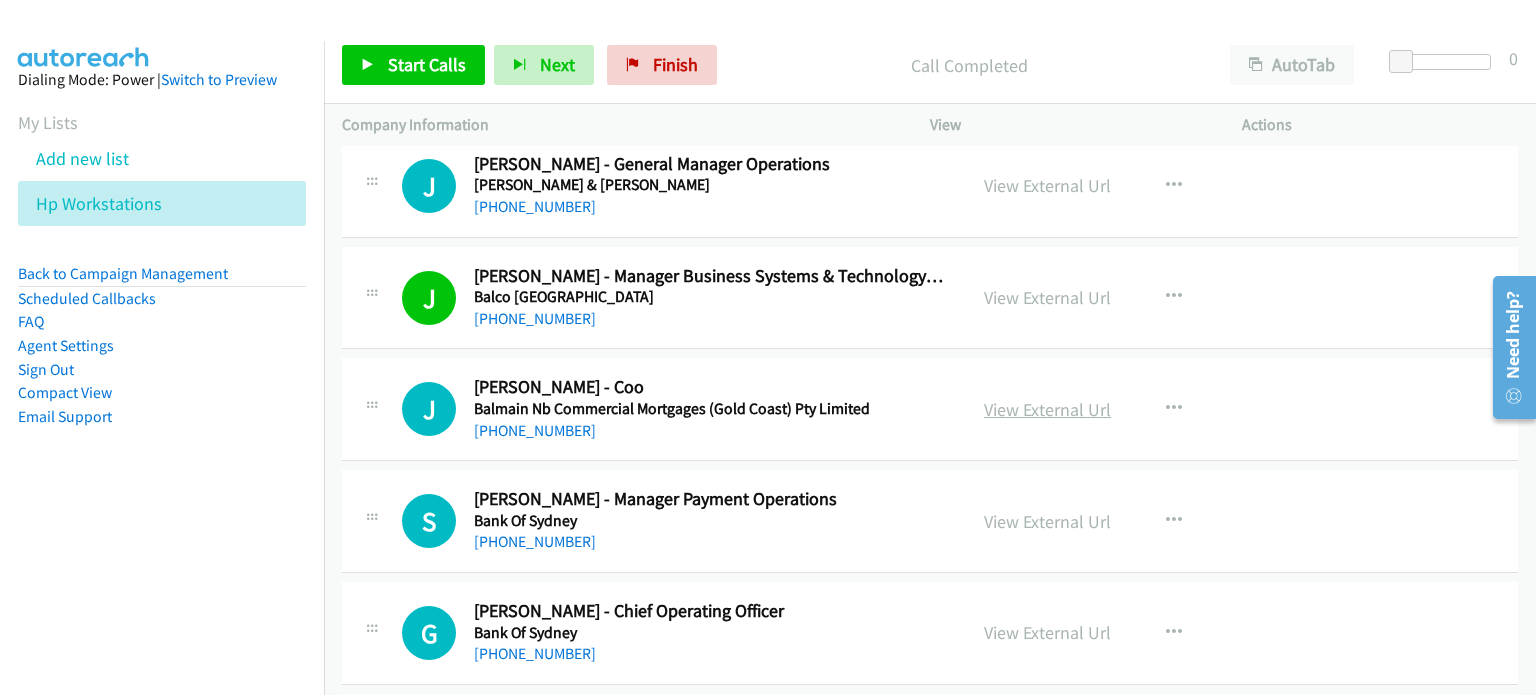 click on "View External Url" at bounding box center [1047, 409] 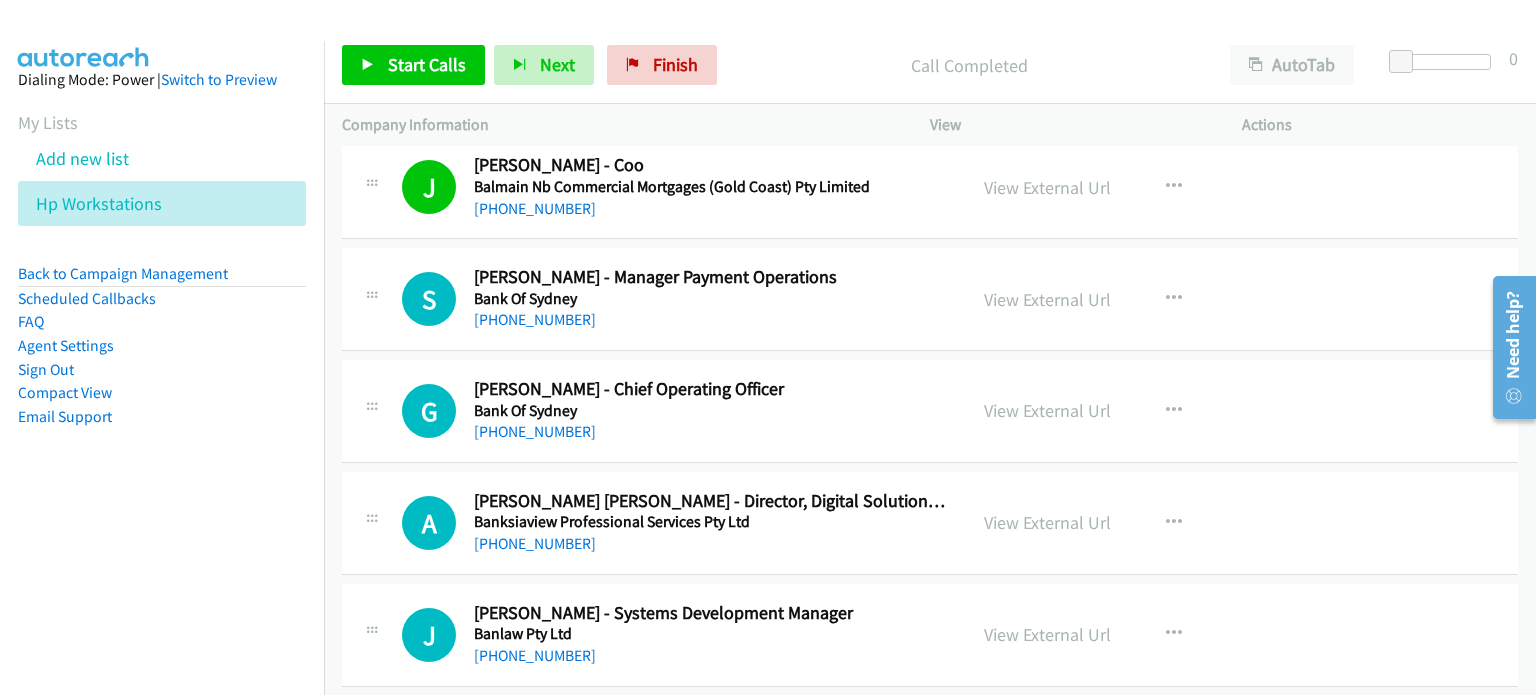 scroll, scrollTop: 5000, scrollLeft: 0, axis: vertical 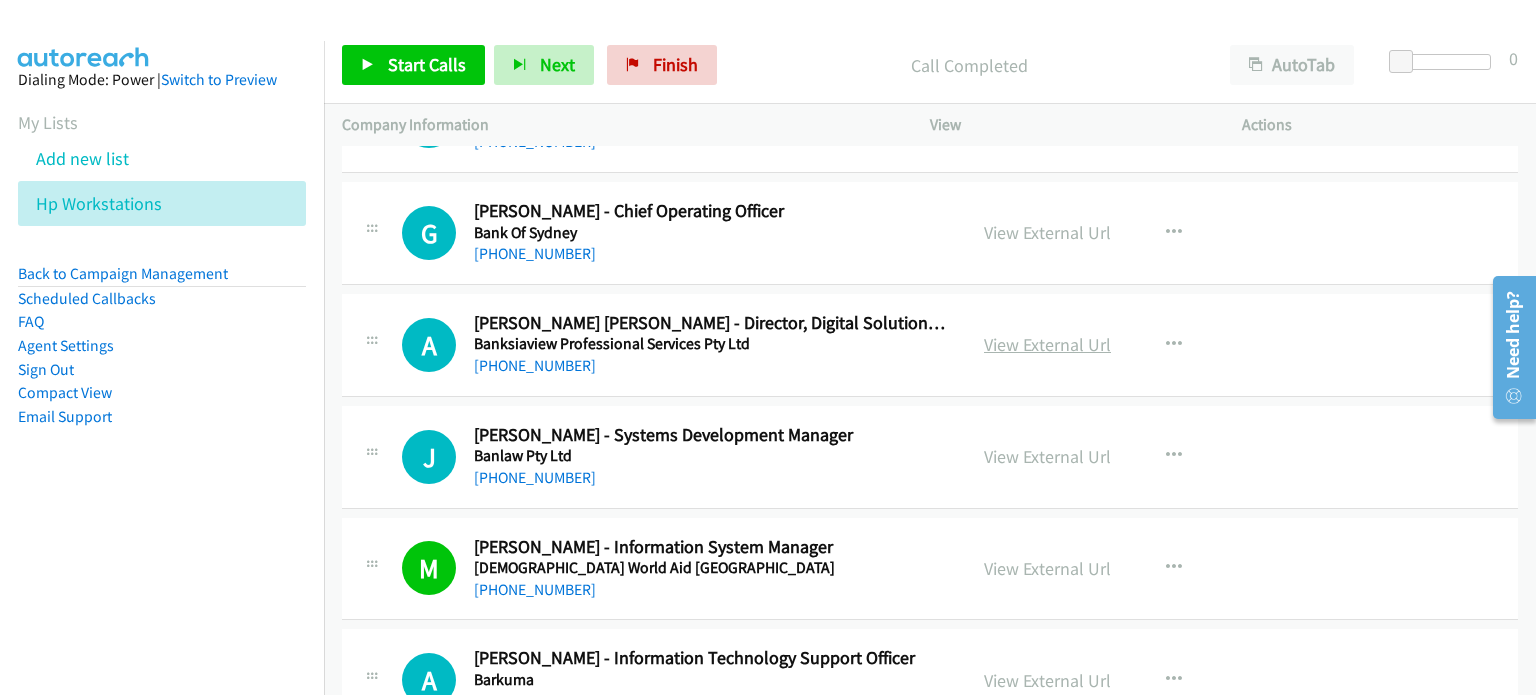 click on "View External Url" at bounding box center [1047, 344] 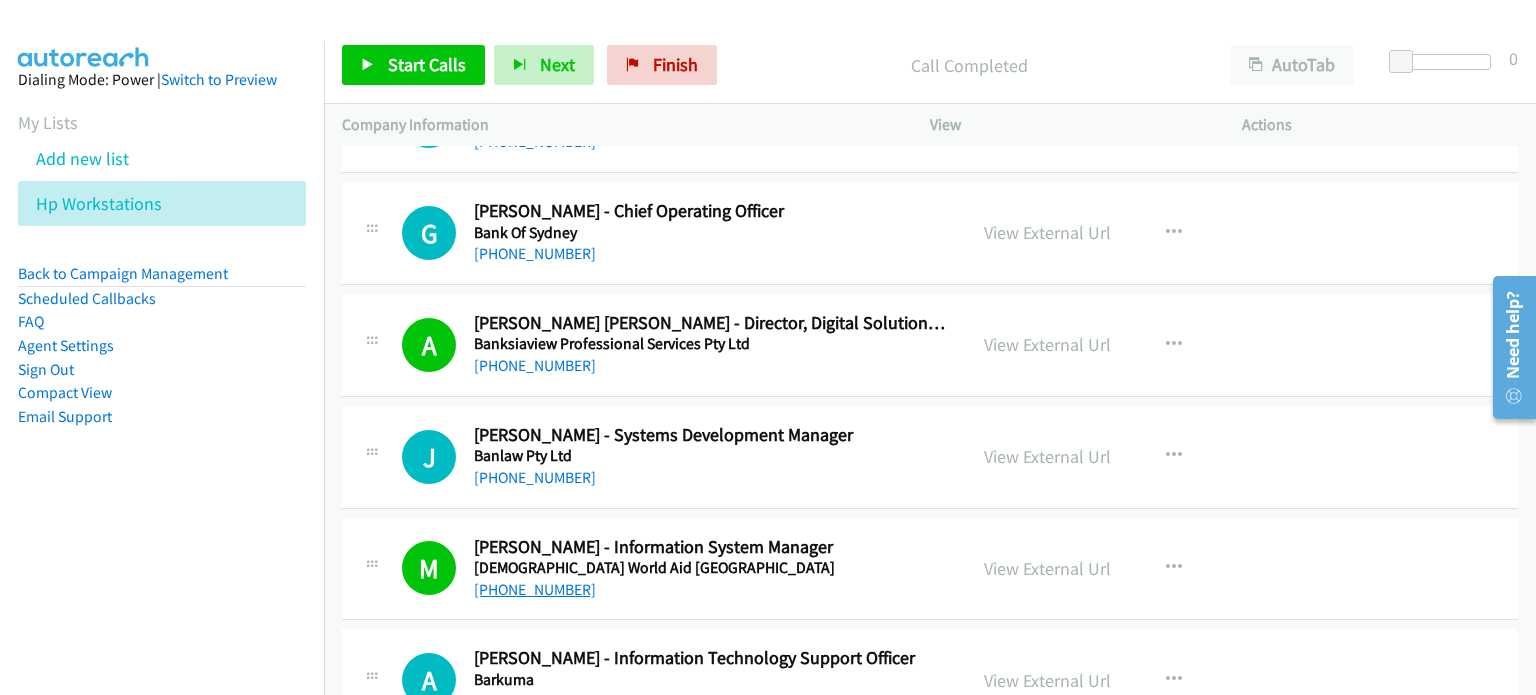 click on "+61 2 9921 3378" at bounding box center [535, 589] 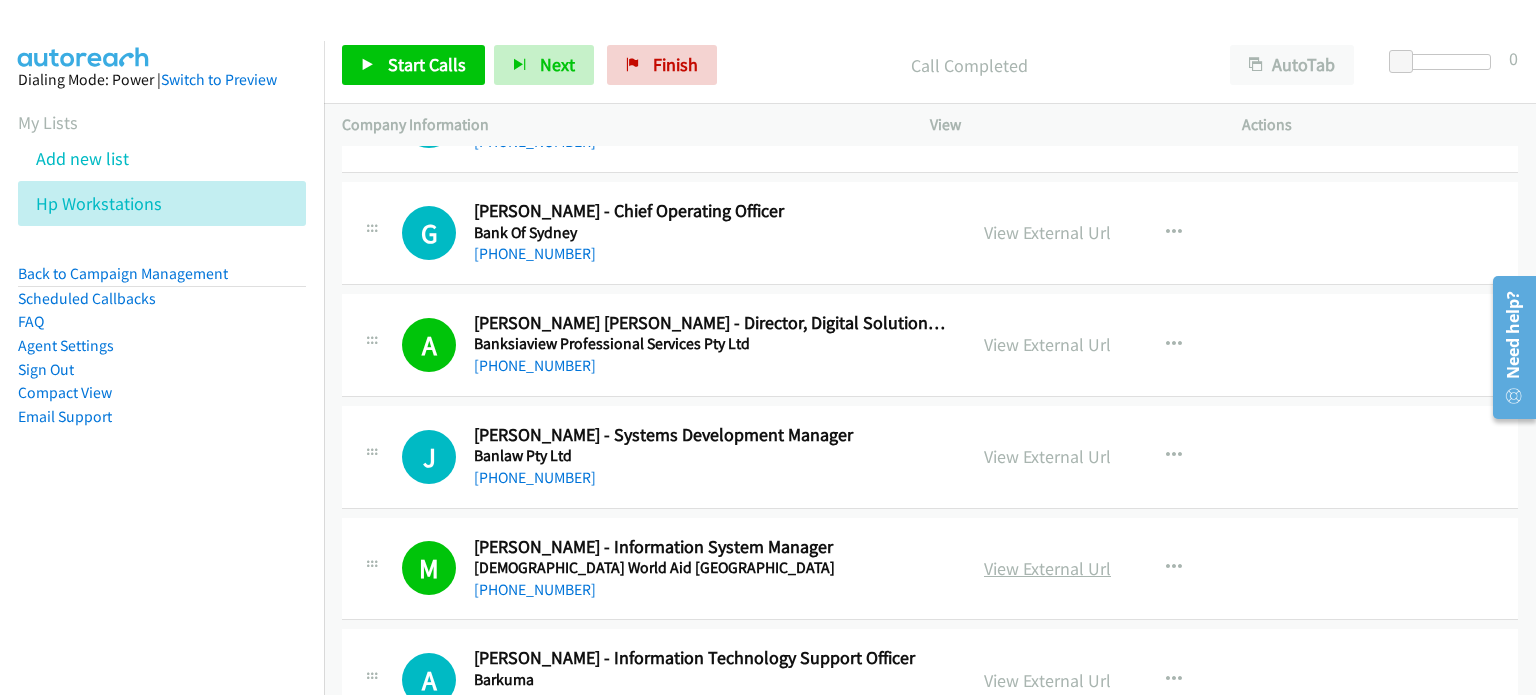 click on "View External Url" at bounding box center (1047, 568) 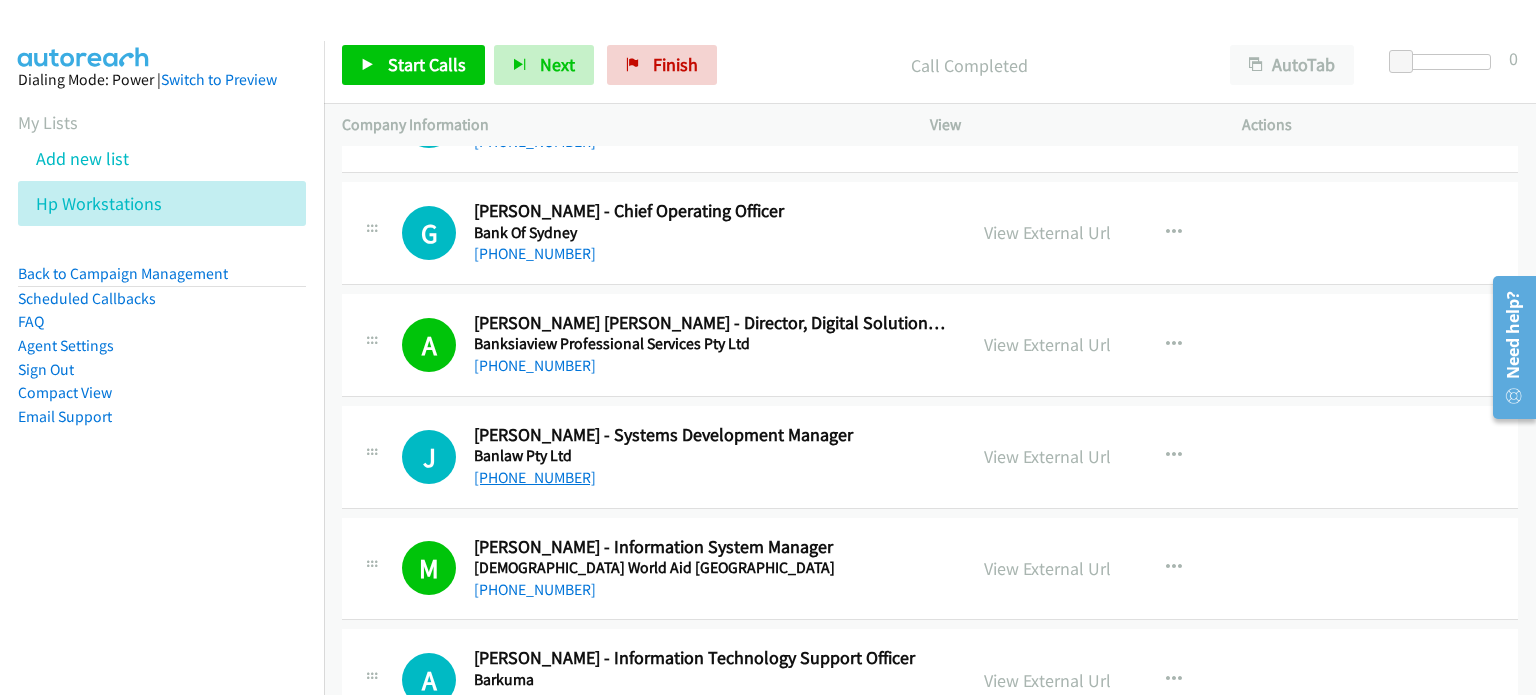 click on "+61 422 738 493" at bounding box center (535, 477) 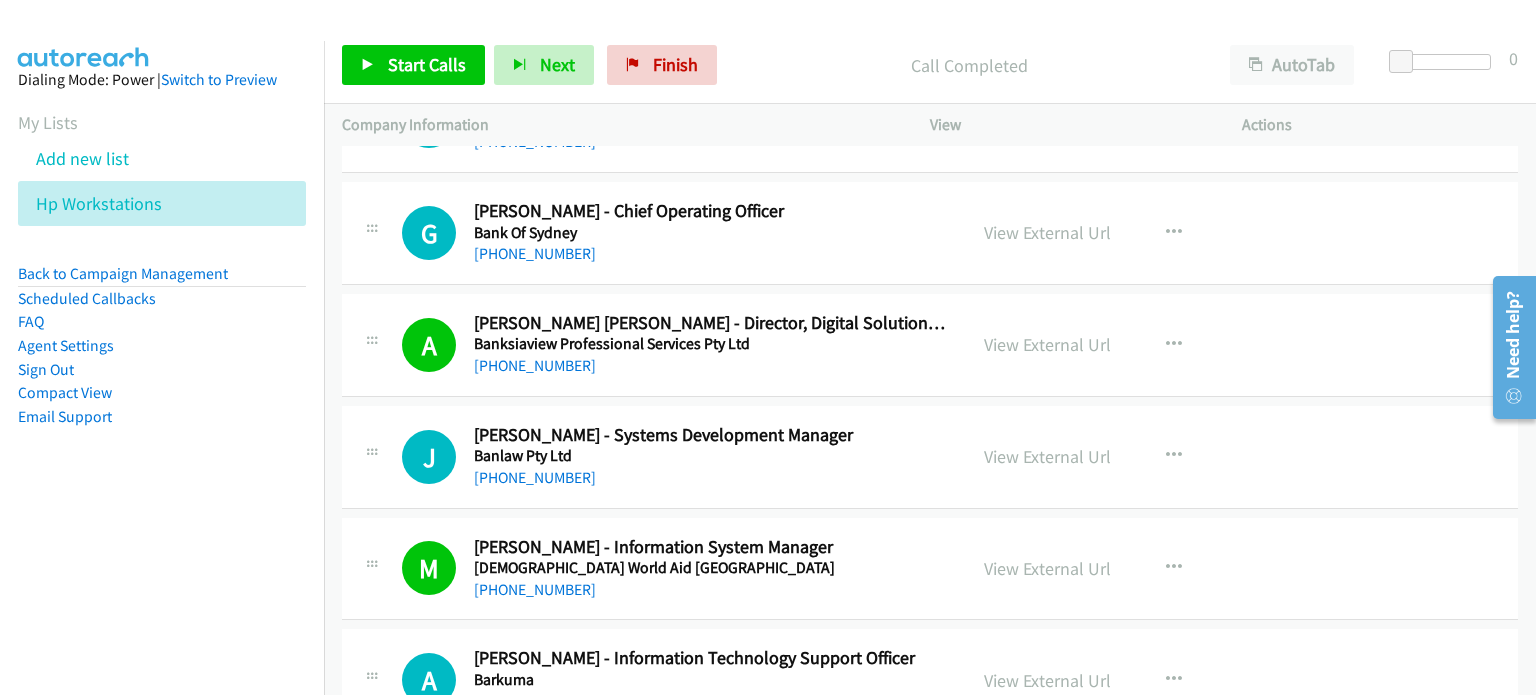click on "J
Callback Scheduled
Joshua Howell - Systems Development Manager
Banlaw Pty Ltd
Australia/Sydney
+61 422 738 493
View External Url
View External Url
Schedule/Manage Callback
Start Calls Here
Remove from list
Add to do not call list
Reset Call Status" at bounding box center [930, 457] 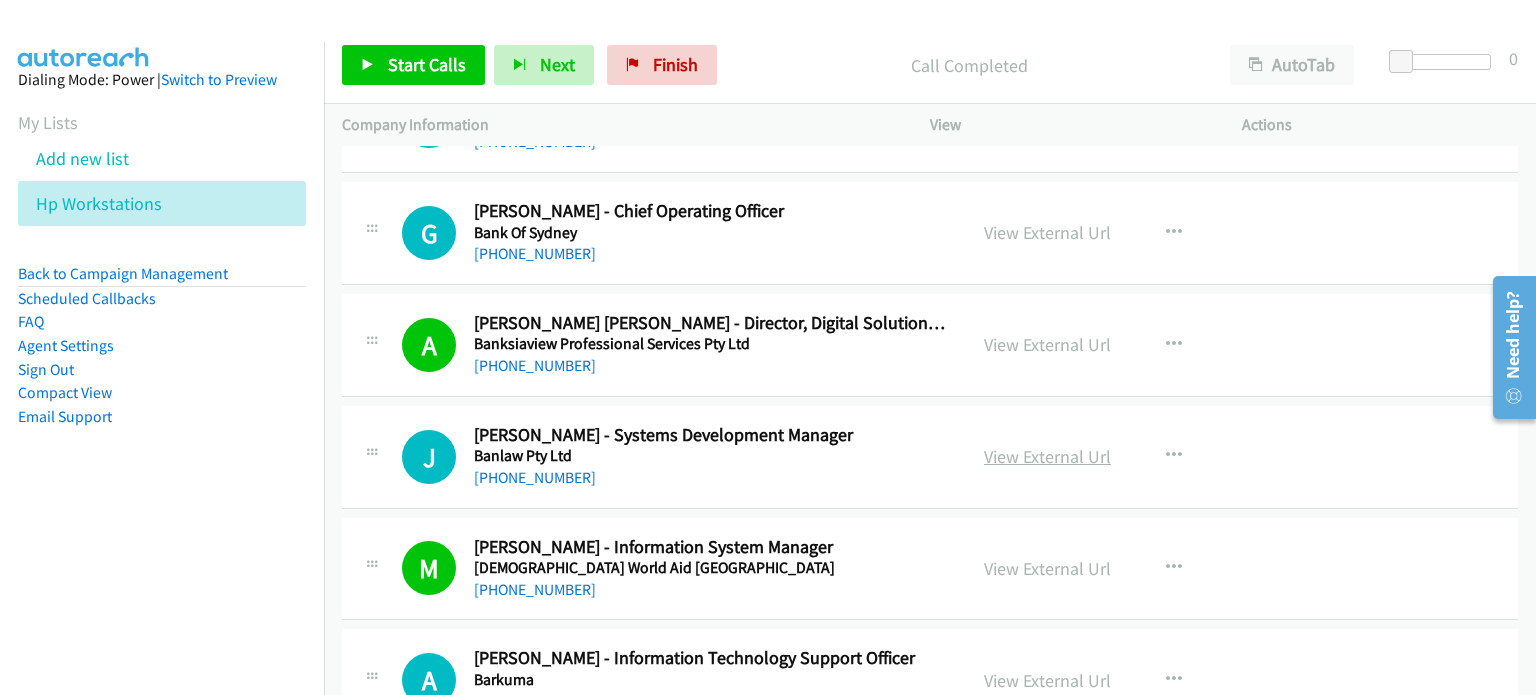 click on "View External Url" at bounding box center (1047, 456) 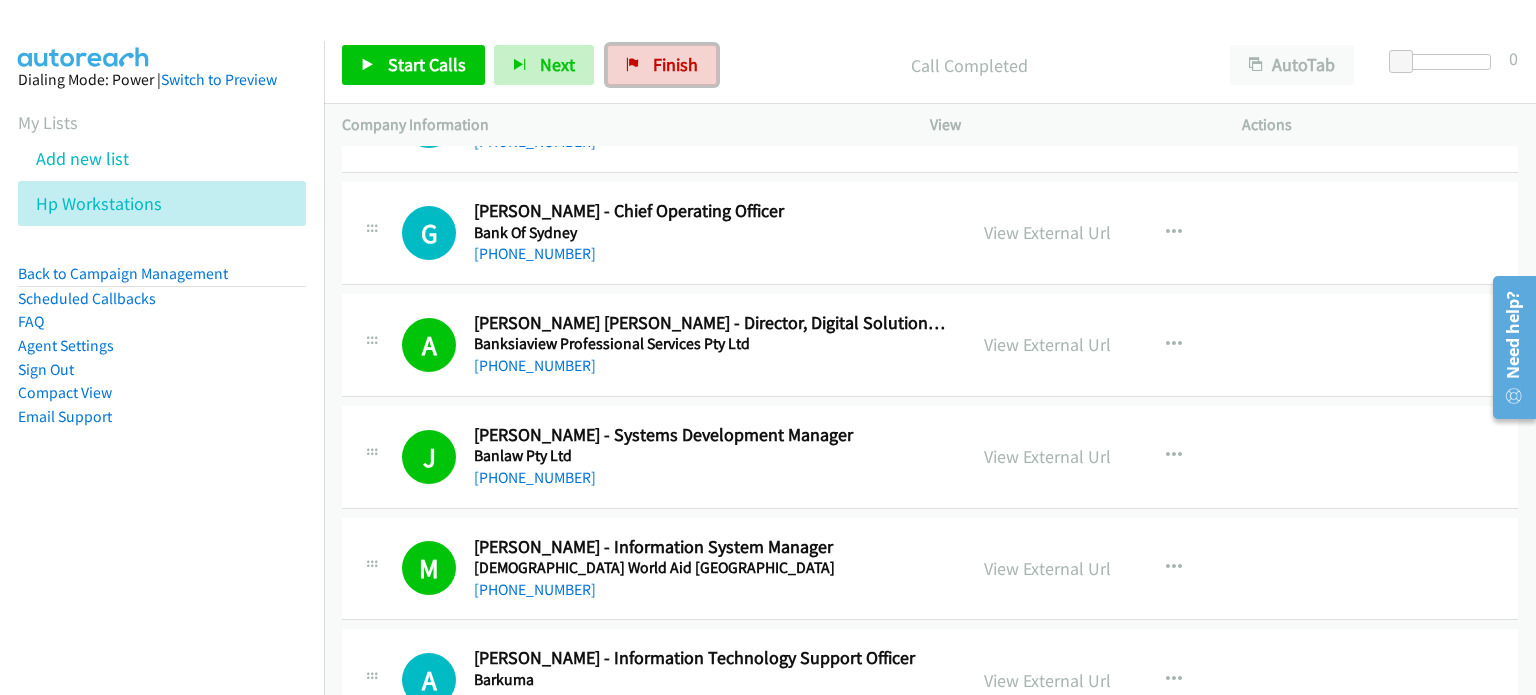 click on "Finish" at bounding box center [675, 64] 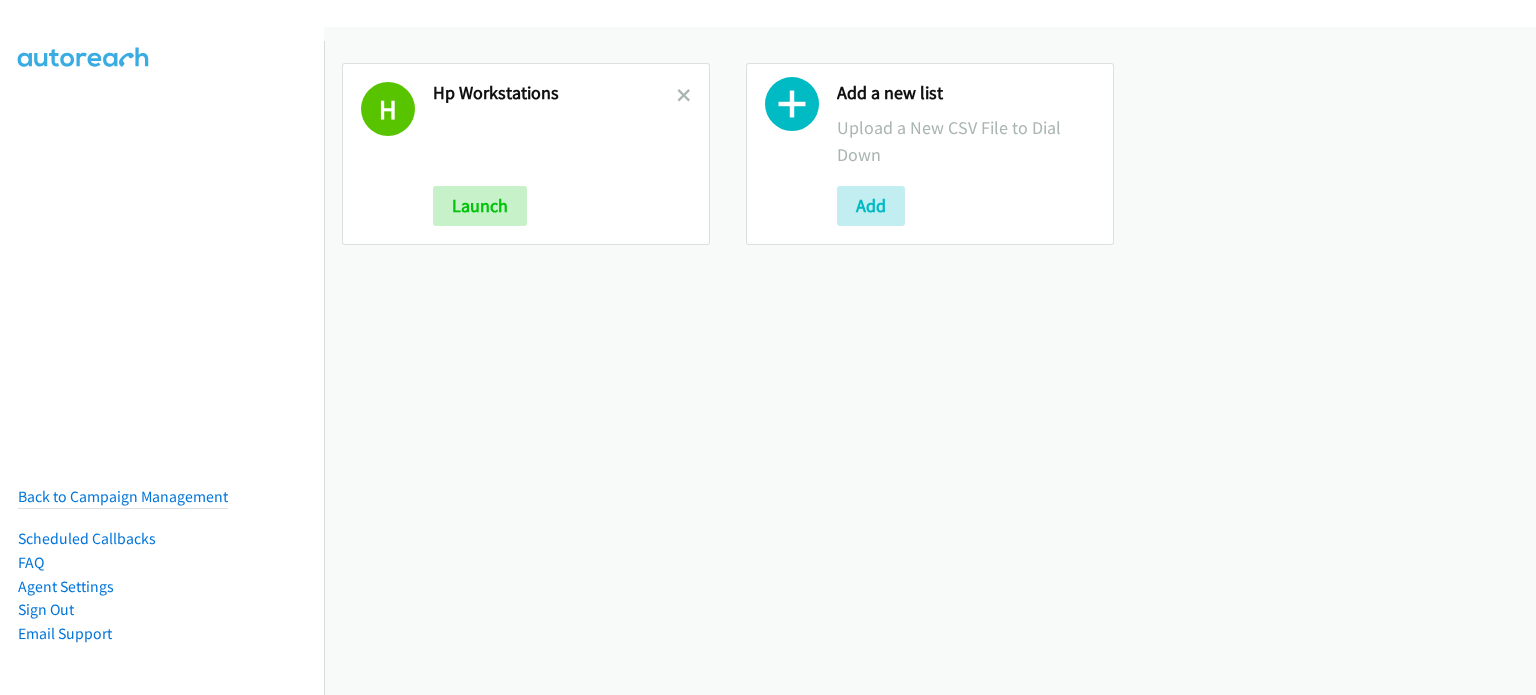 scroll, scrollTop: 0, scrollLeft: 0, axis: both 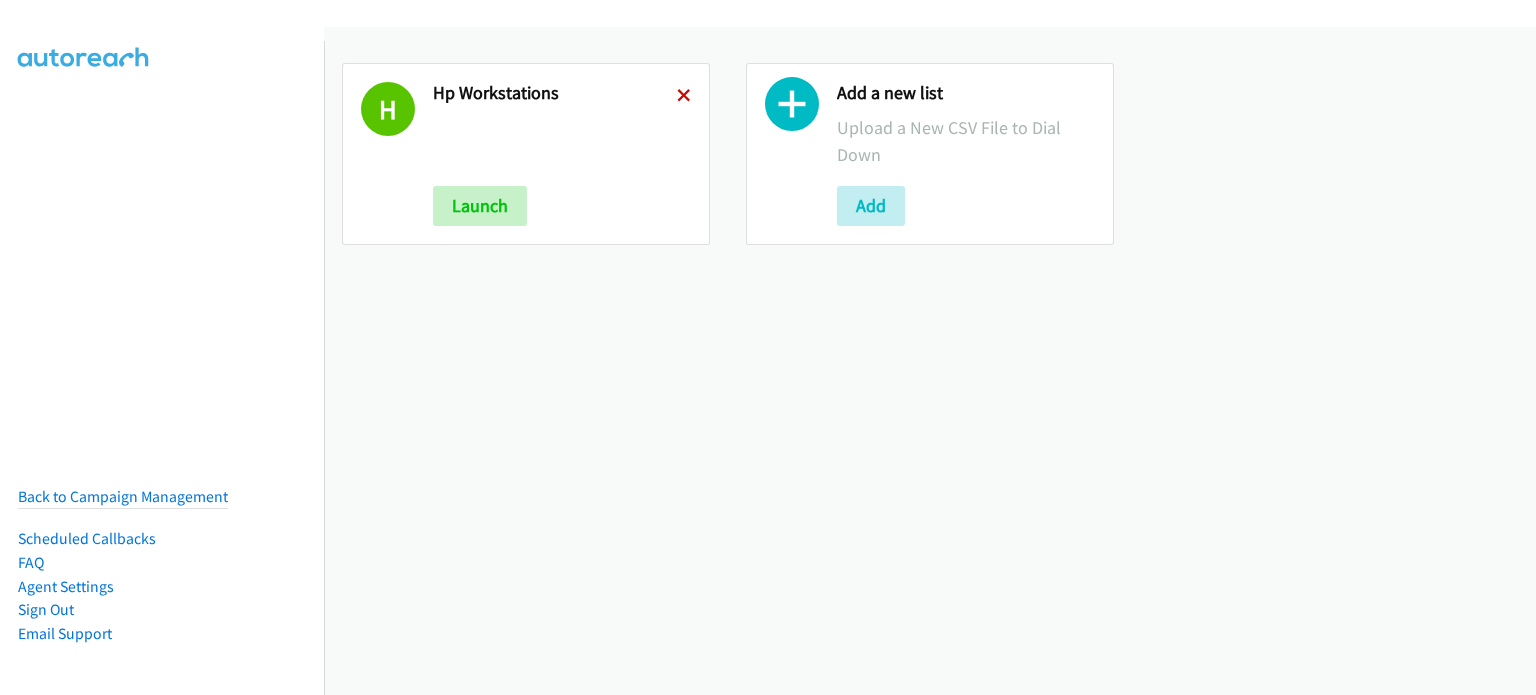 click at bounding box center [684, 97] 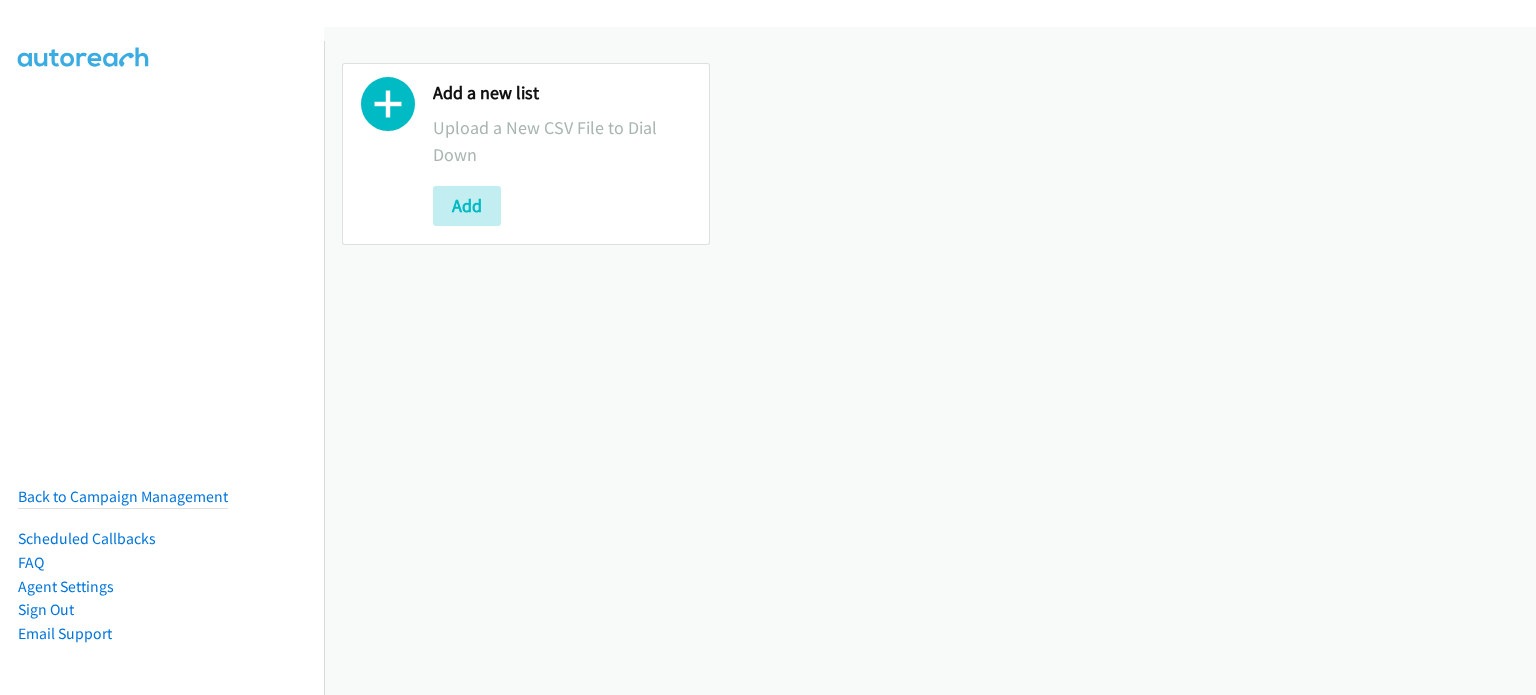 scroll, scrollTop: 0, scrollLeft: 0, axis: both 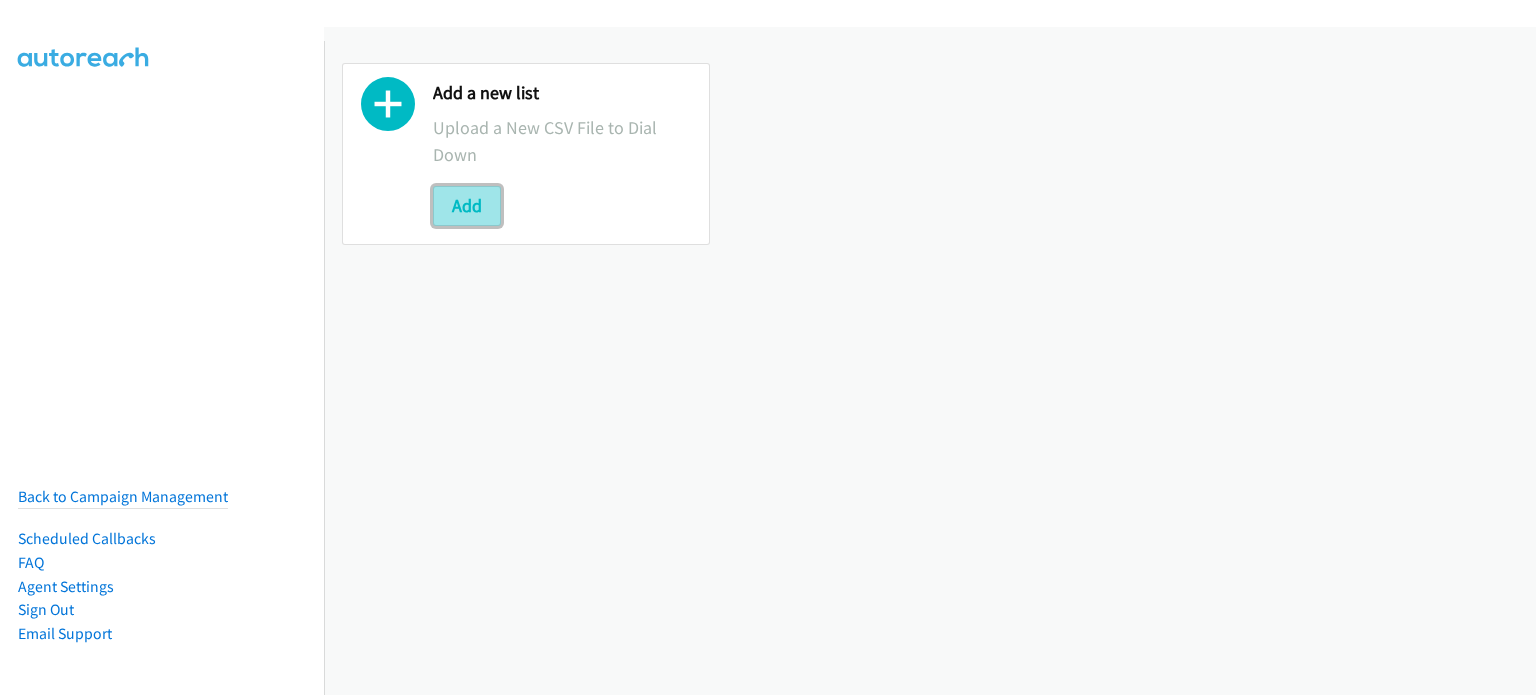 click on "Add" at bounding box center (467, 206) 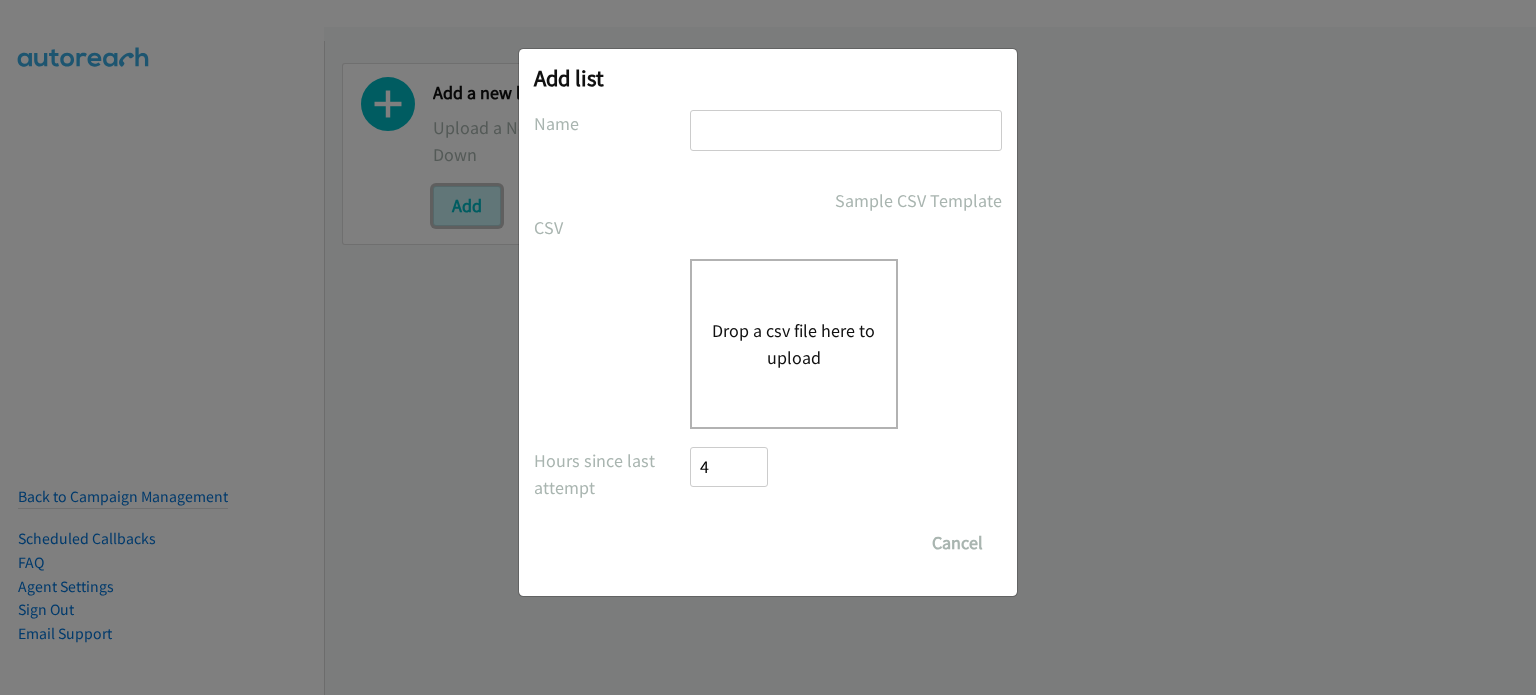 scroll, scrollTop: 0, scrollLeft: 0, axis: both 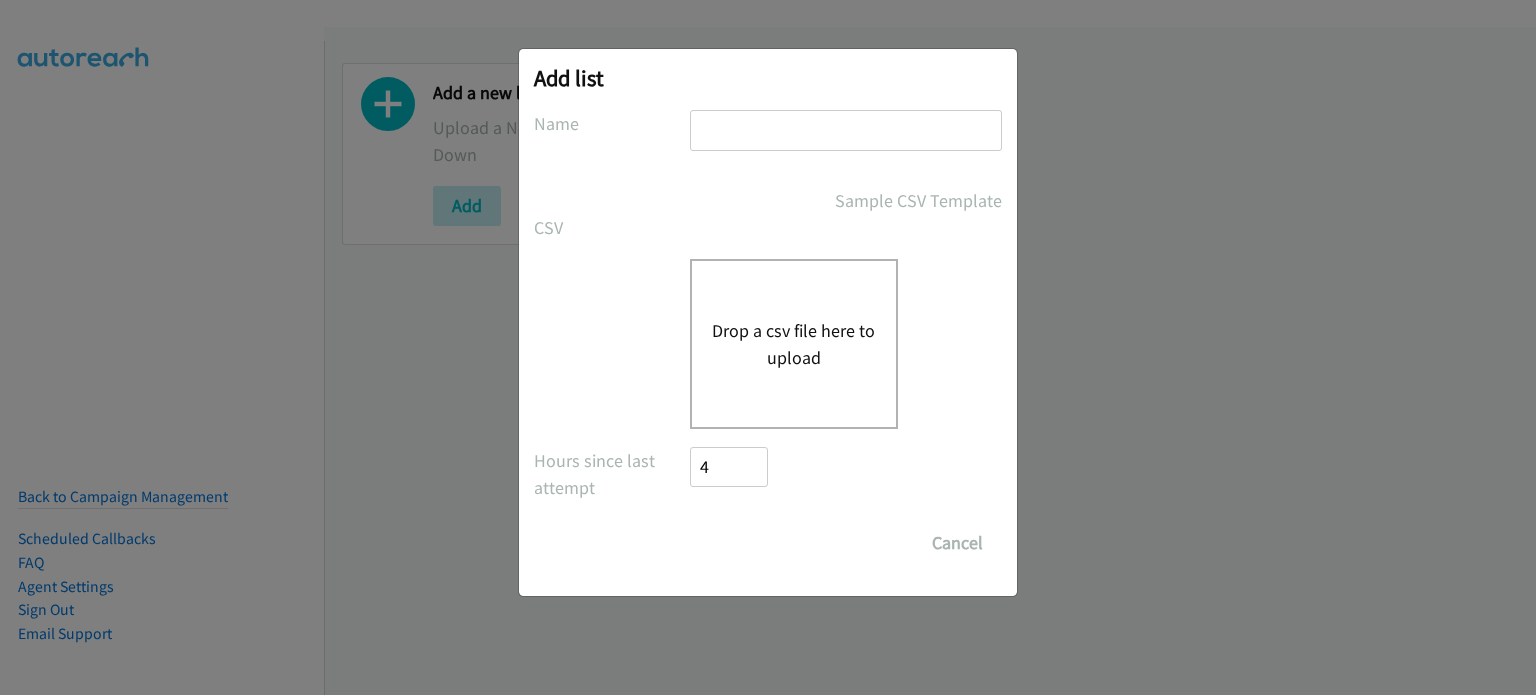 click on "Add list
No phone fields were returned for that Report or List View
Please upload a csv or excel file and try again
This Report doesn't contain an Id field. Please add an Id field to the Report and try again
This Report or List View is no longer available and/or you no longer have permissions to access this list. Please try again with a different list.
The selected report isn't one of the account owner's enabled salesforce objects
There was an error processing the uploading spreadsheet, please try again
Name
Sample CSV Template
CSV
Existing List
Add to List
New List
Drop a csv file here to upload
All Phones
New csv
Append to csv
Uploaded file
Hours since last attempt
4
Show Call Attempts from Other Reps
Save List
Cancel" at bounding box center [768, 322] 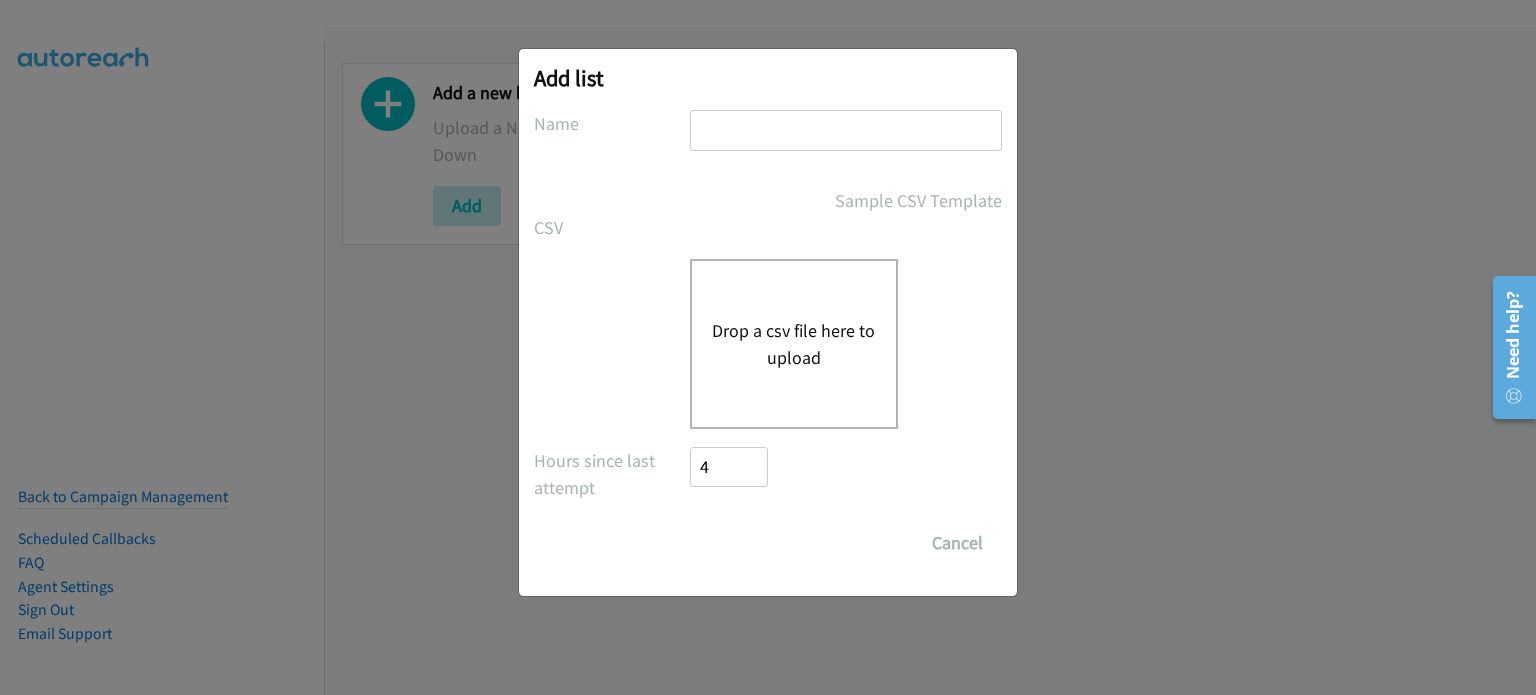 type on "HP WORKSTATIONS" 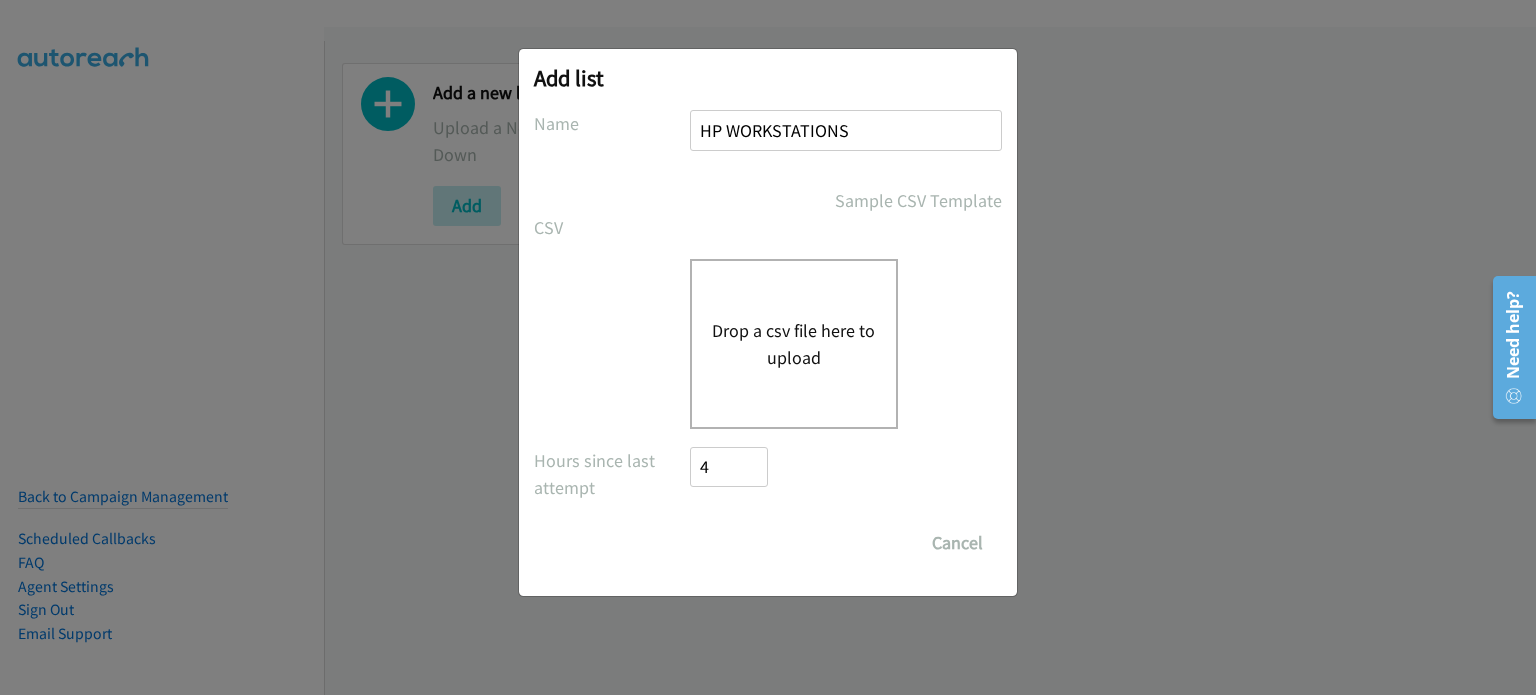 click on "Drop a csv file here to upload" at bounding box center [794, 344] 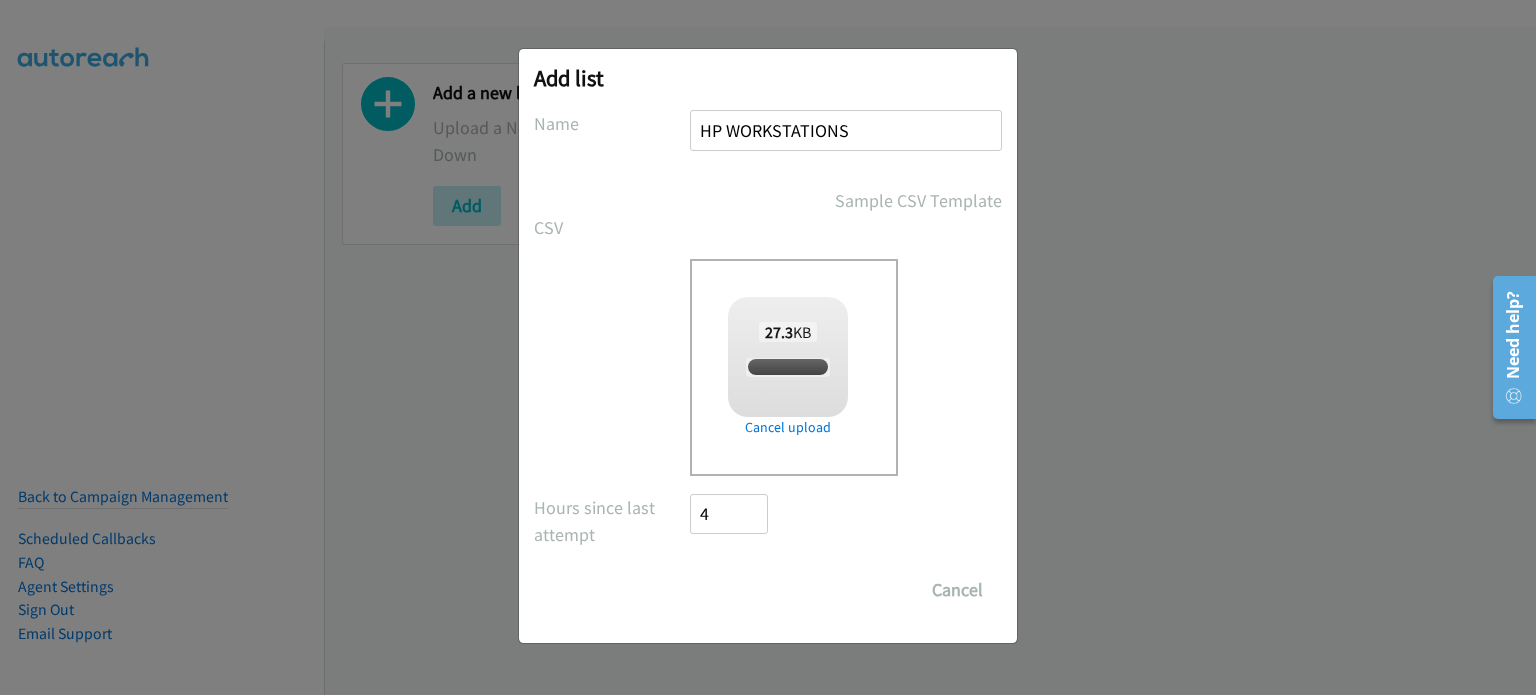 checkbox on "true" 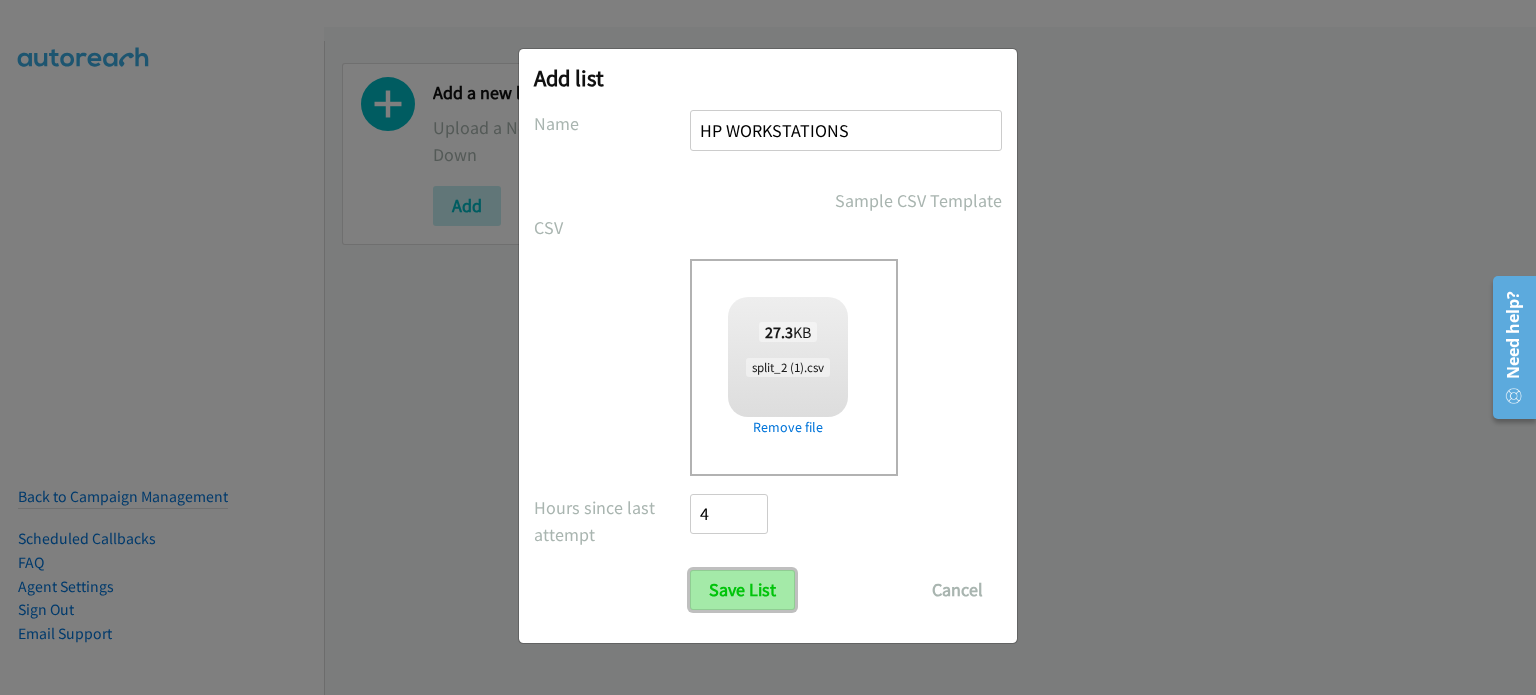 click on "Save List" at bounding box center (742, 590) 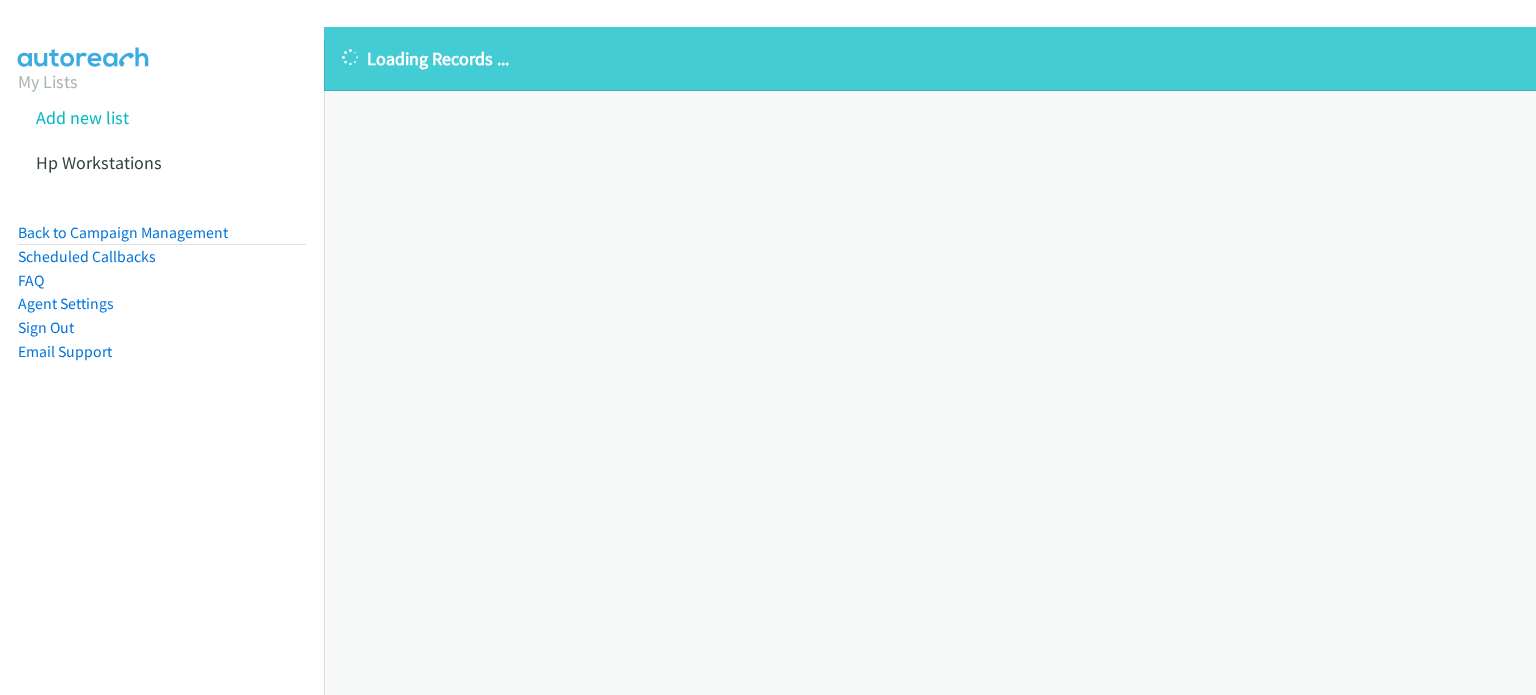 scroll, scrollTop: 0, scrollLeft: 0, axis: both 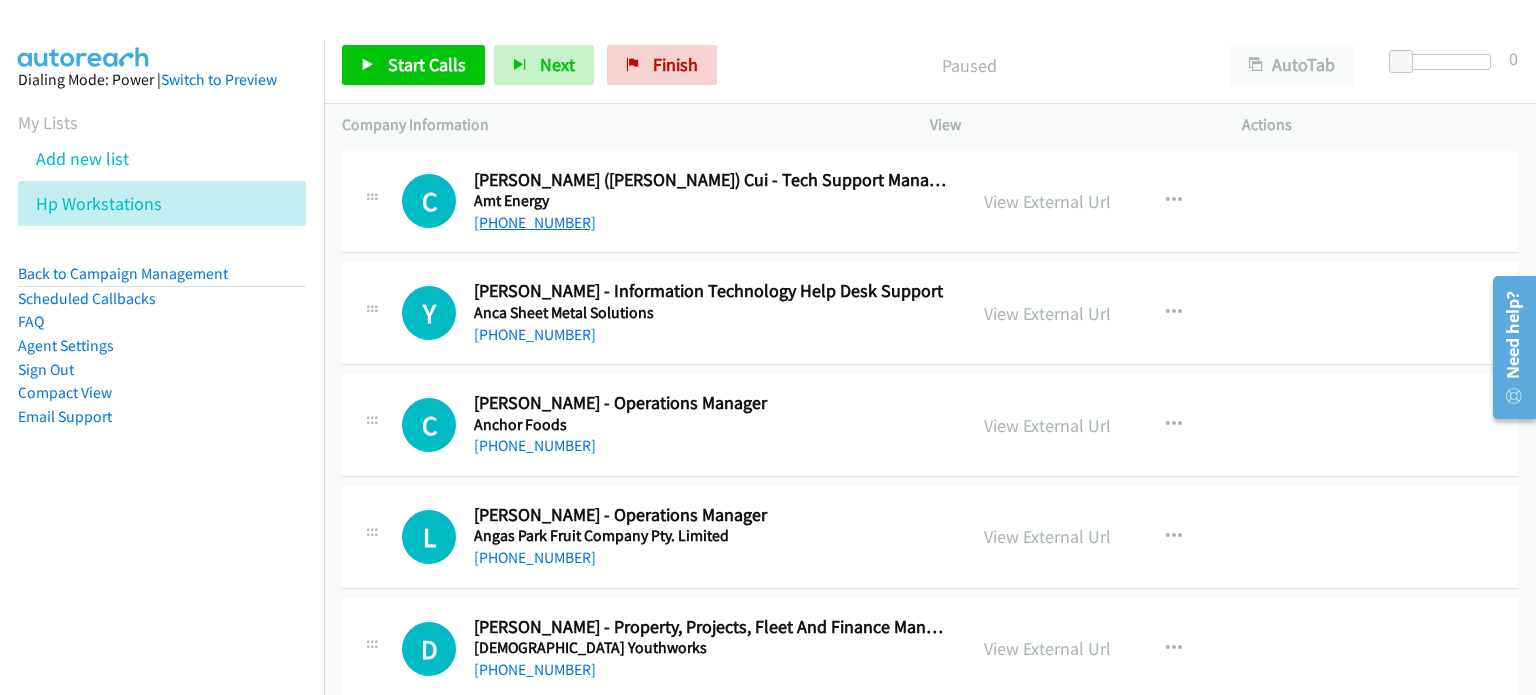 click on "[PHONE_NUMBER]" at bounding box center [535, 222] 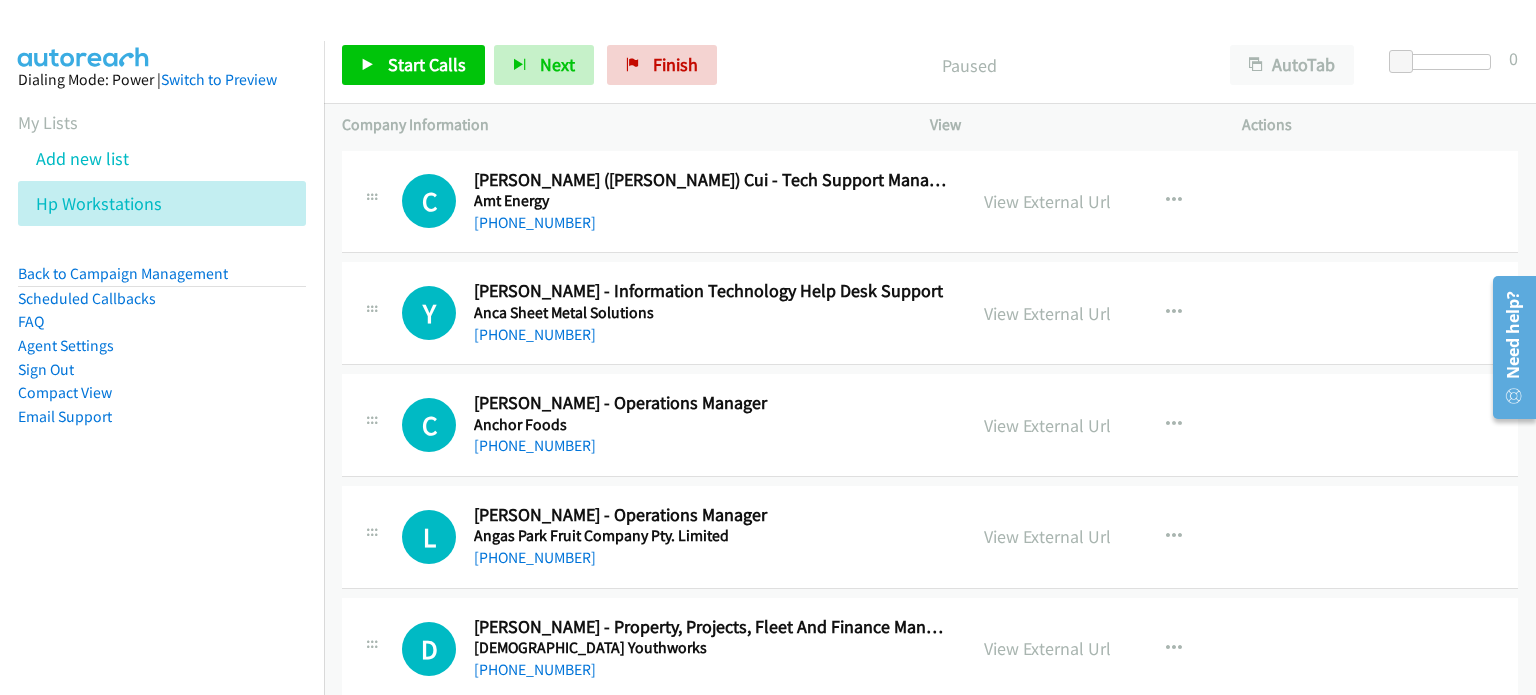 drag, startPoint x: 1250, startPoint y: 219, endPoint x: 1156, endPoint y: 219, distance: 94 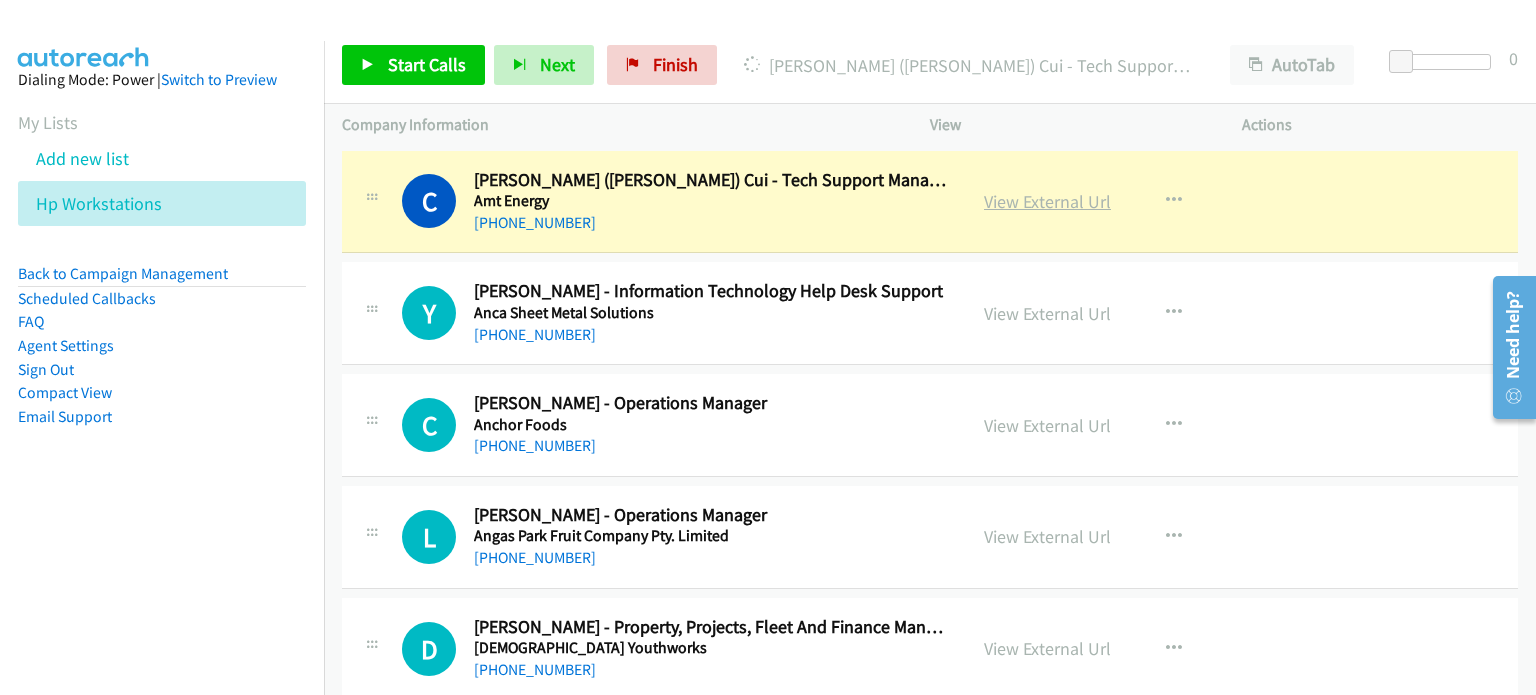 click on "View External Url" at bounding box center [1047, 201] 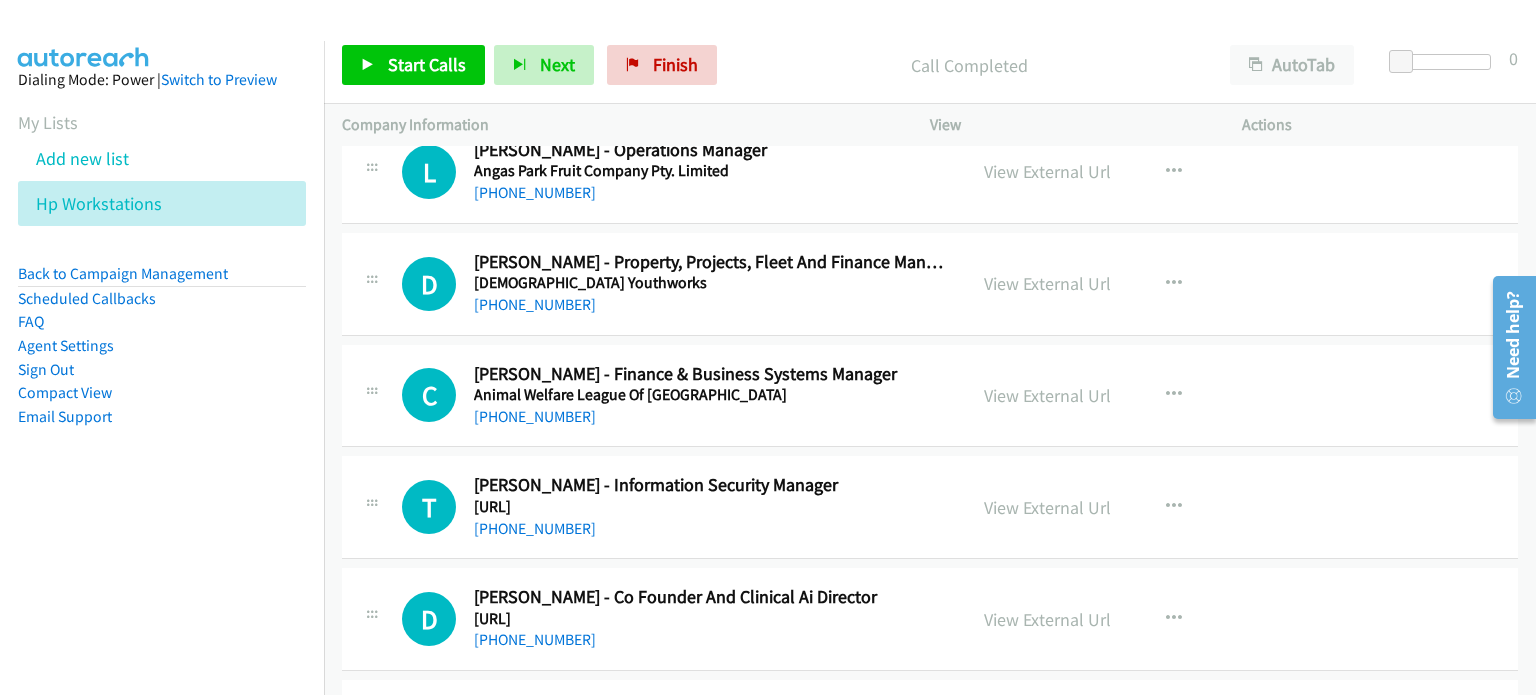scroll, scrollTop: 400, scrollLeft: 0, axis: vertical 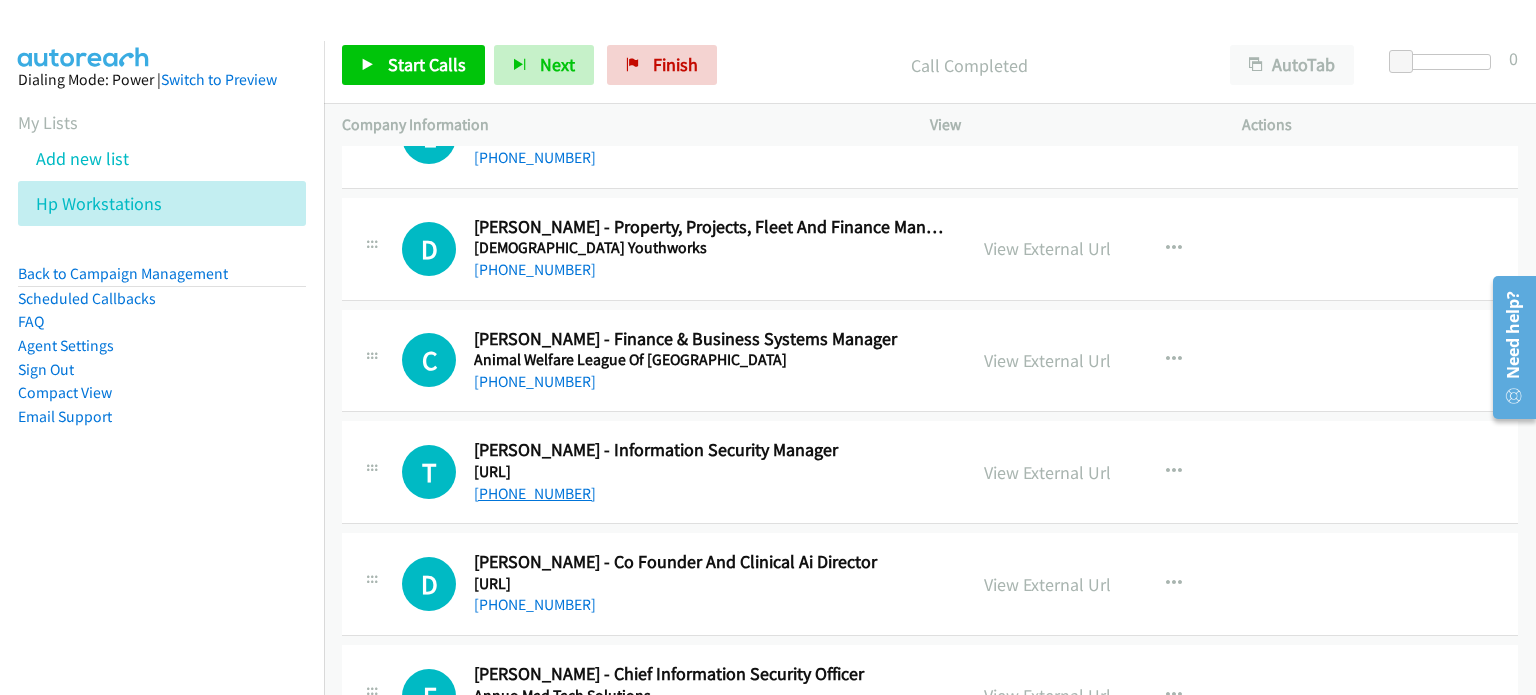 click on "[PHONE_NUMBER]" at bounding box center [535, 493] 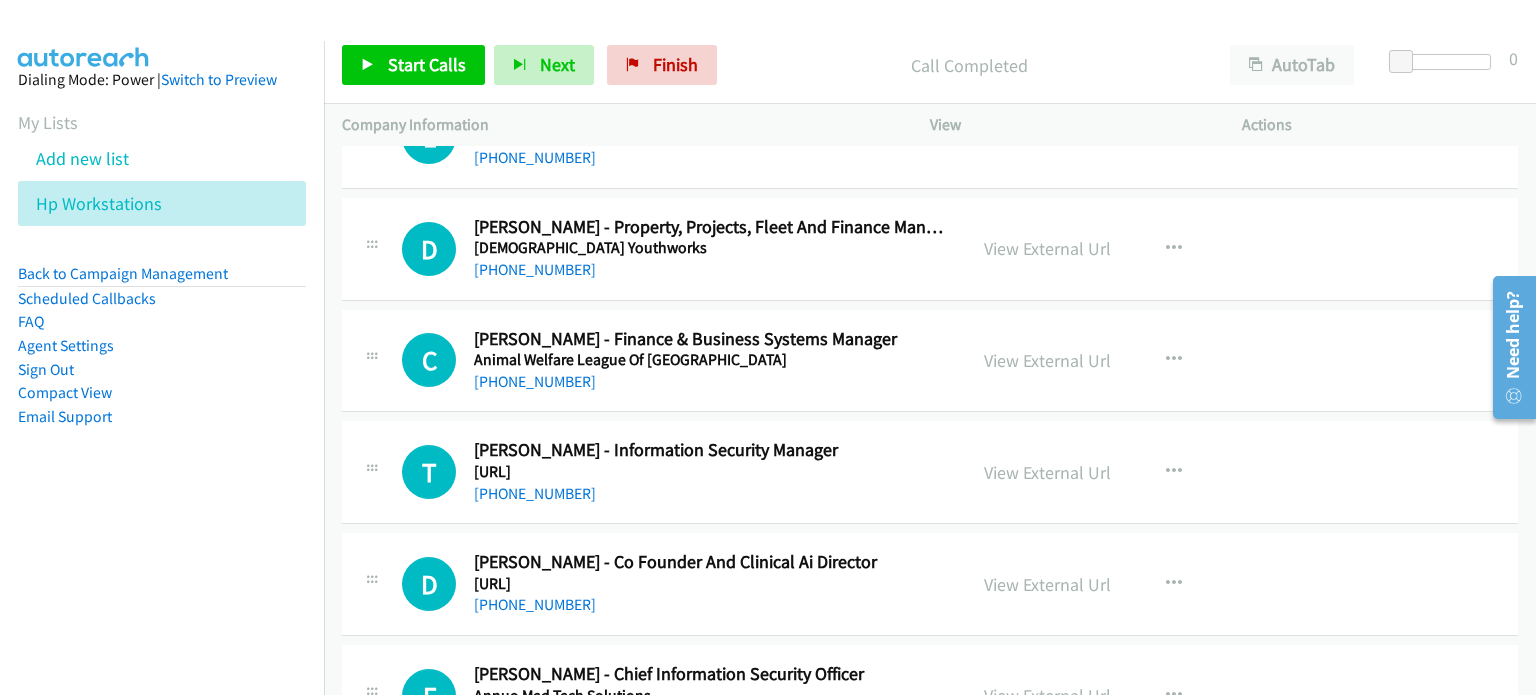 drag, startPoint x: 1408, startPoint y: 493, endPoint x: 1123, endPoint y: 468, distance: 286.0944 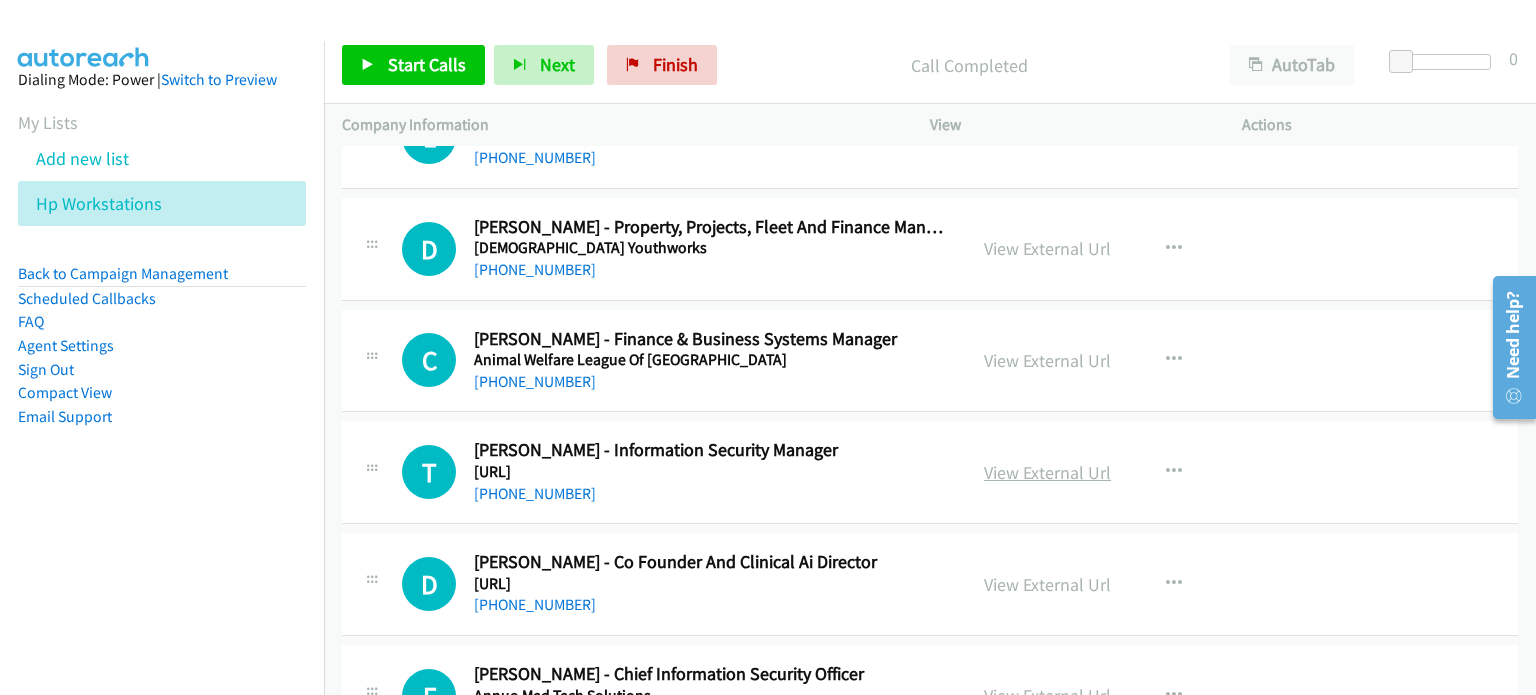 click on "View External Url" at bounding box center [1047, 472] 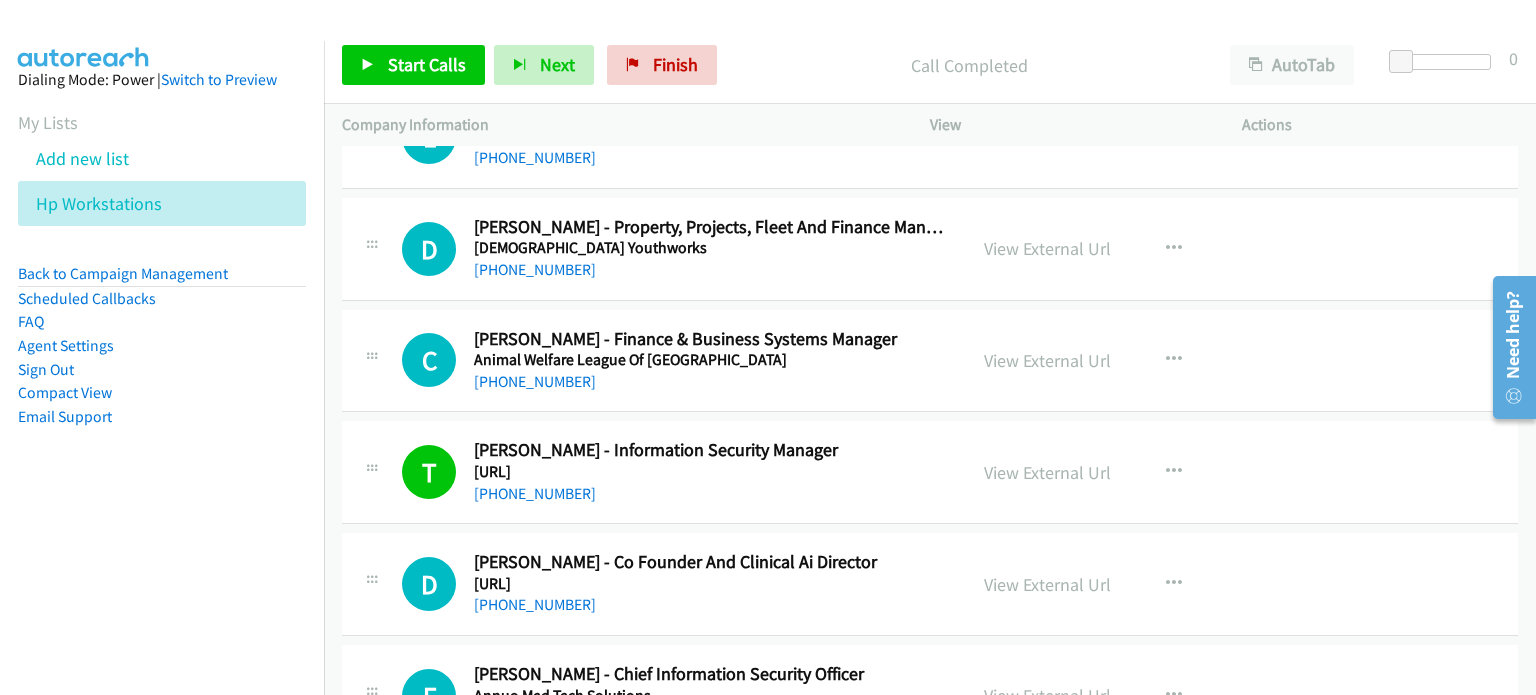 scroll, scrollTop: 700, scrollLeft: 0, axis: vertical 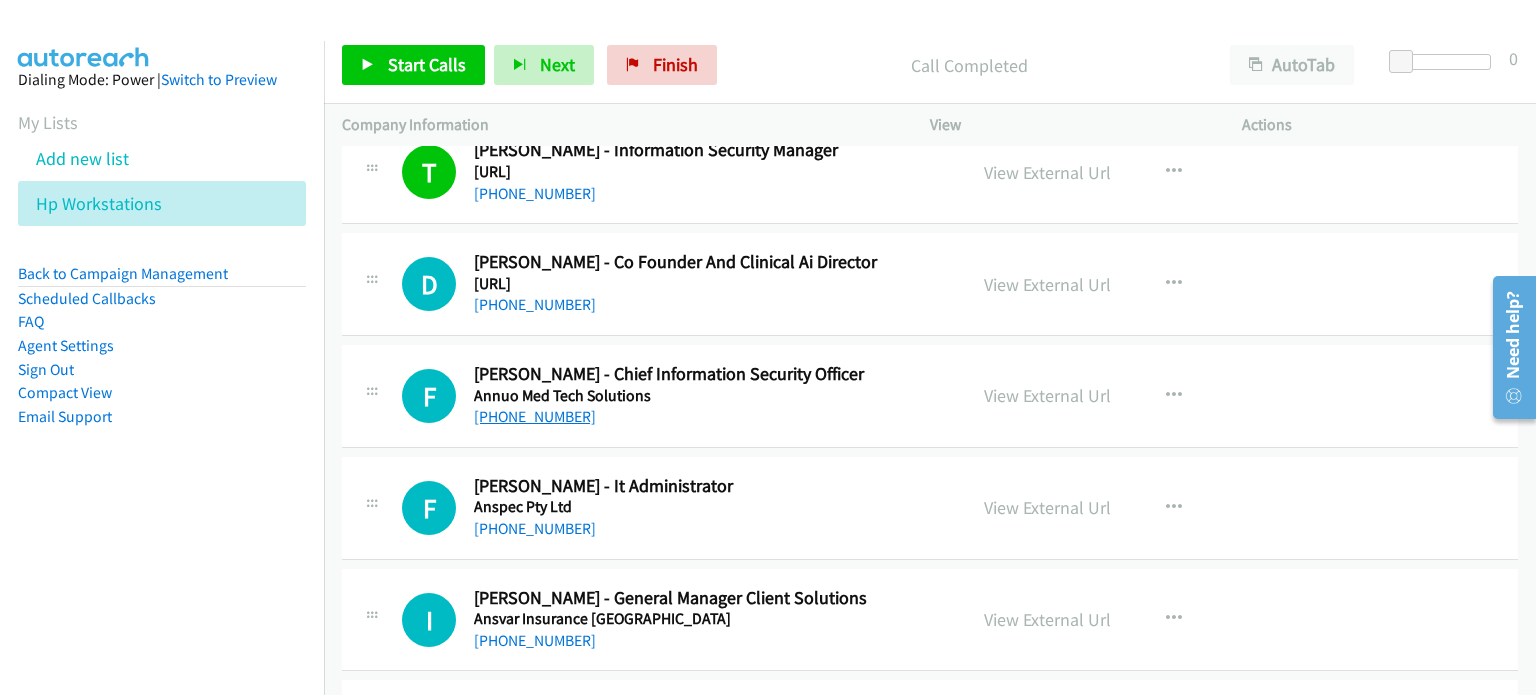 click on "[PHONE_NUMBER]" at bounding box center [535, 416] 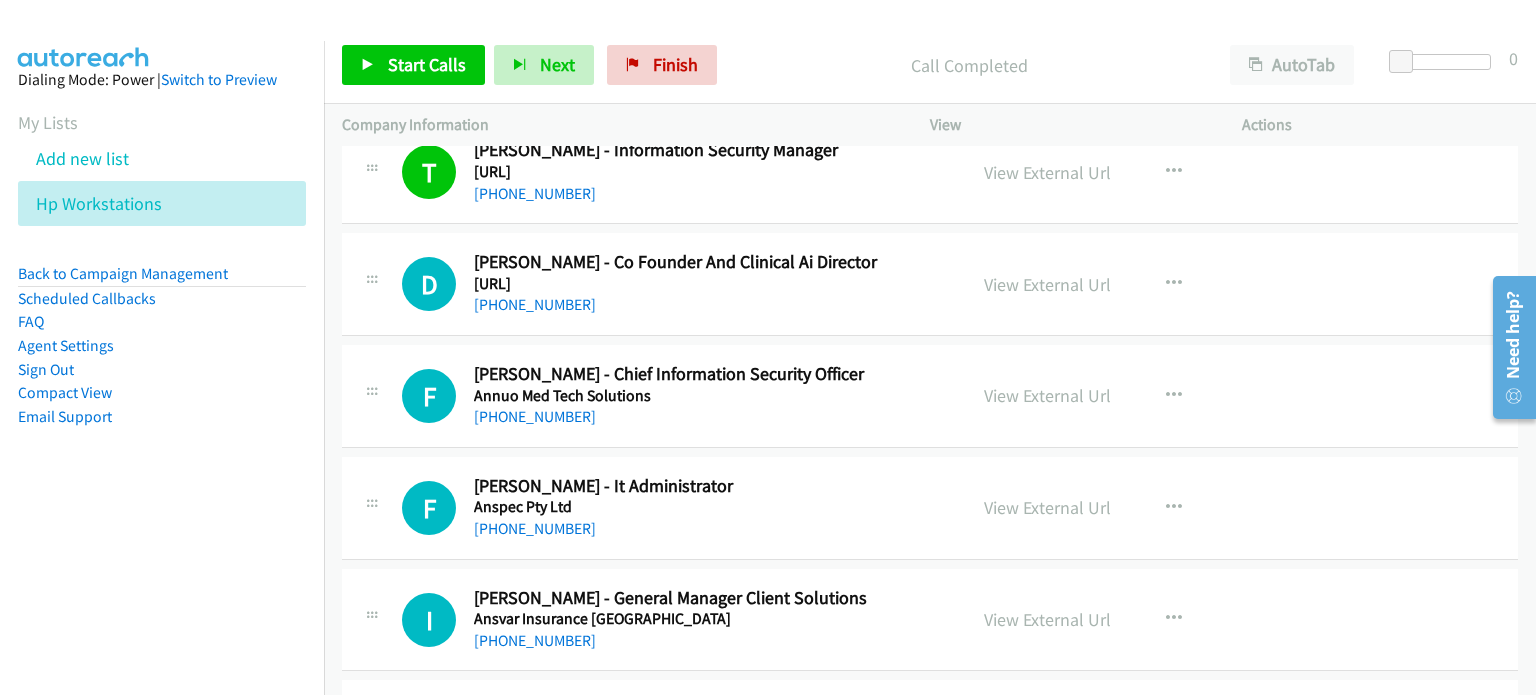 click on "F
Callback Scheduled
[PERSON_NAME] - Chief Information Security Officer
Annuo Med Tech Solutions
[GEOGRAPHIC_DATA]/[GEOGRAPHIC_DATA]
[PHONE_NUMBER]
View External Url
View External Url
Schedule/Manage Callback
Start Calls Here
Remove from list
Add to do not call list
Reset Call Status" at bounding box center [930, 396] 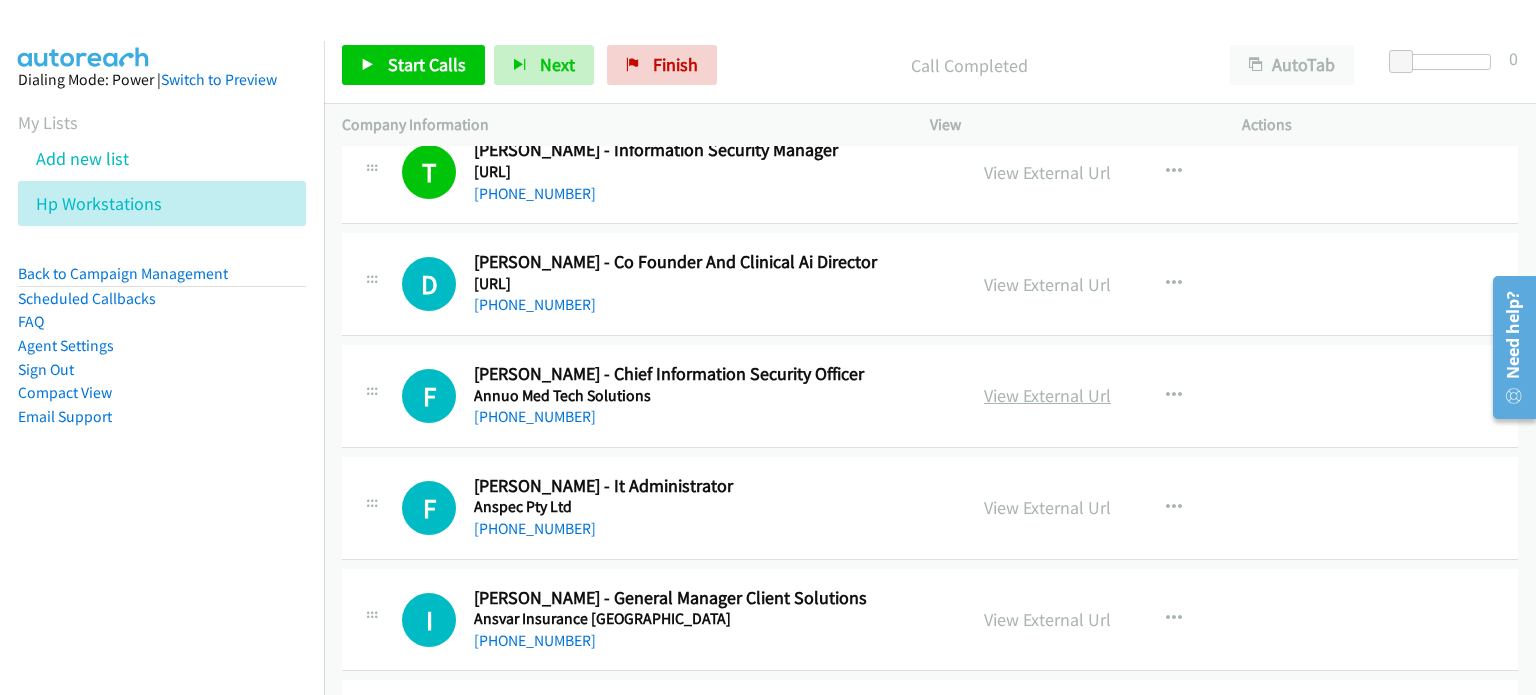 click on "View External Url" at bounding box center [1047, 395] 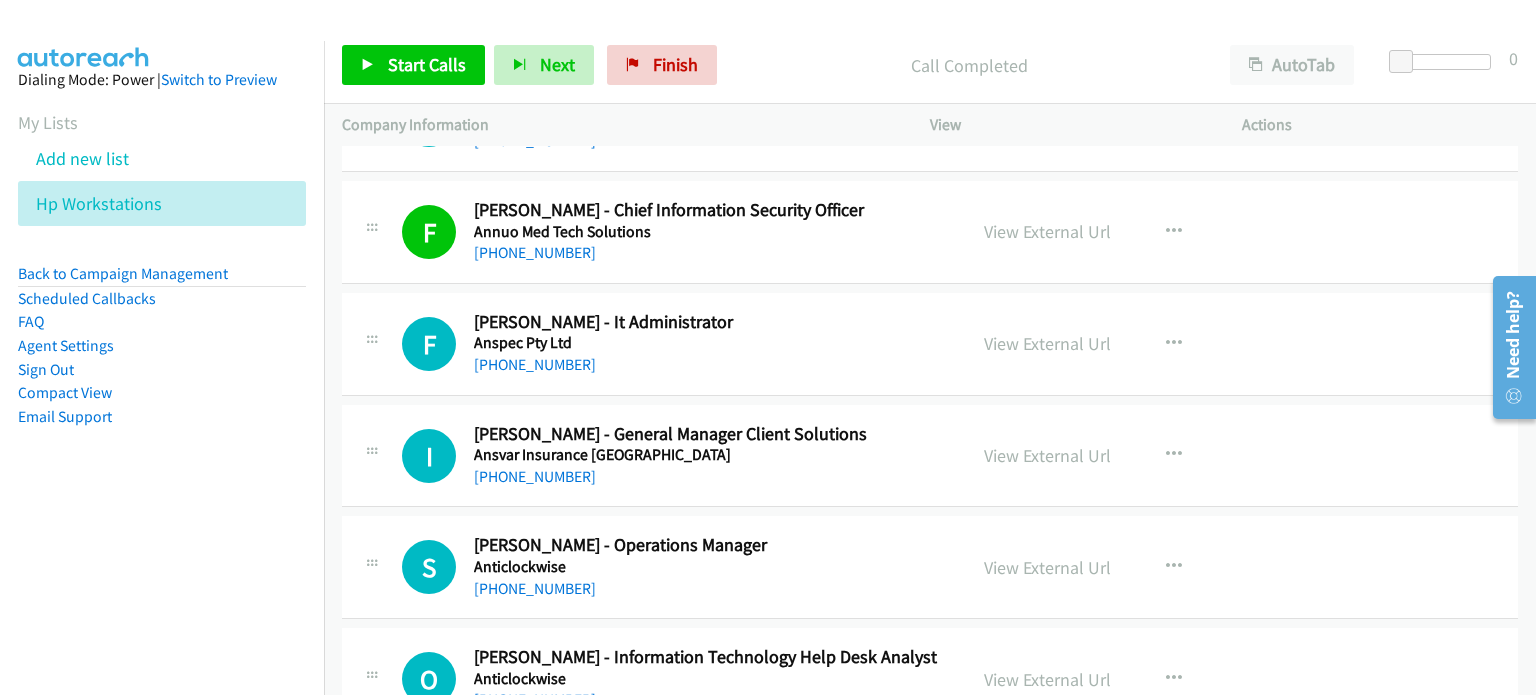 scroll, scrollTop: 900, scrollLeft: 0, axis: vertical 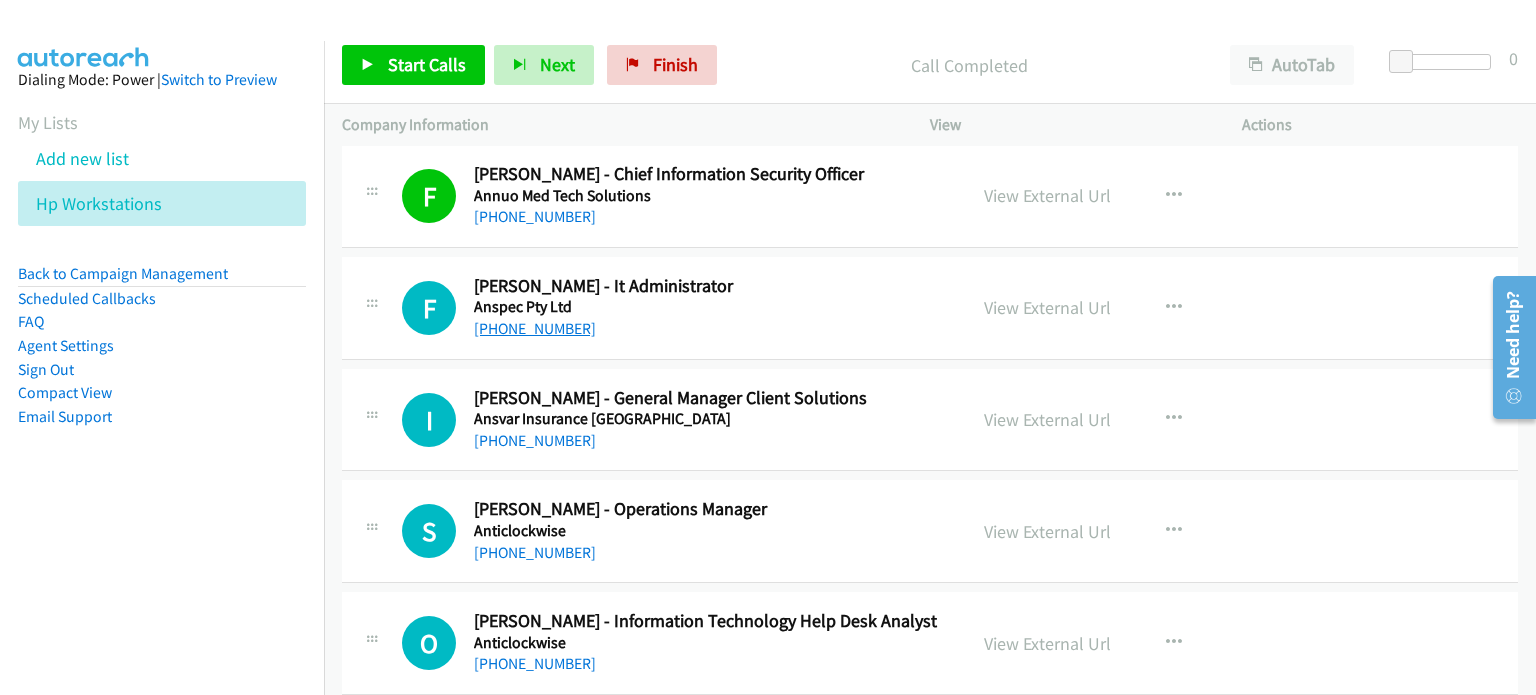 click on "[PHONE_NUMBER]" at bounding box center [535, 328] 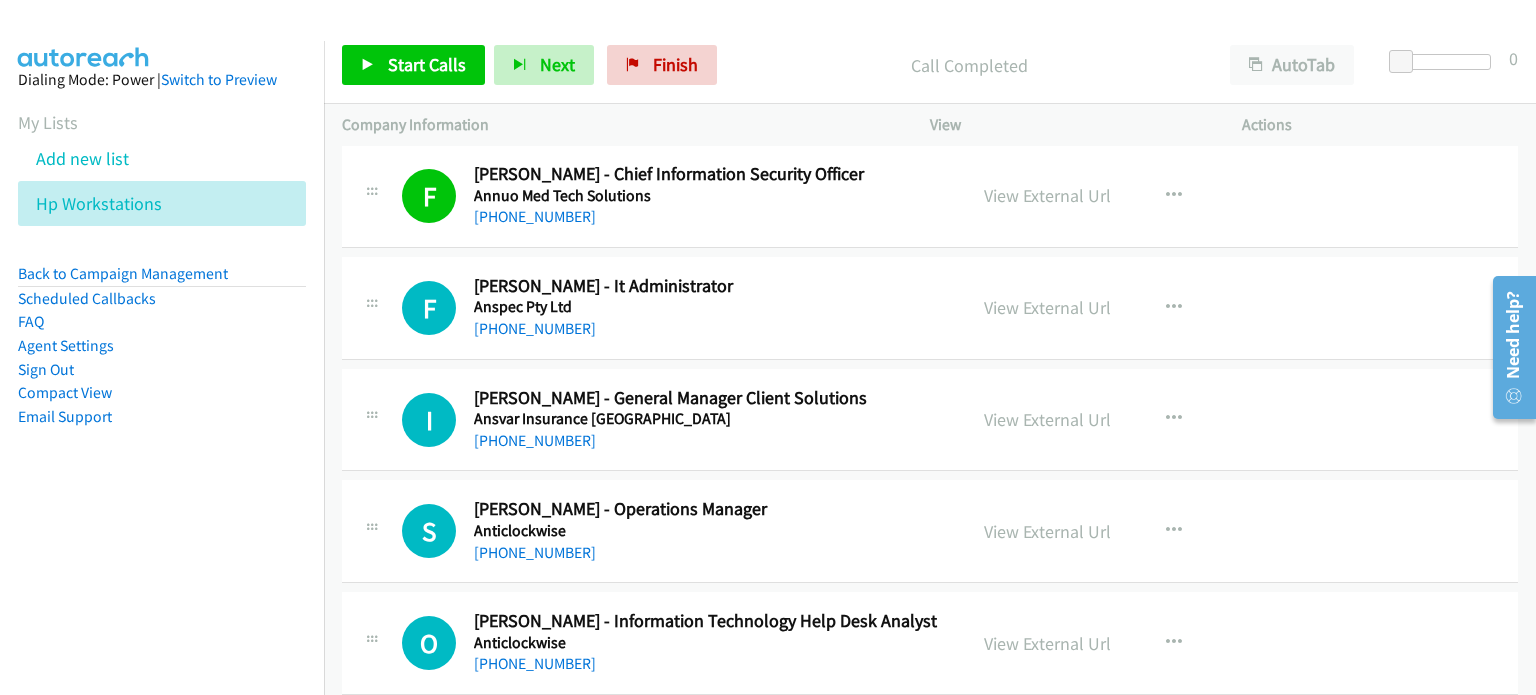 click on "View External Url
View External Url
Schedule/Manage Callback
Start Calls Here
Remove from list
Add to do not call list
Reset Call Status" at bounding box center [1131, 308] 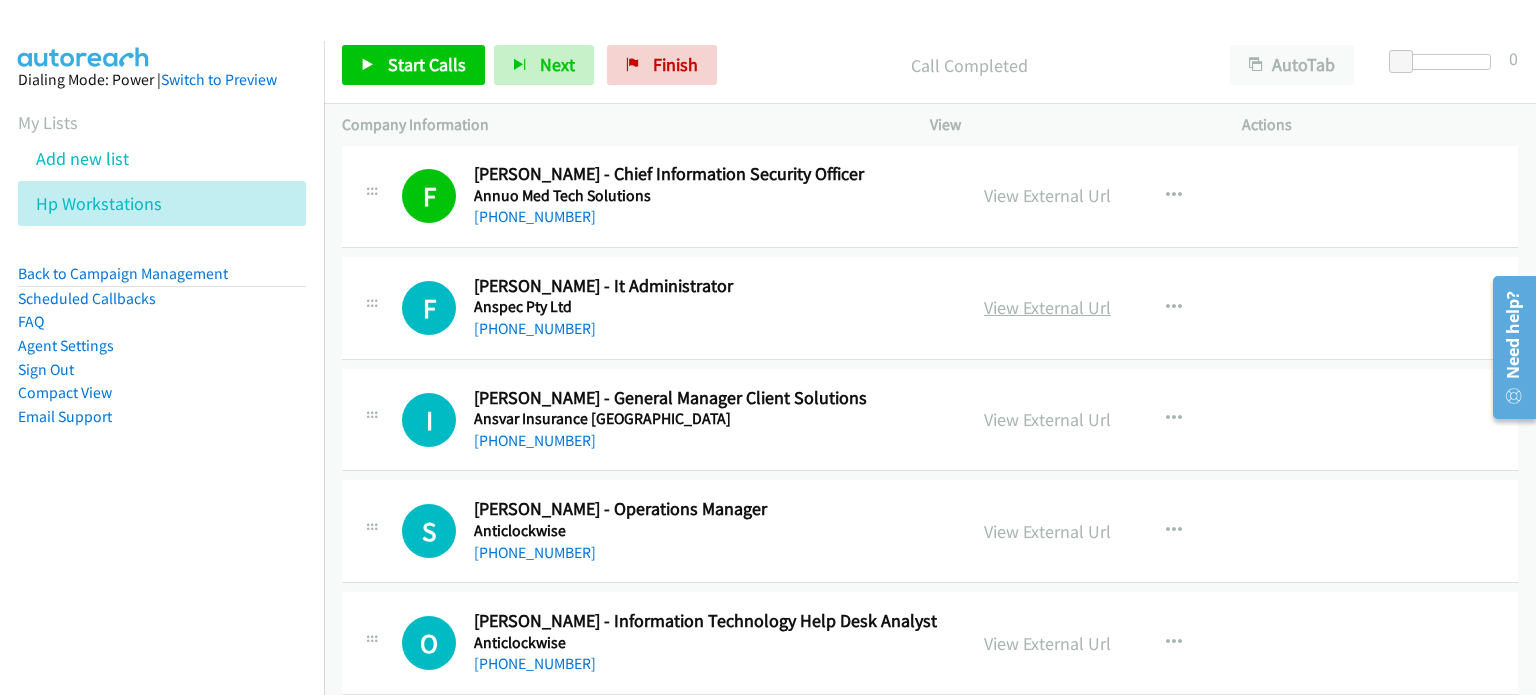 click on "View External Url" at bounding box center [1047, 307] 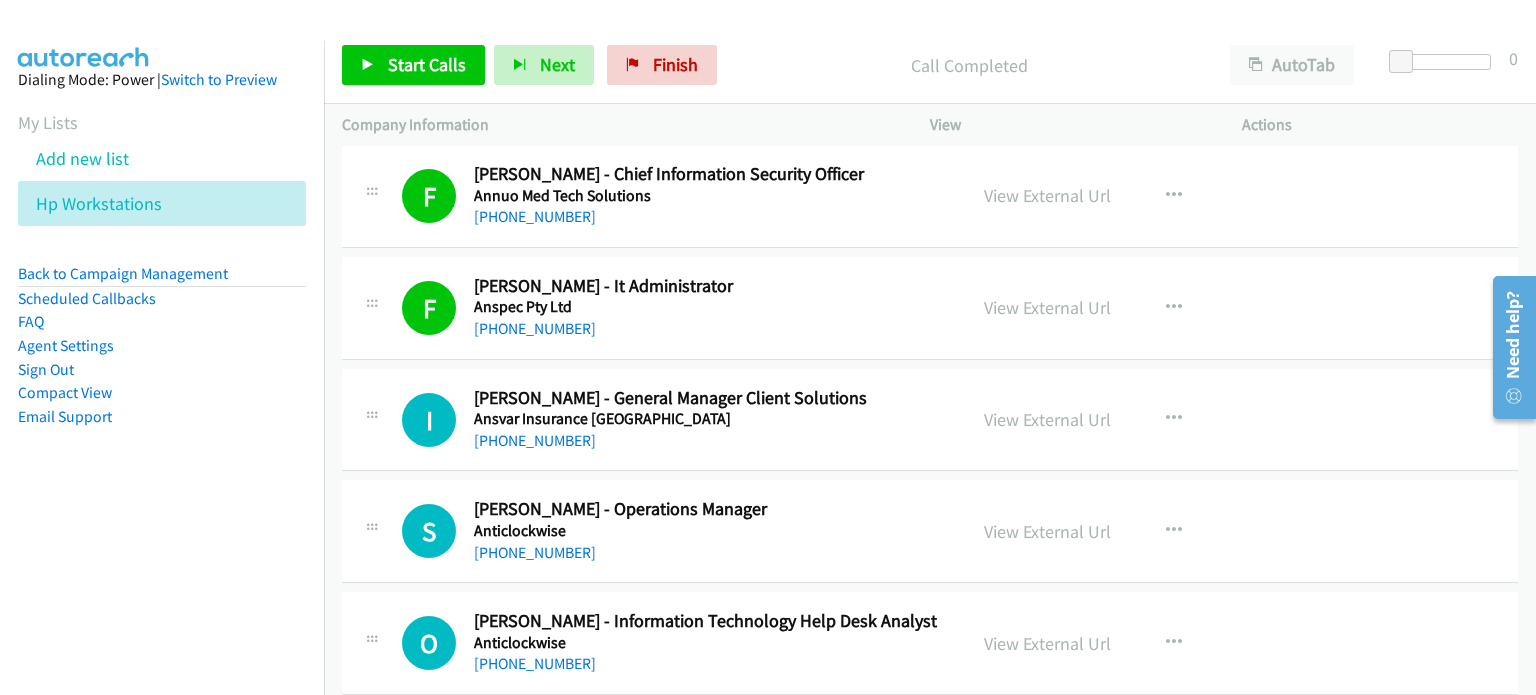 scroll, scrollTop: 1200, scrollLeft: 0, axis: vertical 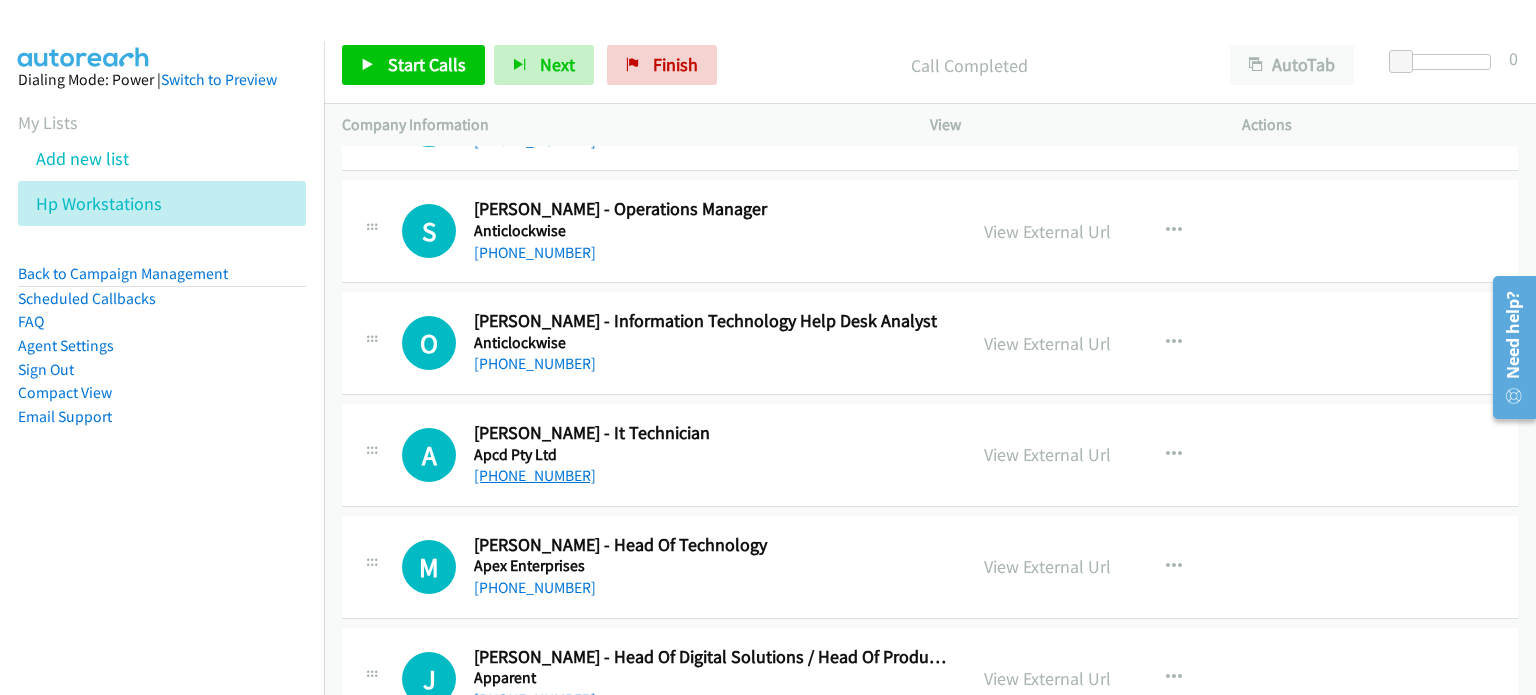 click on "[PHONE_NUMBER]" at bounding box center [535, 475] 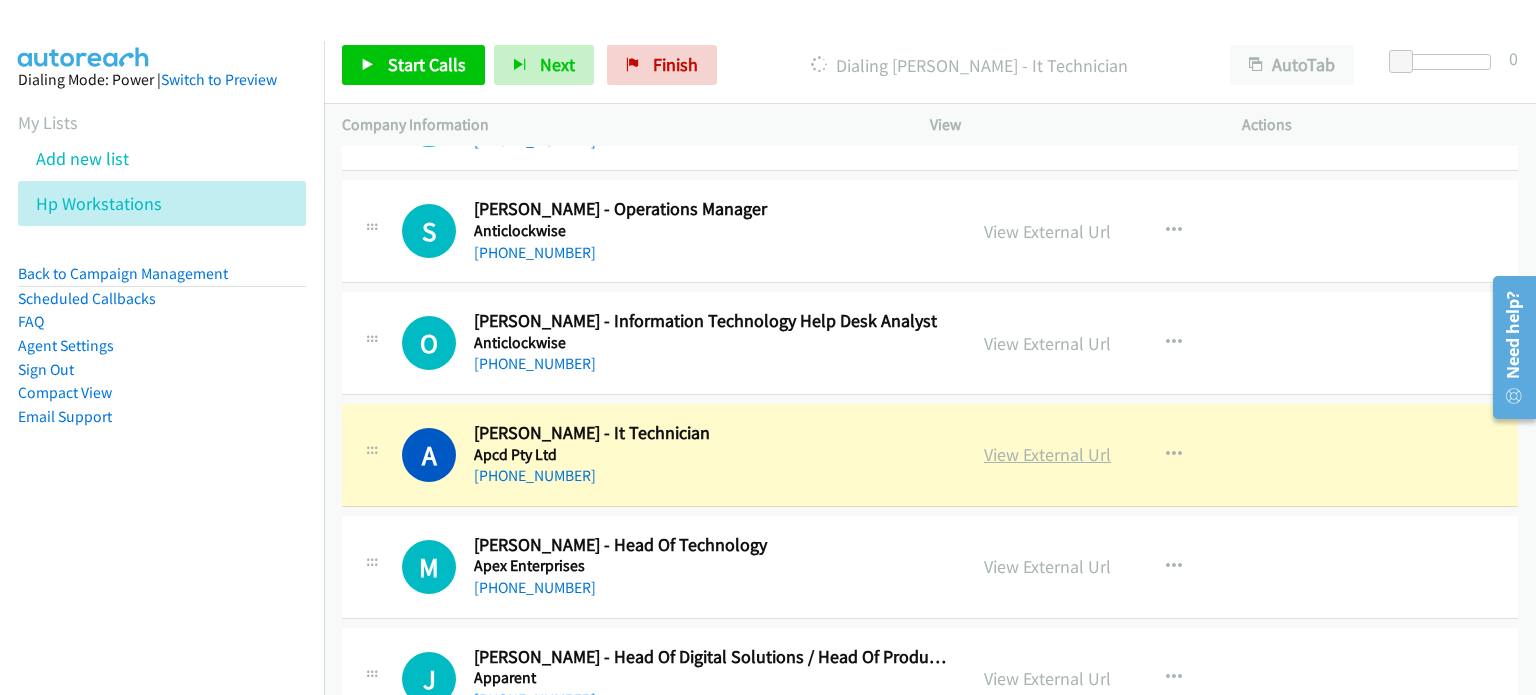 click on "View External Url" at bounding box center (1047, 454) 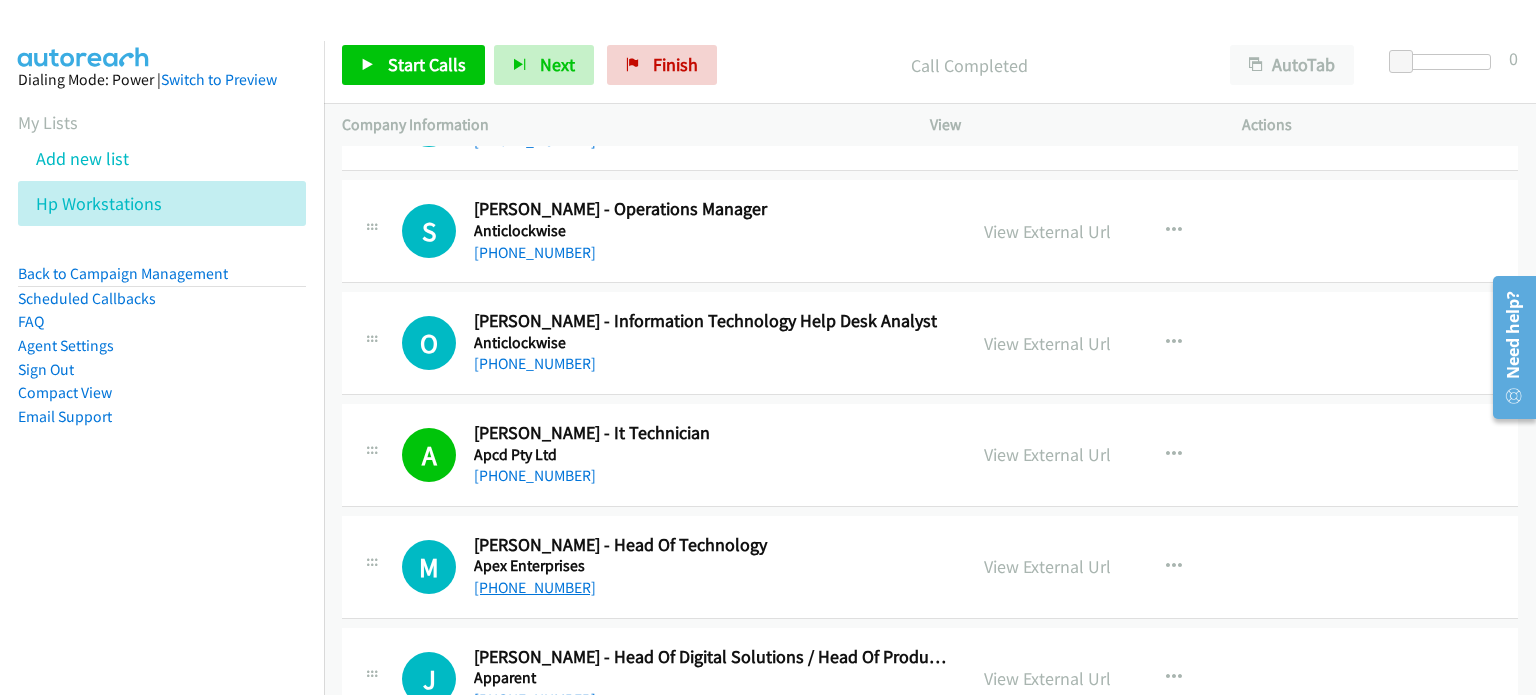 click on "[PHONE_NUMBER]" at bounding box center [535, 587] 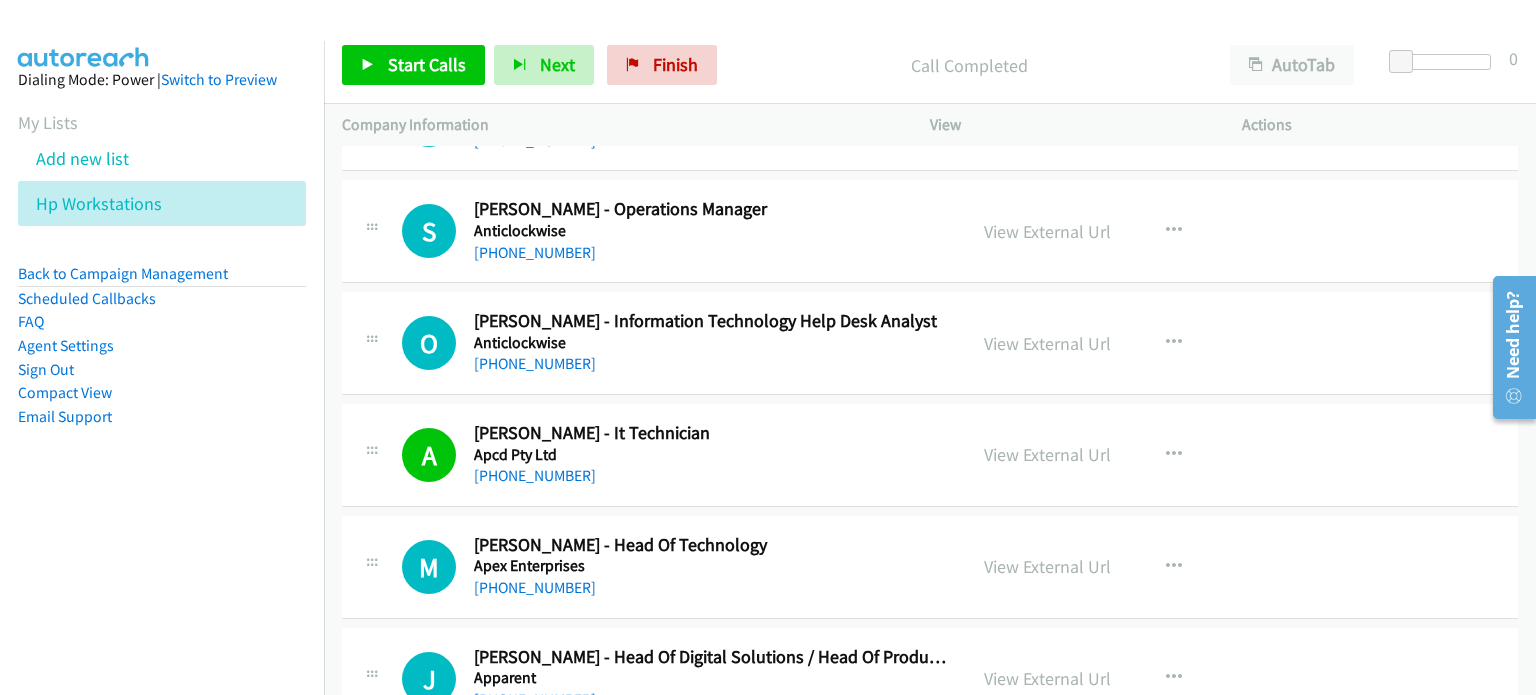 click on "View External Url
View External Url
Schedule/Manage Callback
Start Calls Here
Remove from list
Add to do not call list
Reset Call Status" at bounding box center [1131, 567] 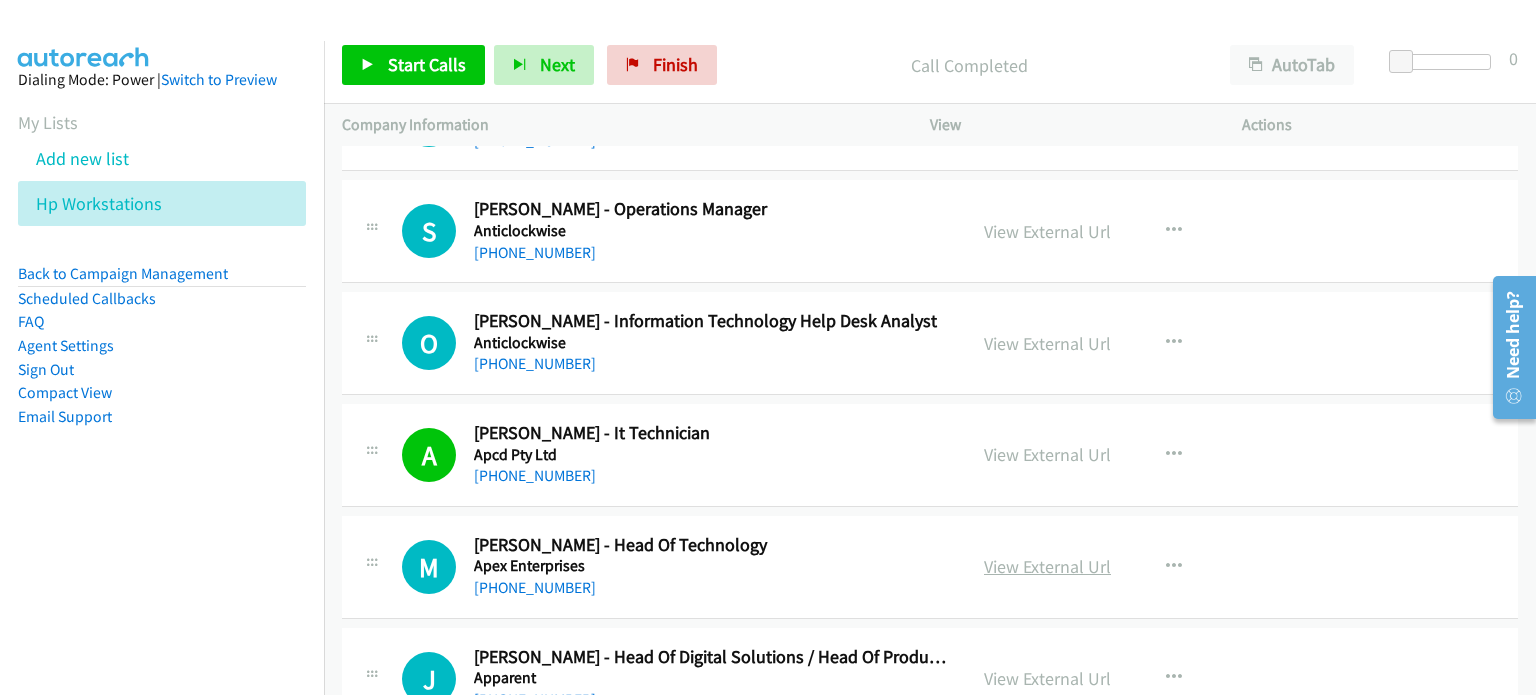 click on "View External Url" at bounding box center (1047, 566) 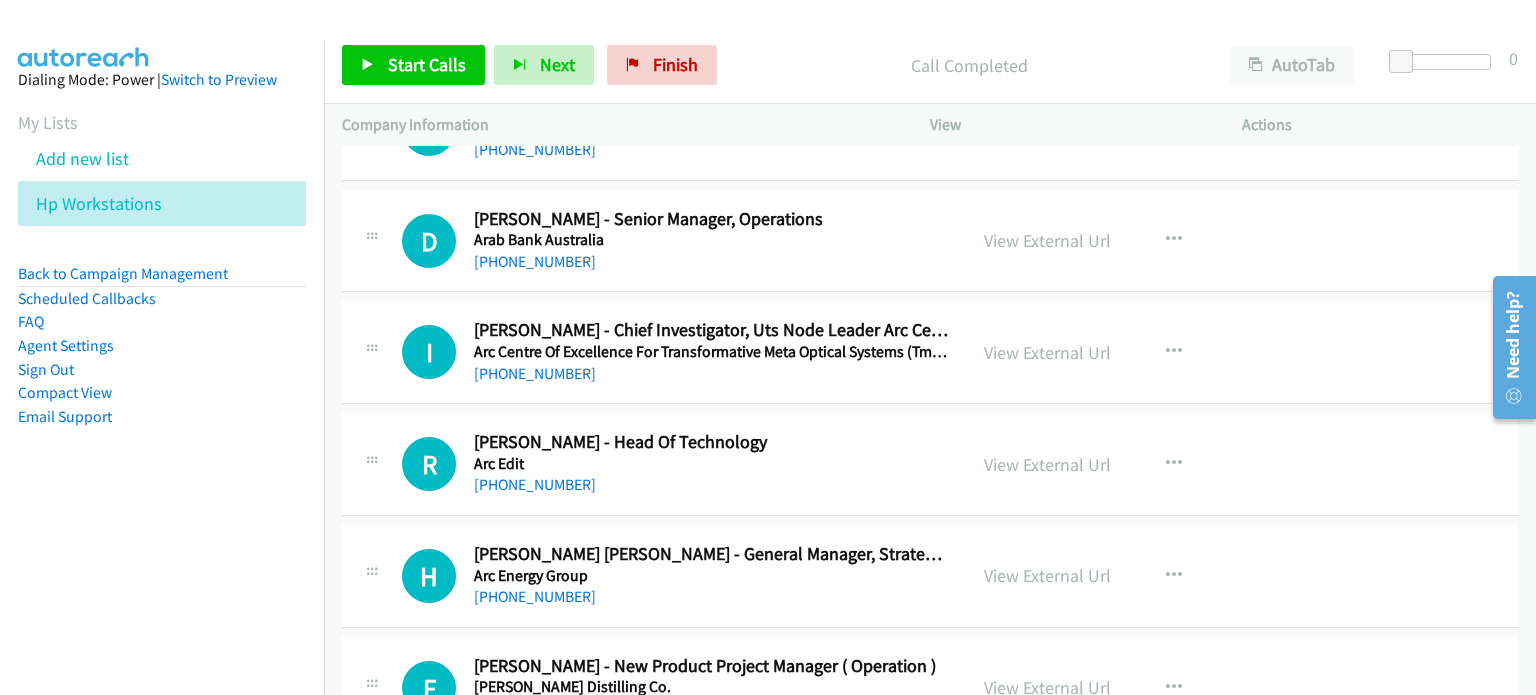 scroll, scrollTop: 2900, scrollLeft: 0, axis: vertical 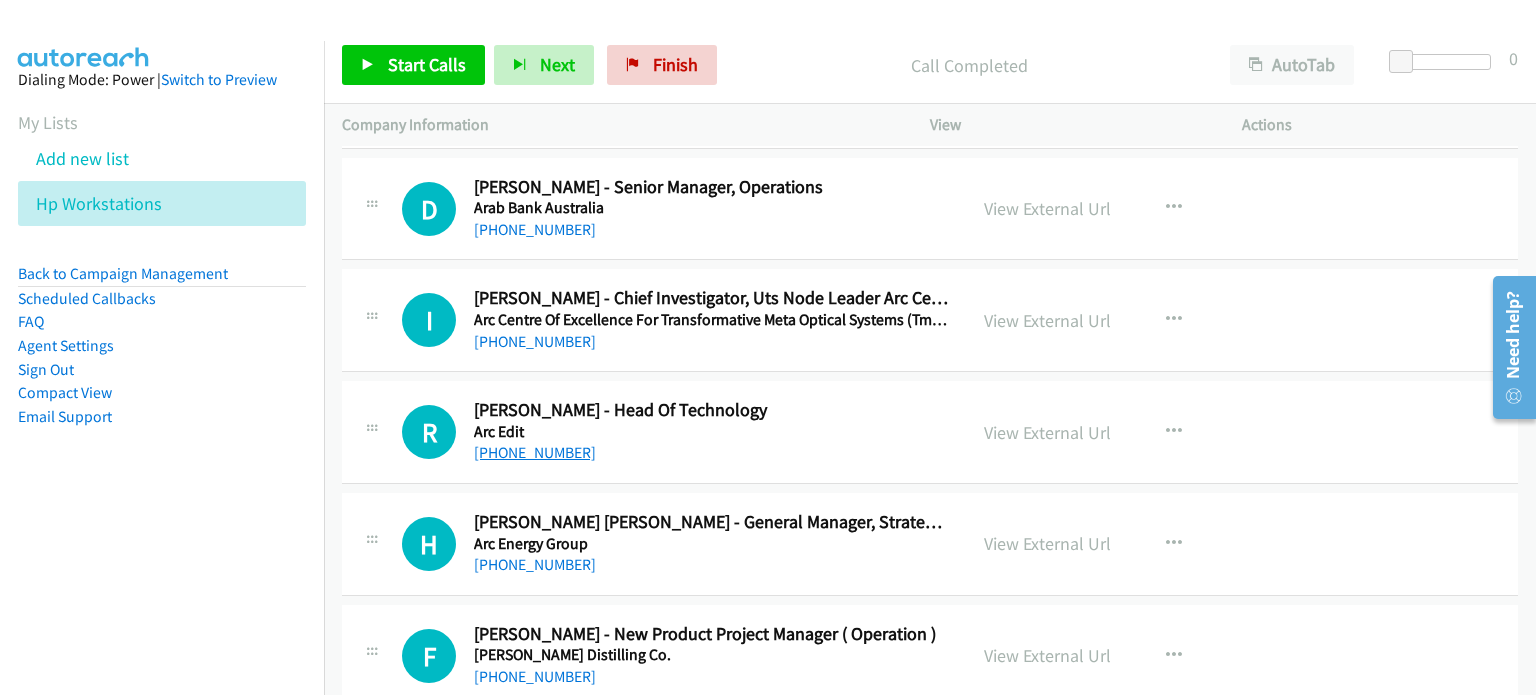 click on "[PHONE_NUMBER]" at bounding box center [535, 452] 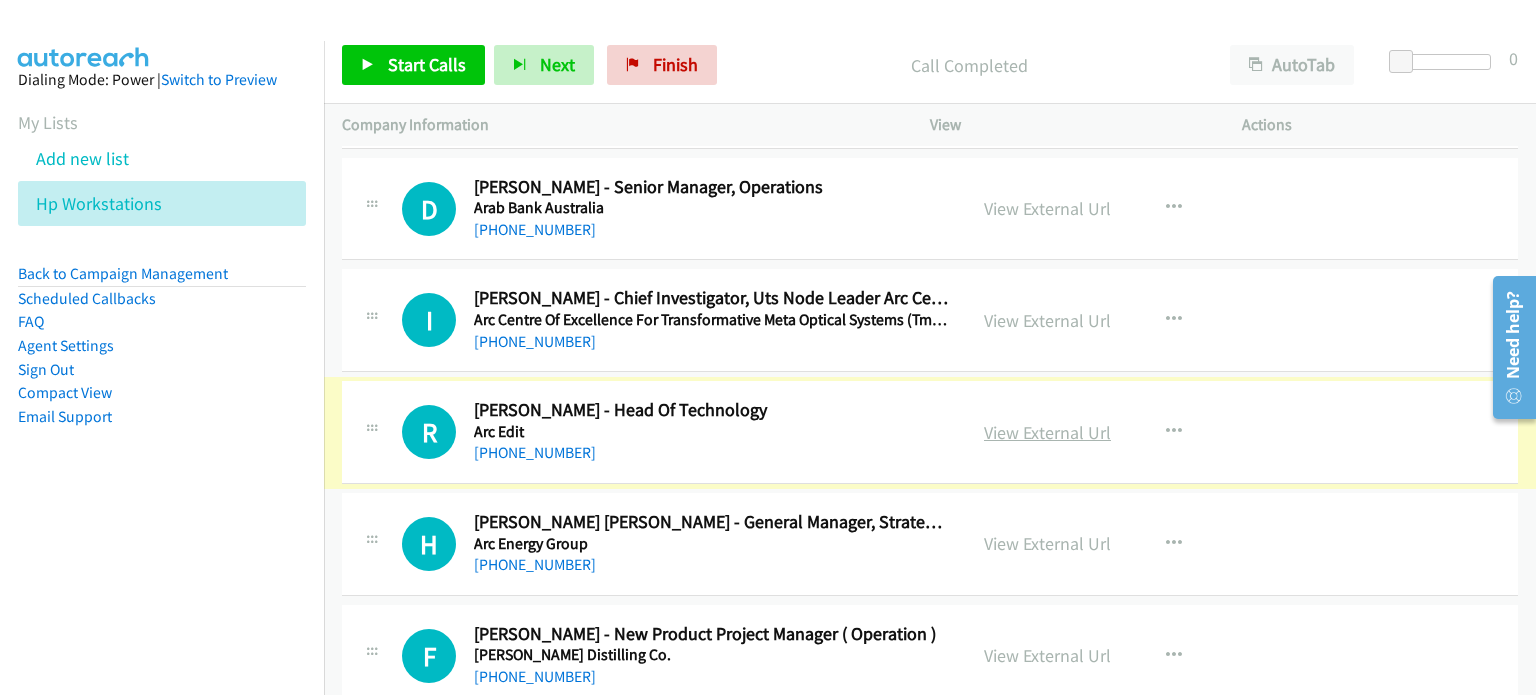 click on "View External Url" at bounding box center [1047, 432] 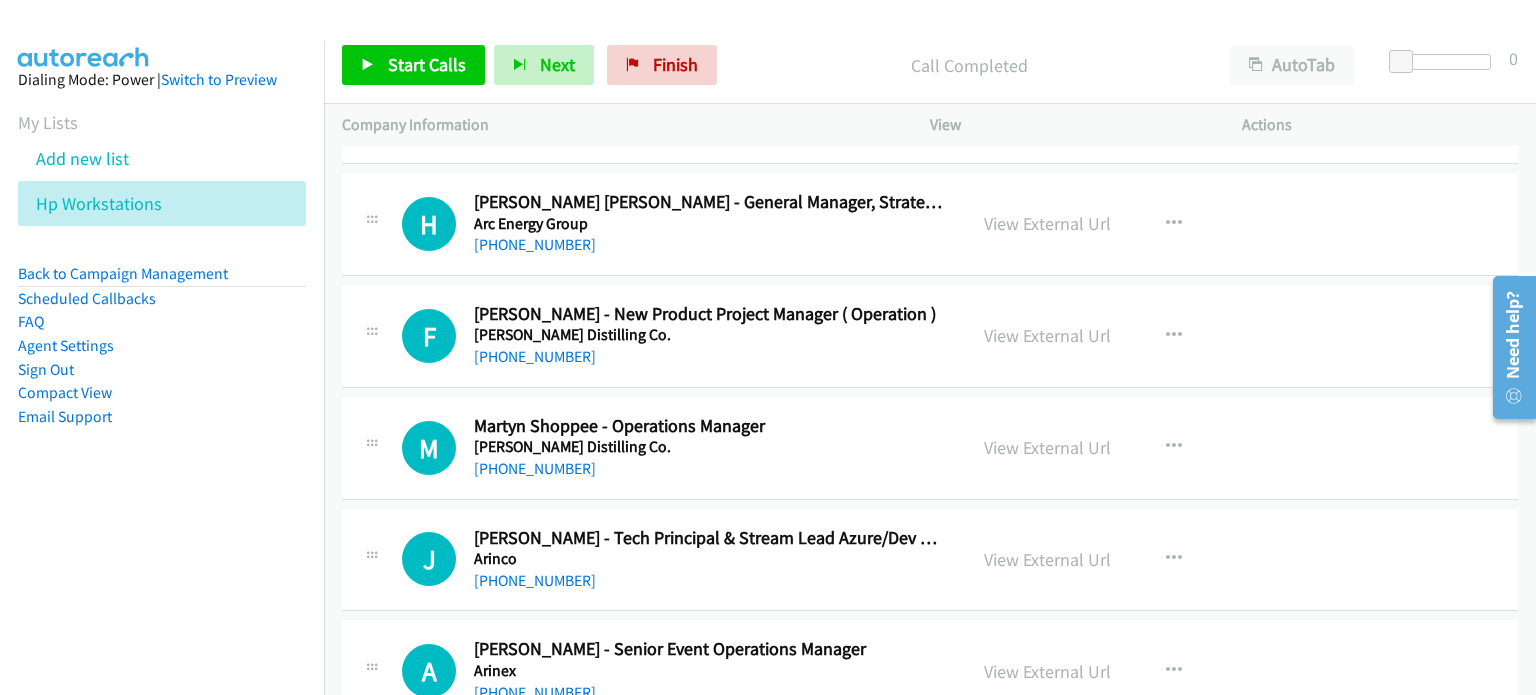 scroll, scrollTop: 3400, scrollLeft: 0, axis: vertical 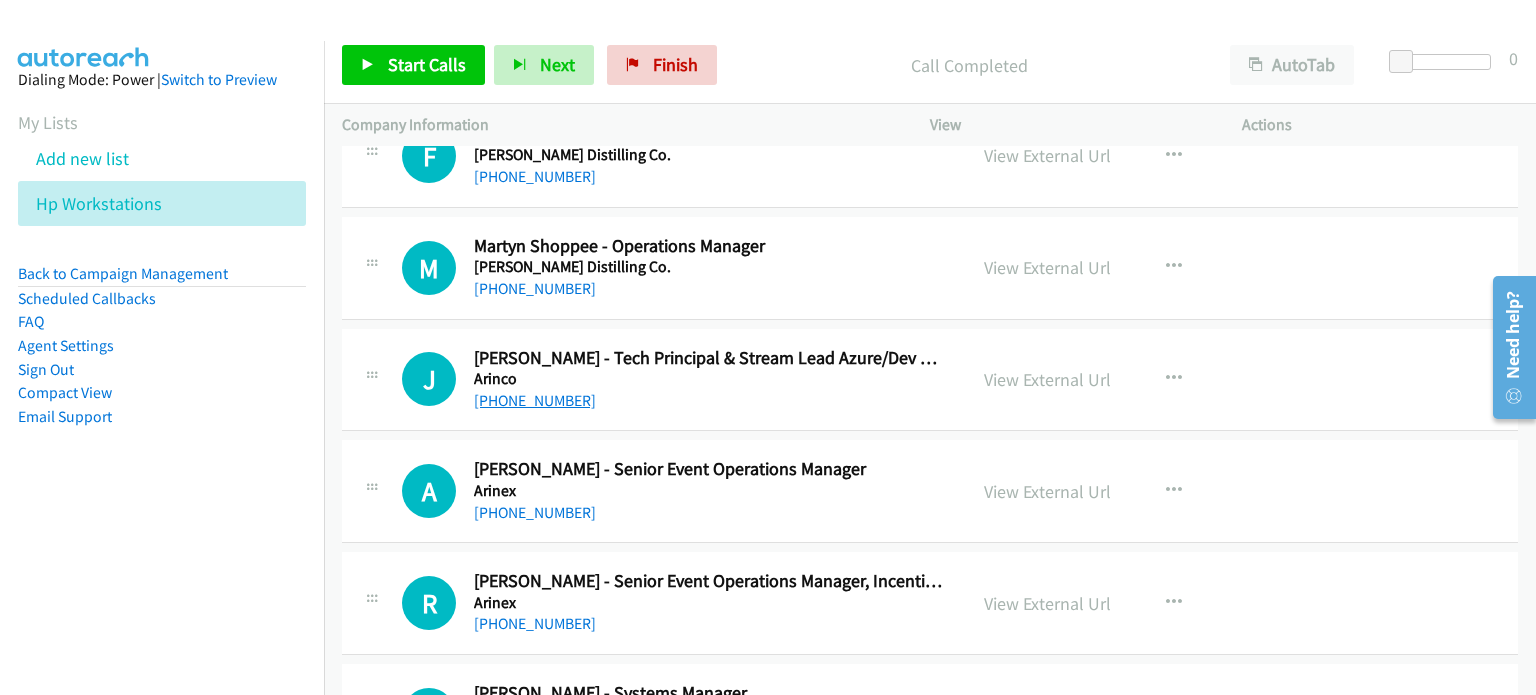 click on "[PHONE_NUMBER]" at bounding box center [535, 400] 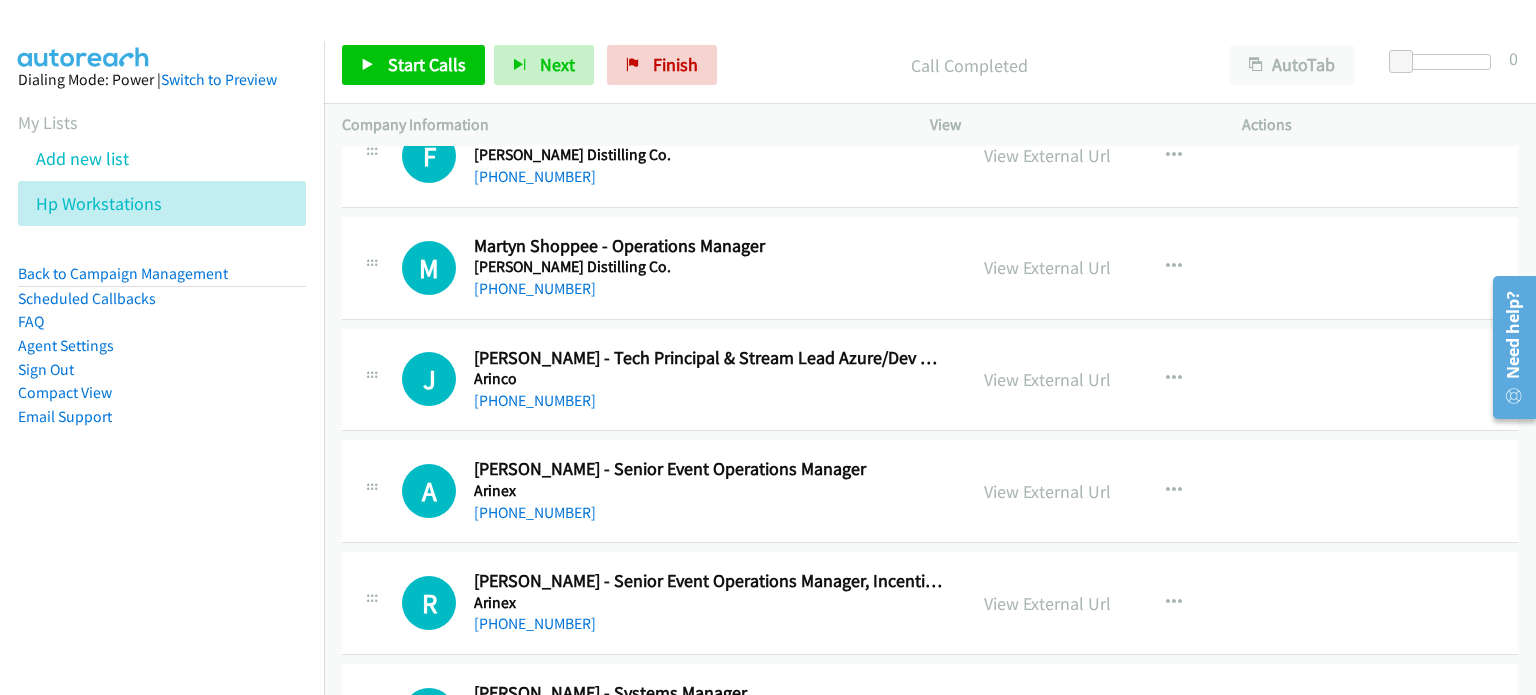 click on "J
Callback Scheduled
[PERSON_NAME] - Tech Principal & Stream Lead   Azure/Dev Ops
Arinco
[GEOGRAPHIC_DATA]/[GEOGRAPHIC_DATA]
[PHONE_NUMBER]
View External Url
View External Url
Schedule/Manage Callback
Start Calls Here
Remove from list
Add to do not call list
Reset Call Status" at bounding box center (930, 380) 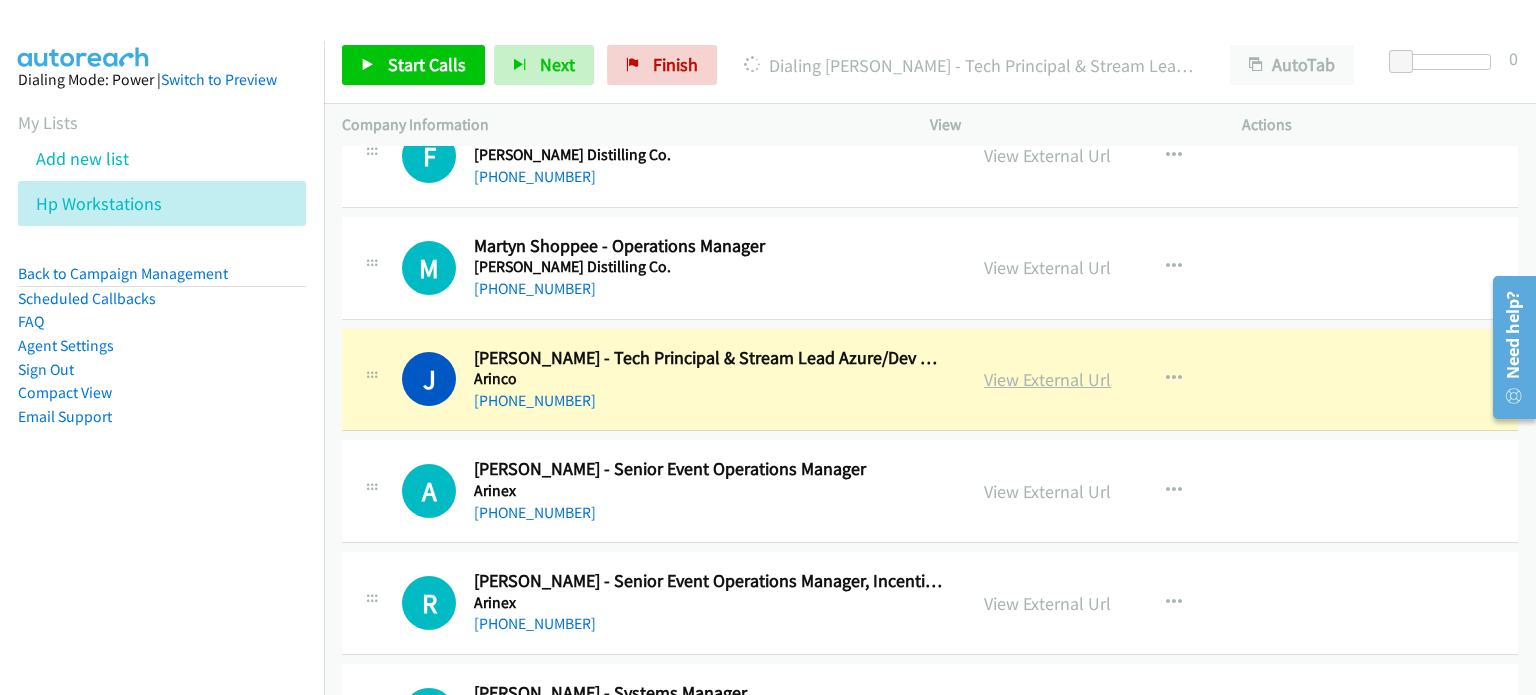 click on "View External Url" at bounding box center [1047, 379] 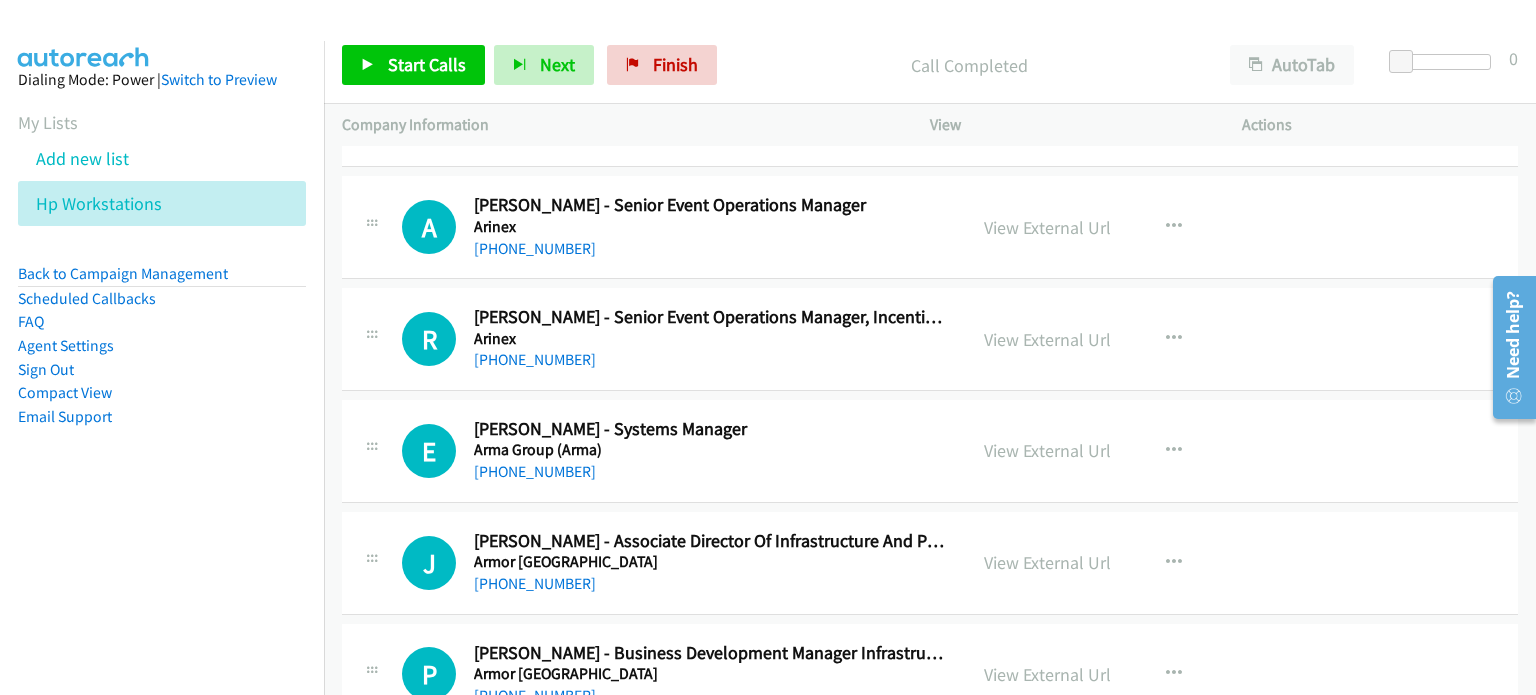 scroll, scrollTop: 3700, scrollLeft: 0, axis: vertical 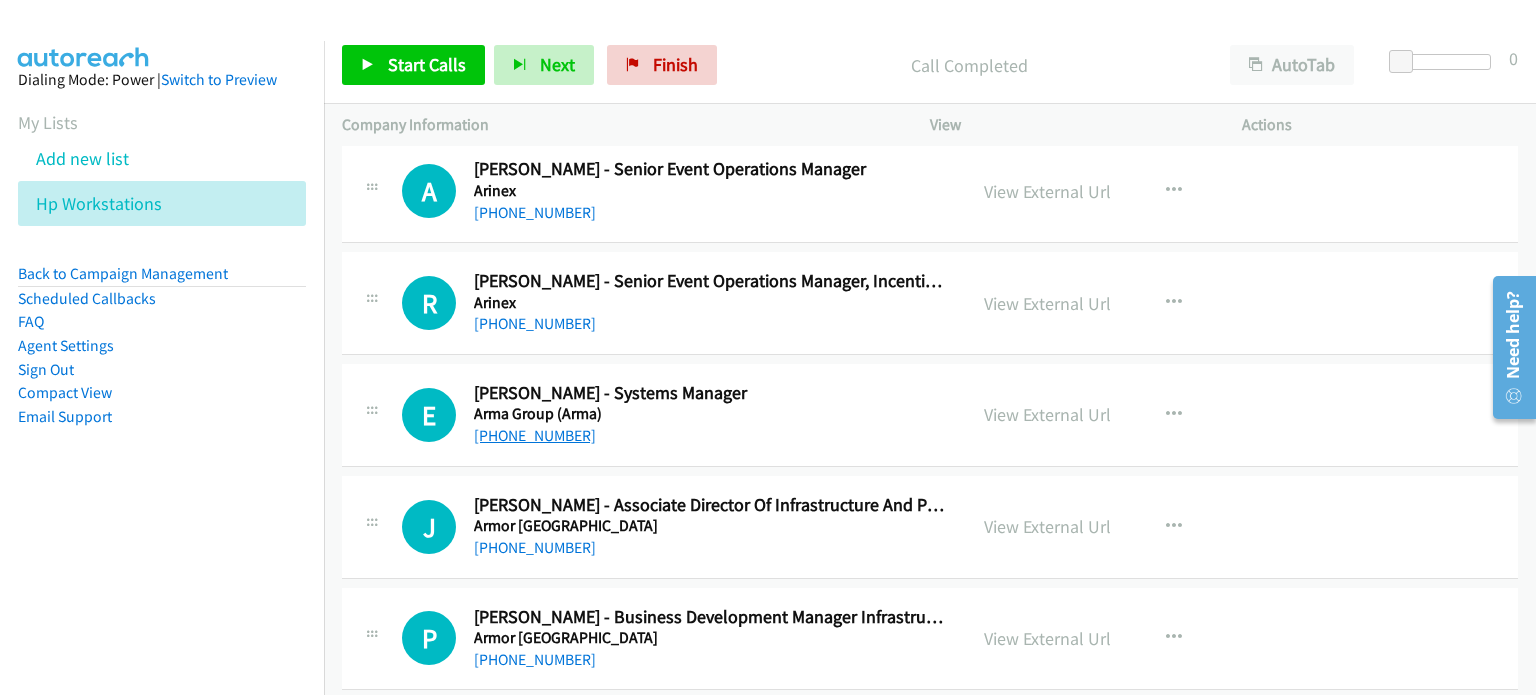 click on "[PHONE_NUMBER]" at bounding box center [535, 435] 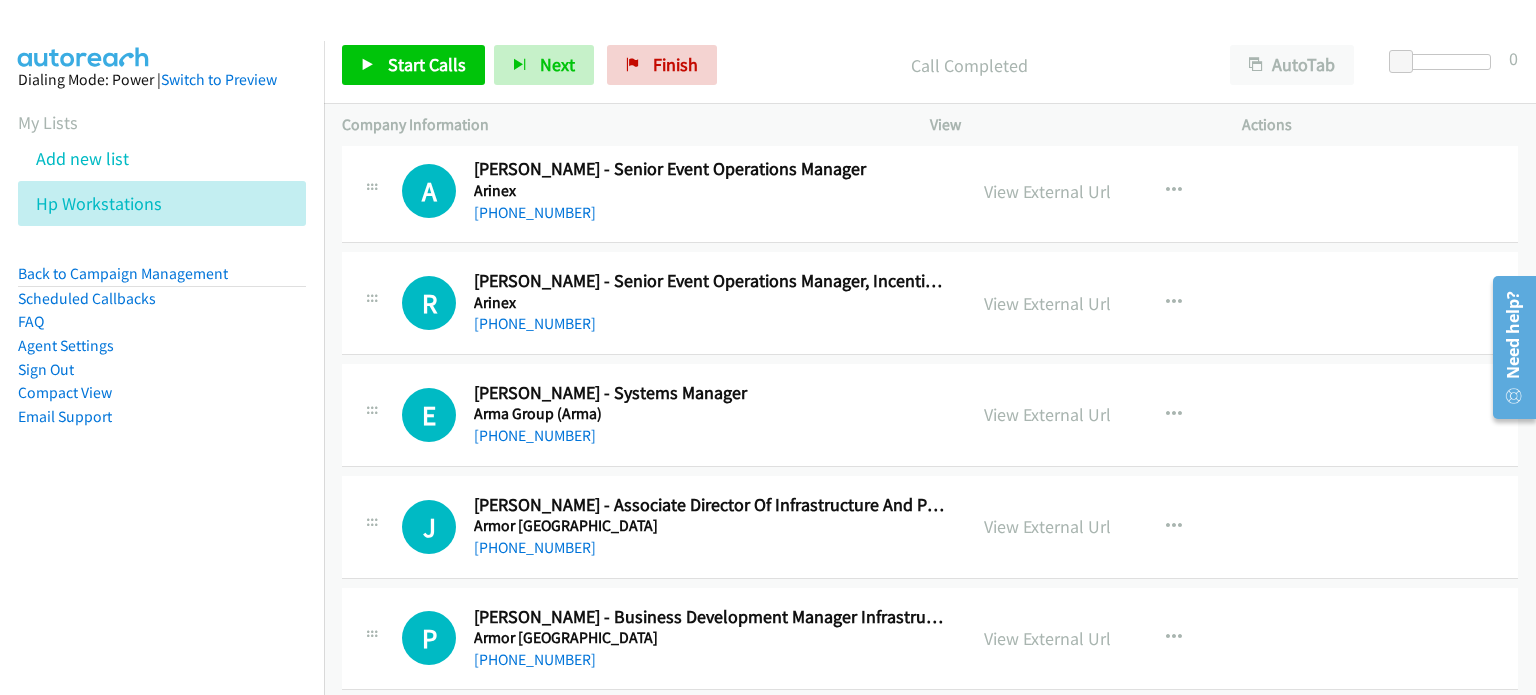 drag, startPoint x: 1236, startPoint y: 367, endPoint x: 1221, endPoint y: 371, distance: 15.524175 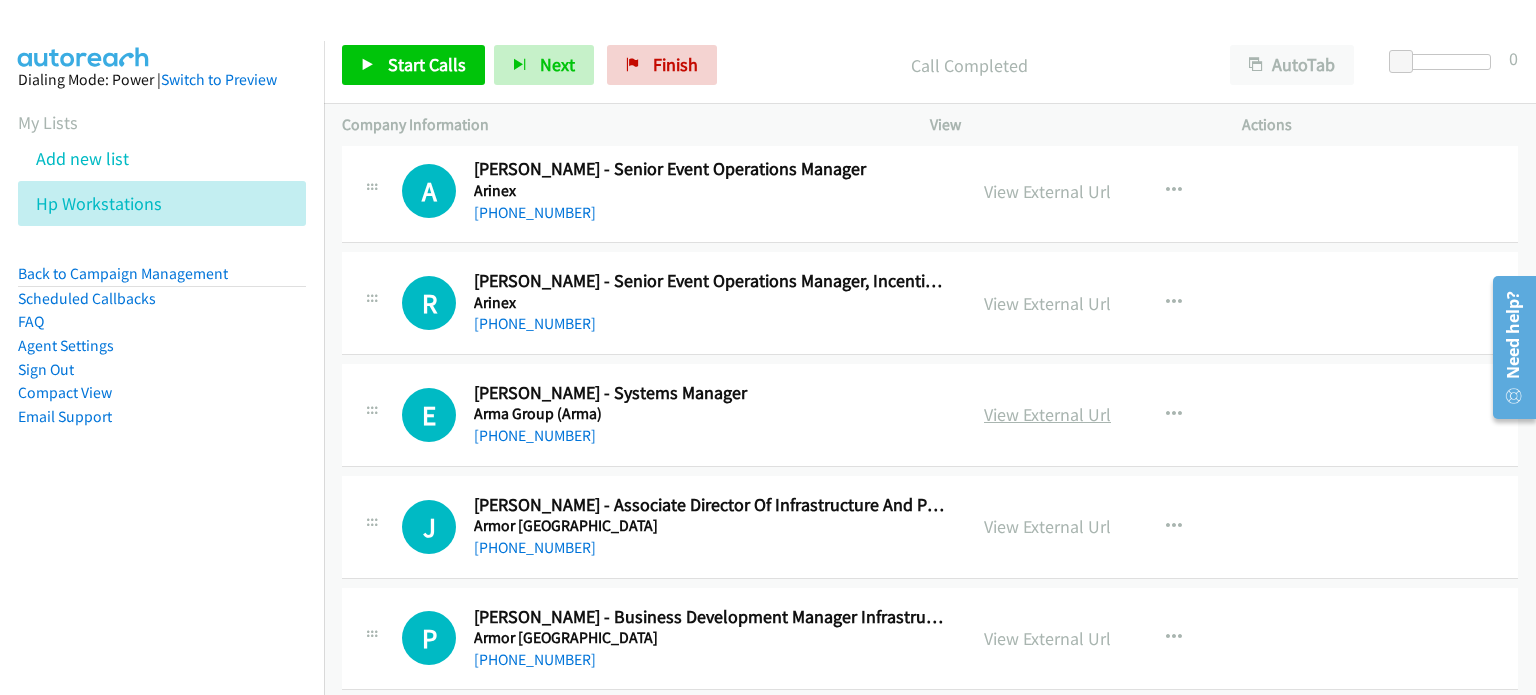 click on "View External Url" at bounding box center (1047, 414) 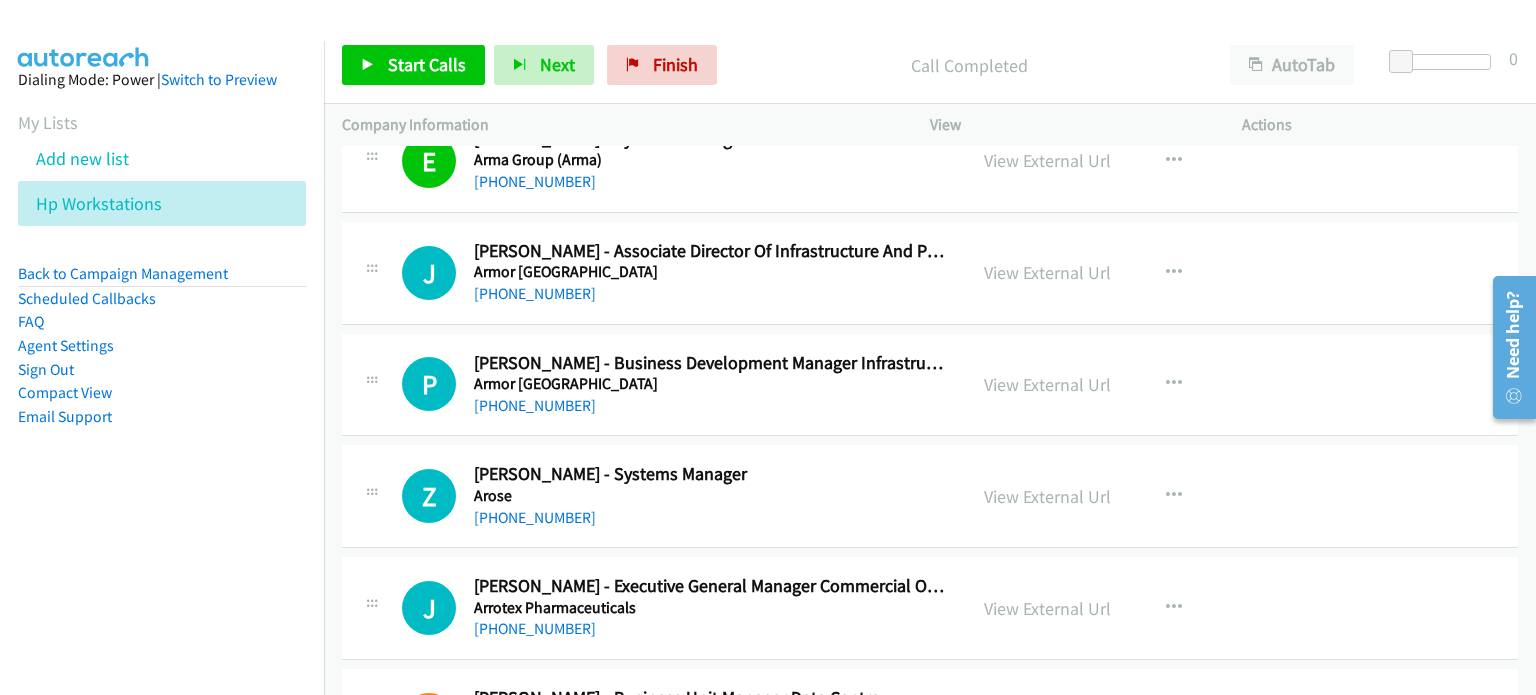 scroll, scrollTop: 4000, scrollLeft: 0, axis: vertical 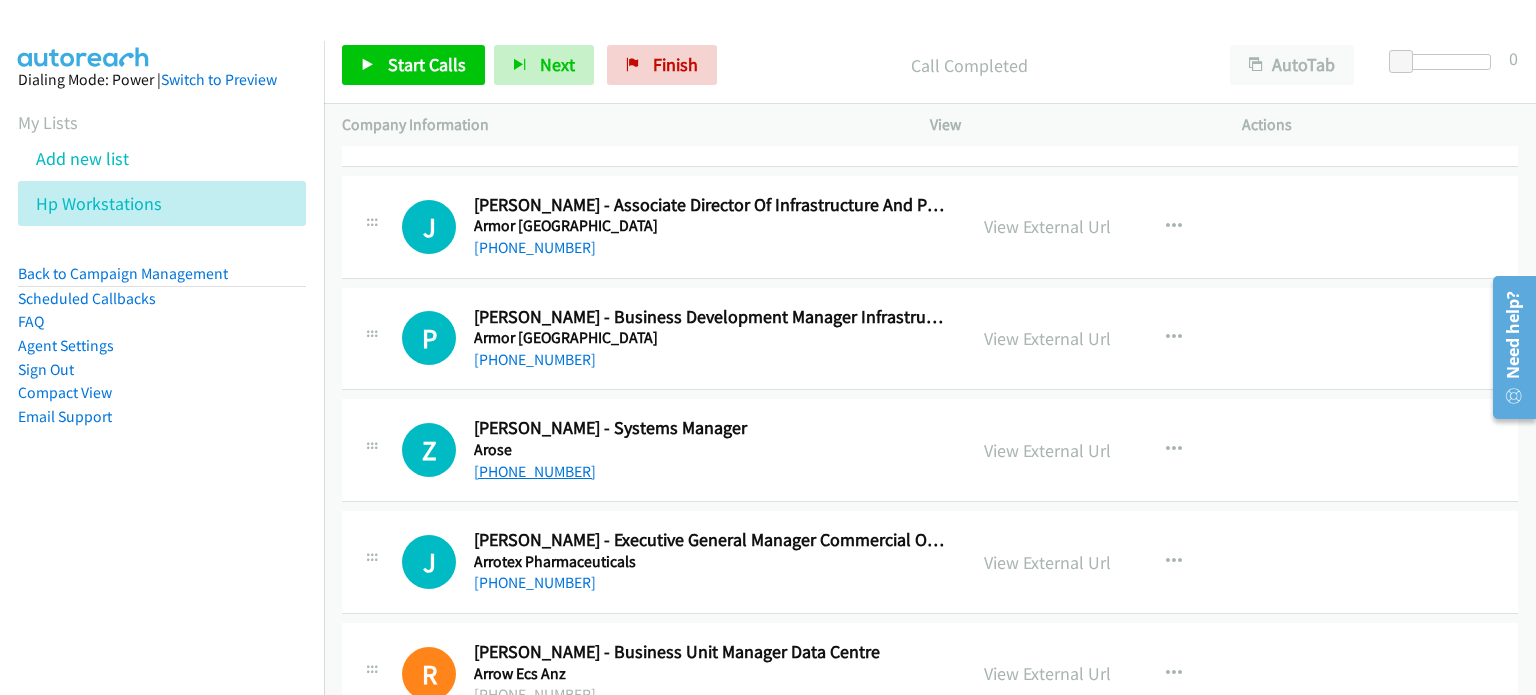 click on "[PHONE_NUMBER]" at bounding box center [535, 471] 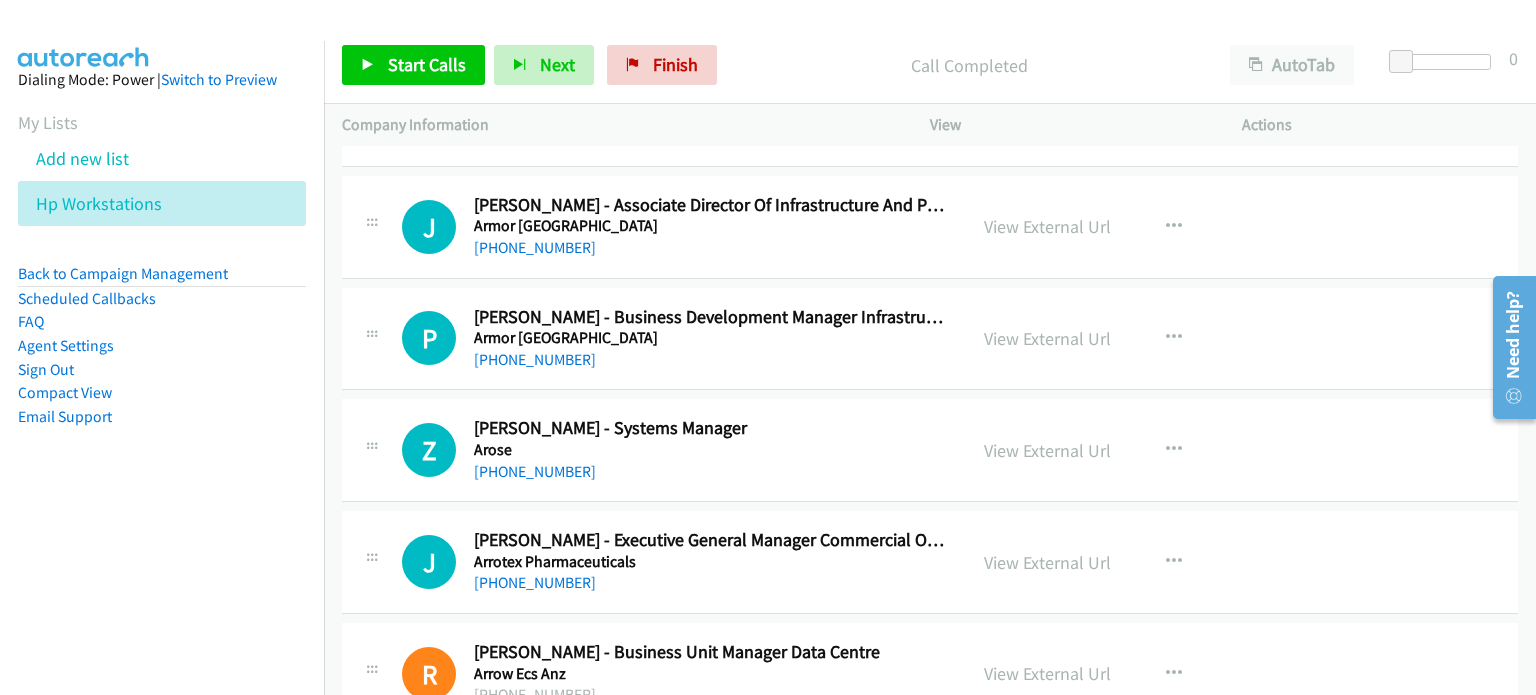 click on "Z
Callback Scheduled
[PERSON_NAME] - Systems Manager
Arose
[GEOGRAPHIC_DATA]/[GEOGRAPHIC_DATA]
[PHONE_NUMBER]
View External Url
View External Url
Schedule/Manage Callback
Start Calls Here
Remove from list
Add to do not call list
Reset Call Status" at bounding box center (930, 450) 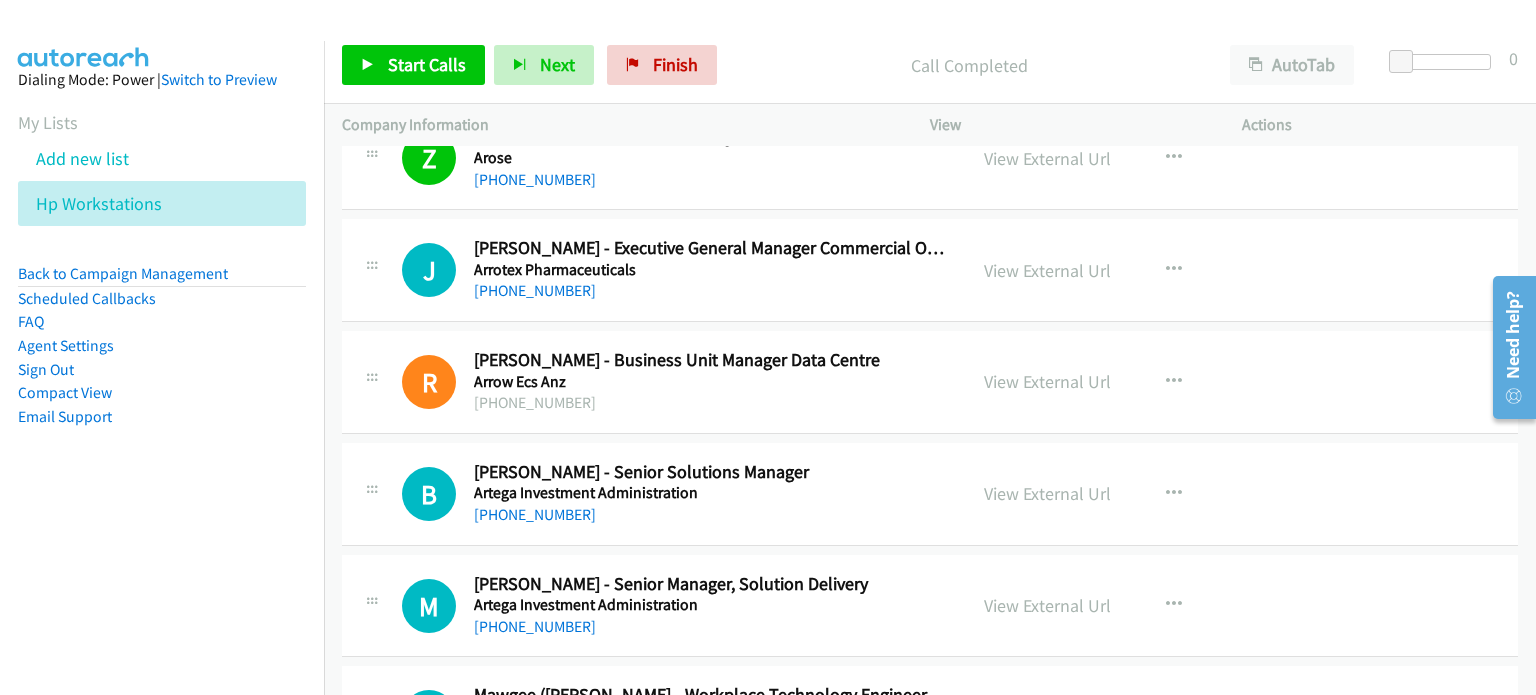 scroll, scrollTop: 4400, scrollLeft: 0, axis: vertical 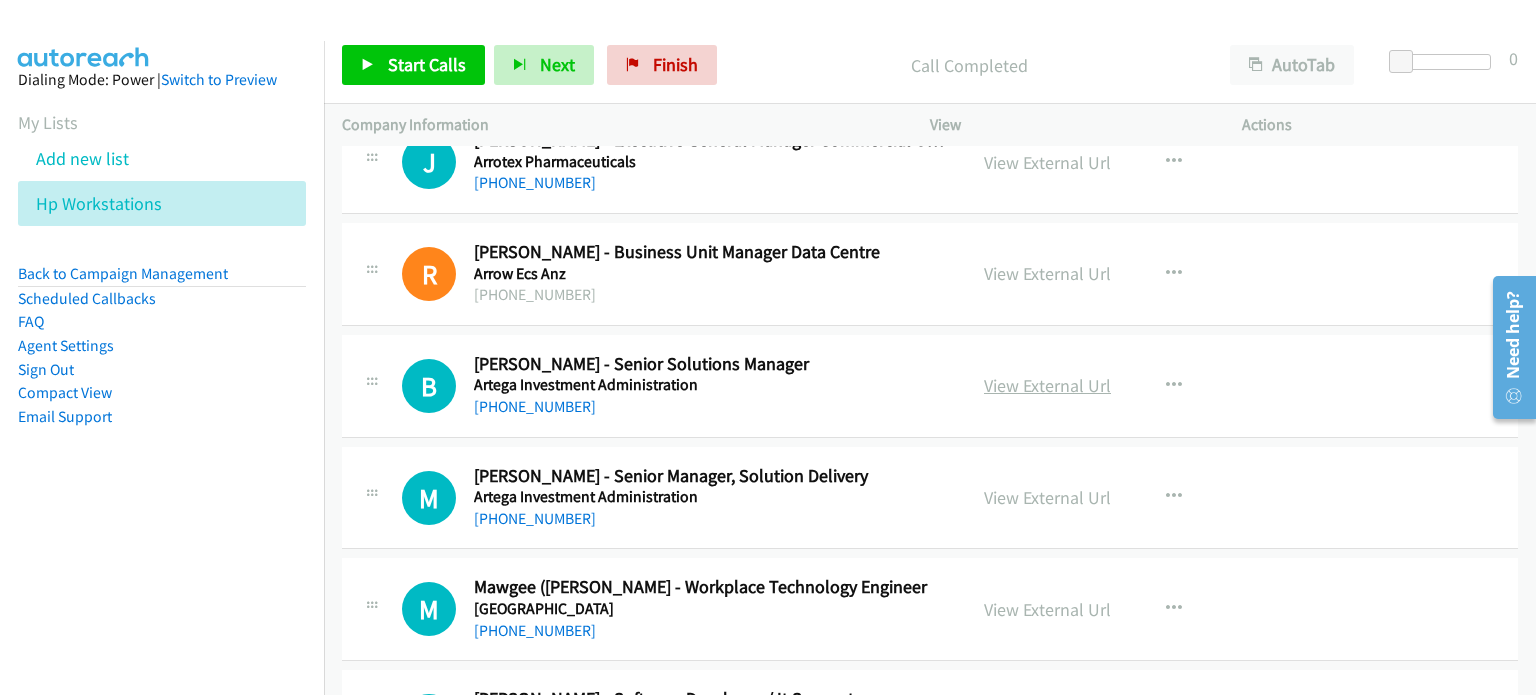 click on "View External Url" at bounding box center [1047, 385] 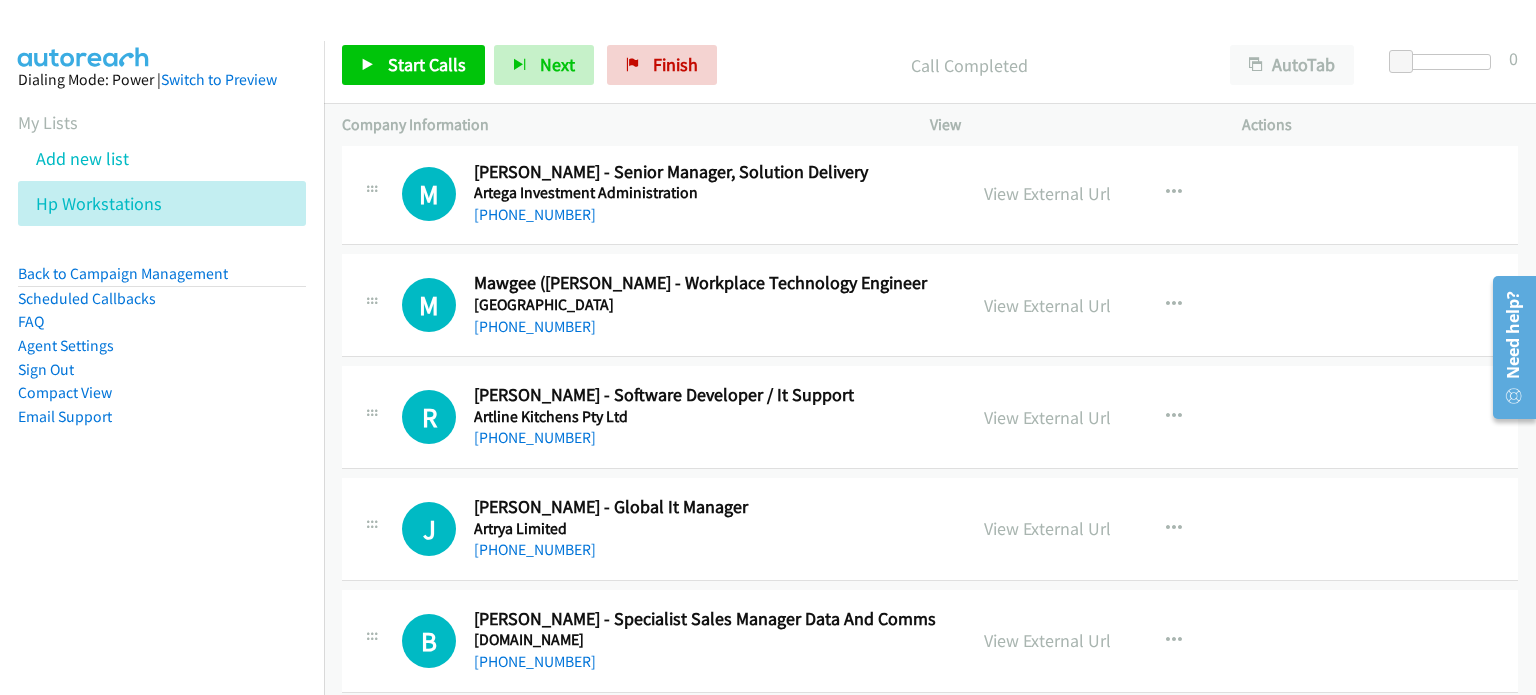 scroll, scrollTop: 4800, scrollLeft: 0, axis: vertical 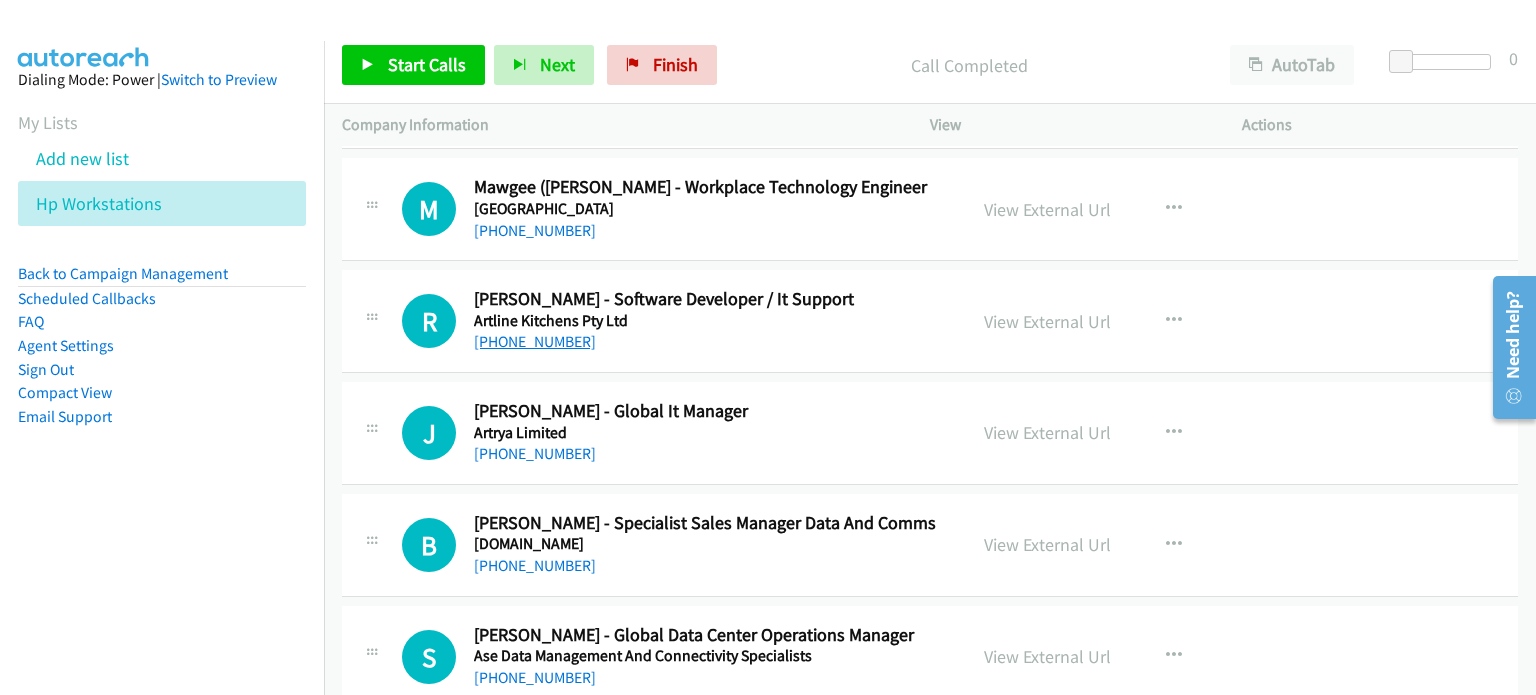 click on "[PHONE_NUMBER]" at bounding box center [535, 341] 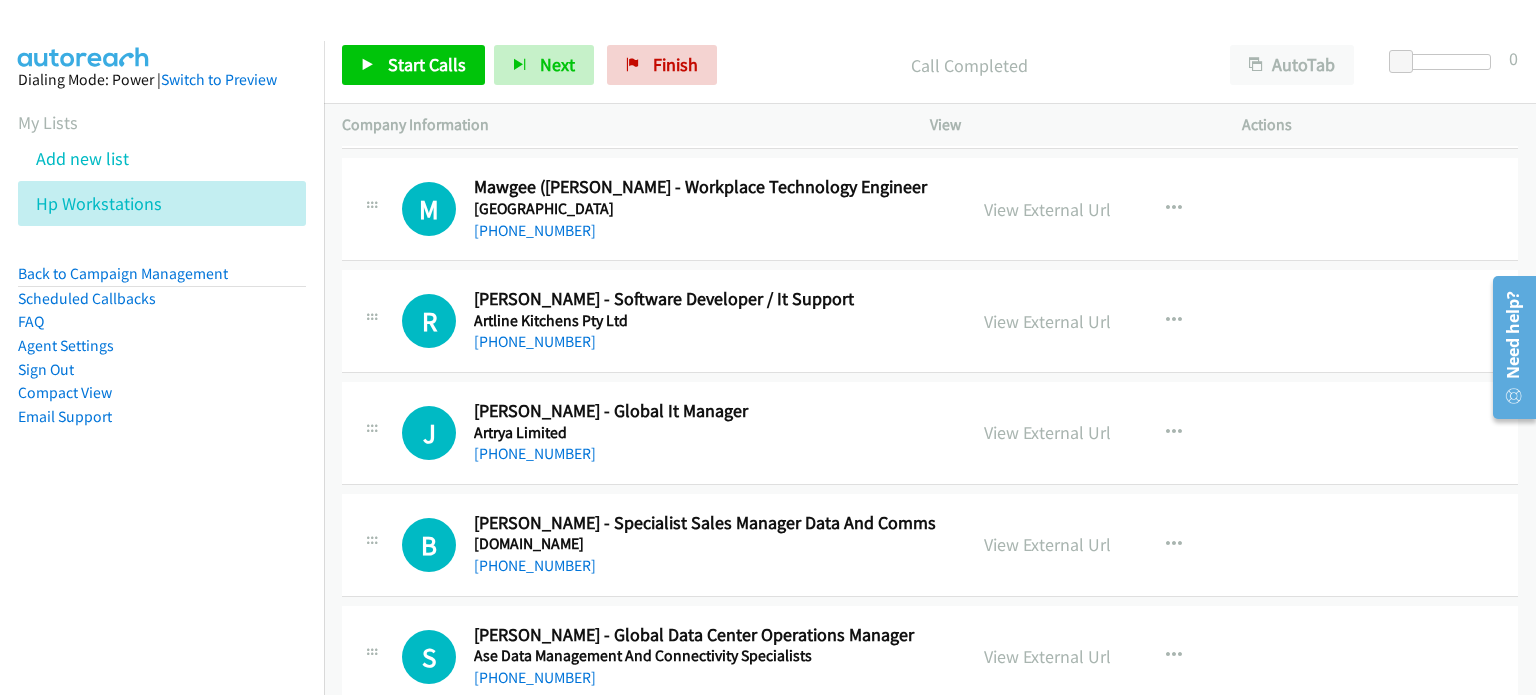 click on "View External Url
View External Url
Schedule/Manage Callback
Start Calls Here
Remove from list
Add to do not call list
Reset Call Status" at bounding box center [1131, 321] 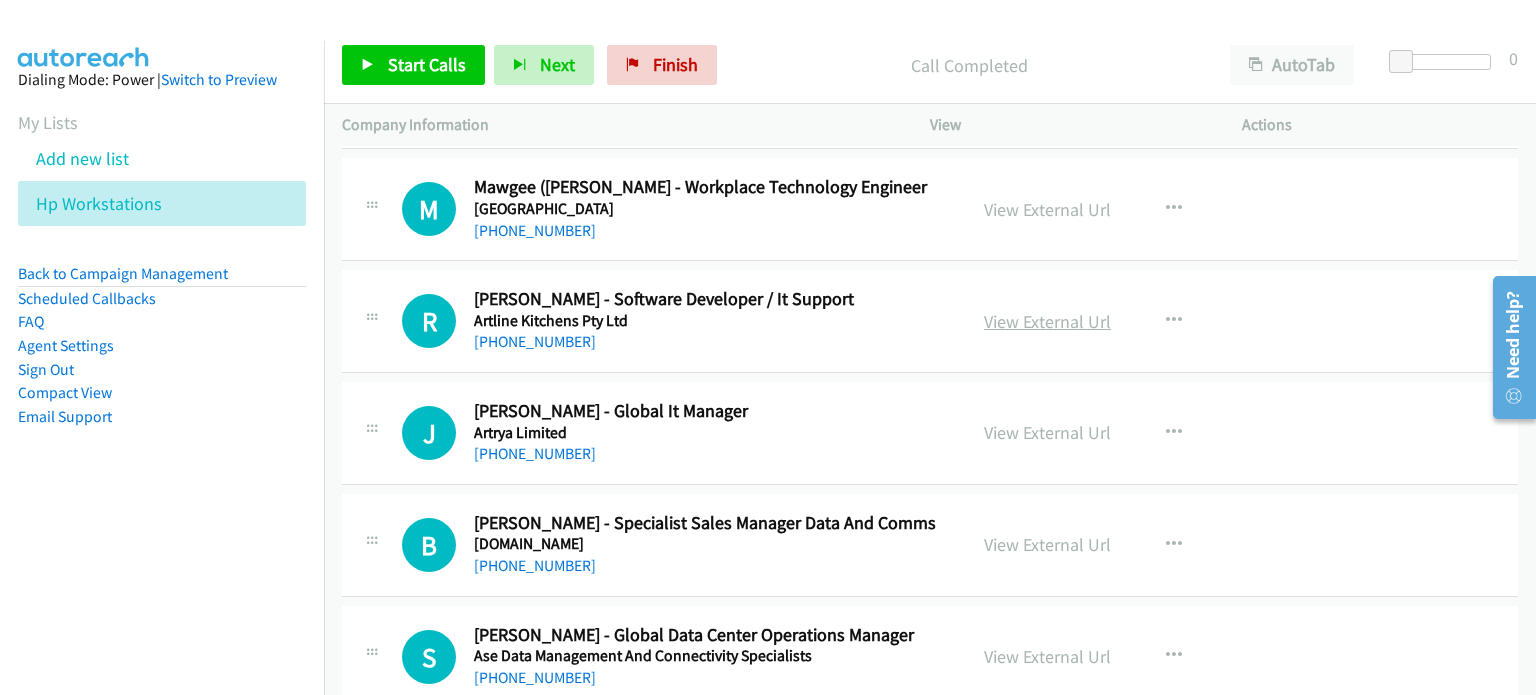 click on "View External Url" at bounding box center [1047, 321] 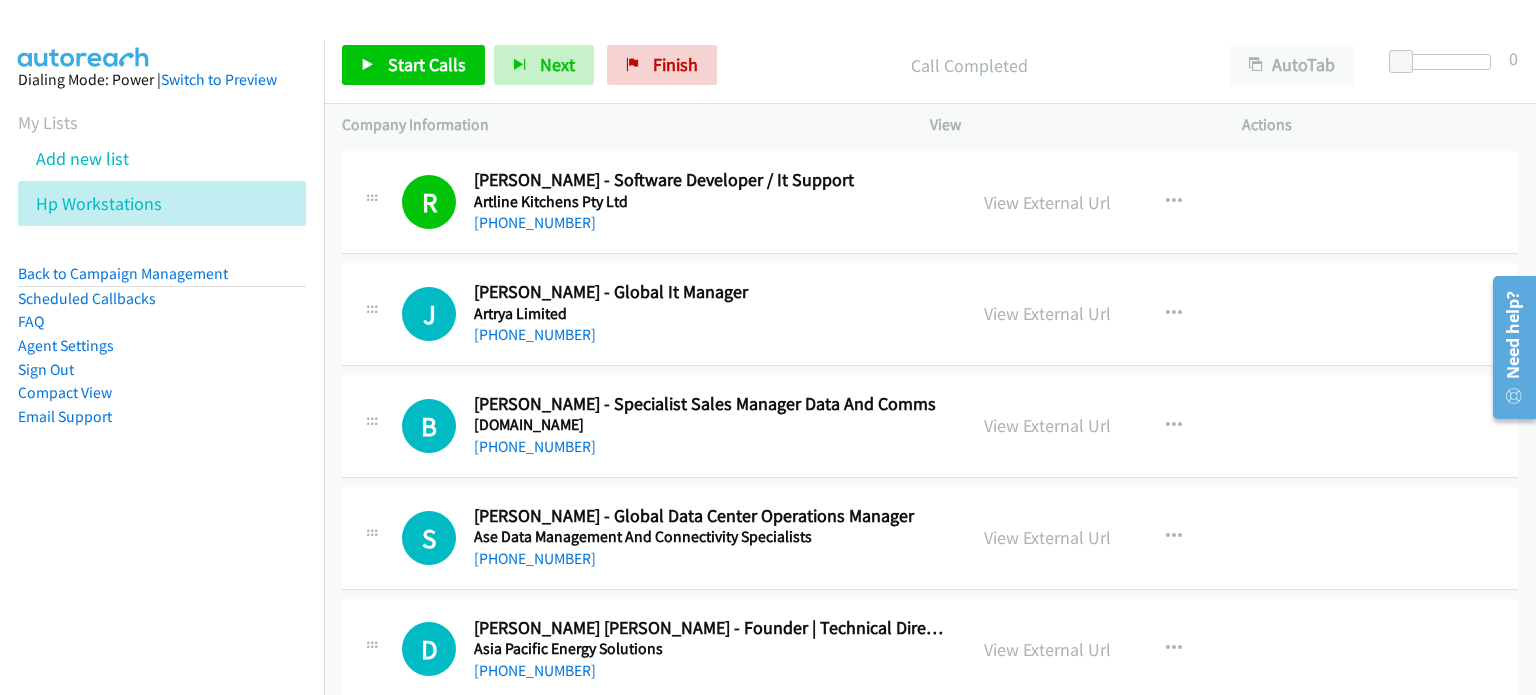 scroll, scrollTop: 5000, scrollLeft: 0, axis: vertical 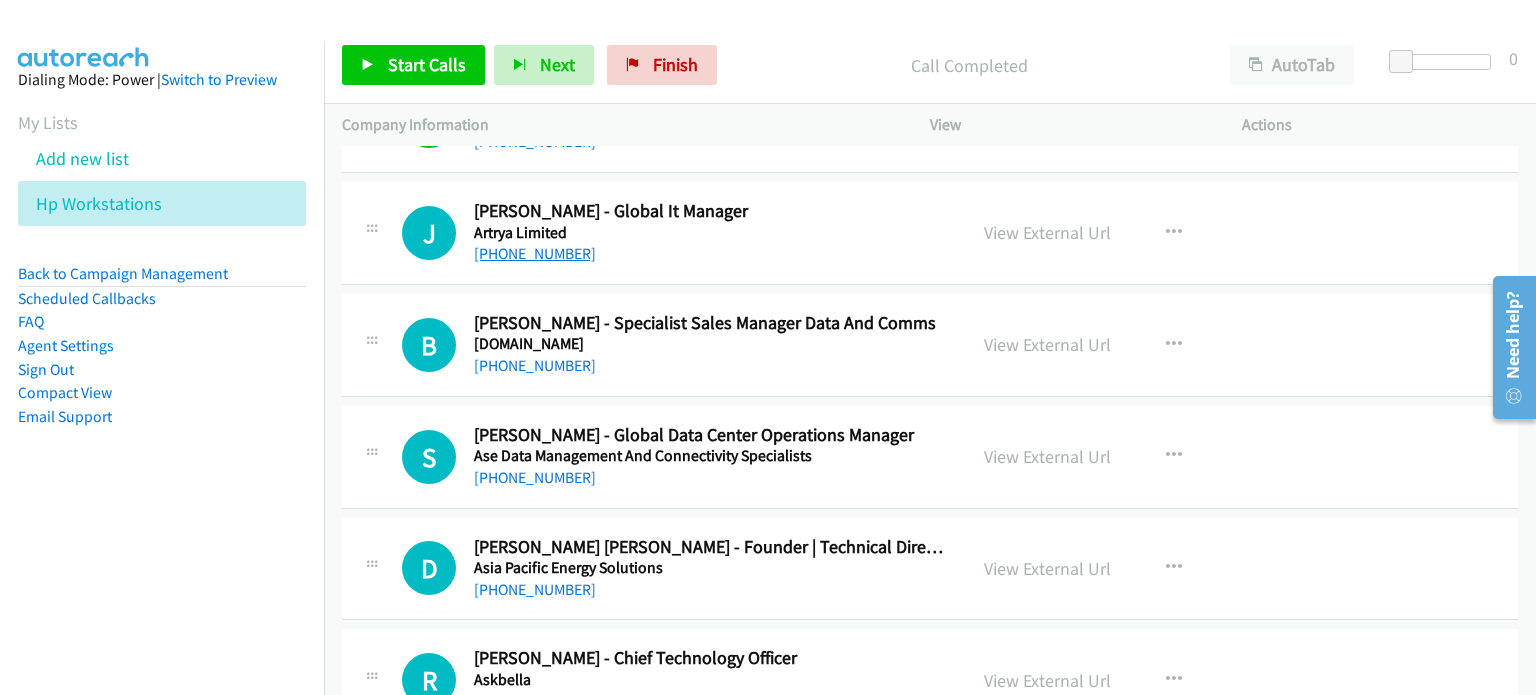 click on "[PHONE_NUMBER]" at bounding box center [535, 253] 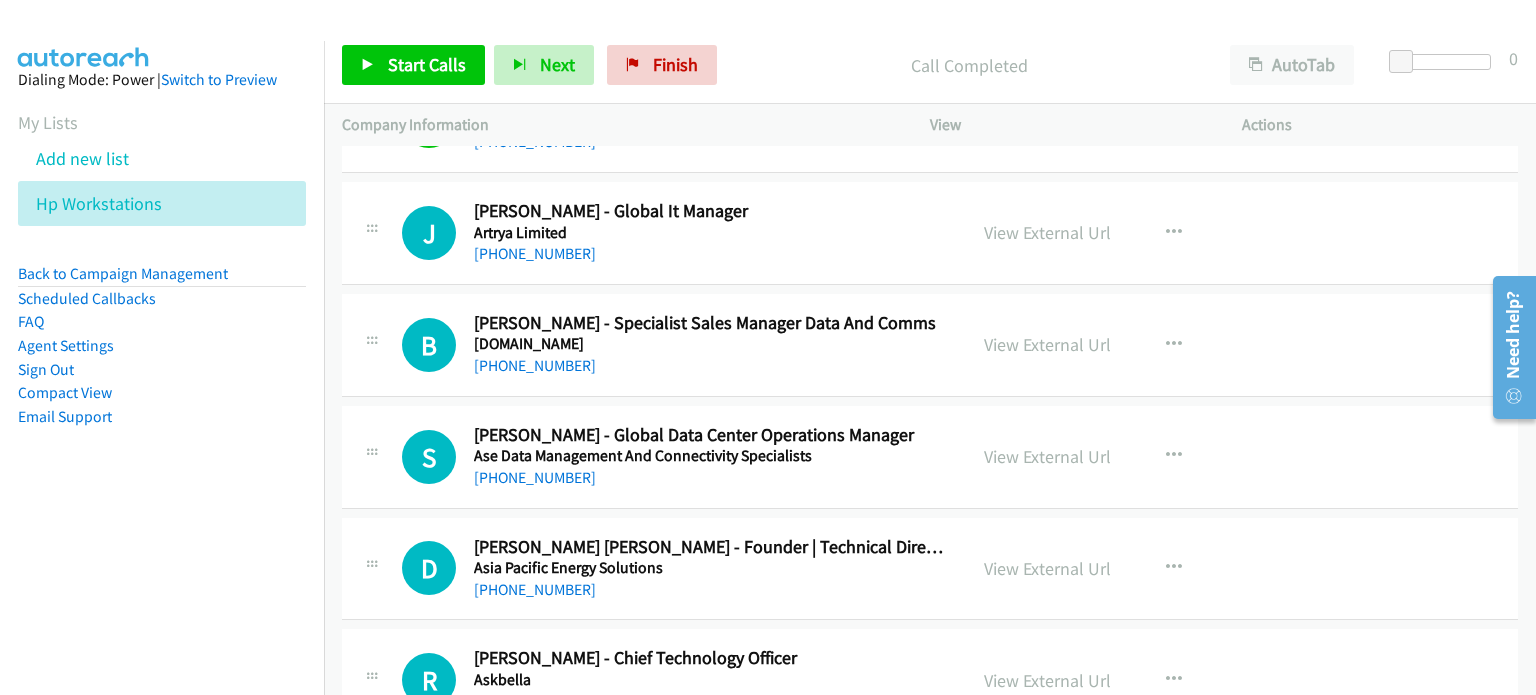 click on "View External Url
View External Url
Schedule/Manage Callback
Start Calls Here
Remove from list
Add to do not call list
Reset Call Status" at bounding box center (1131, 233) 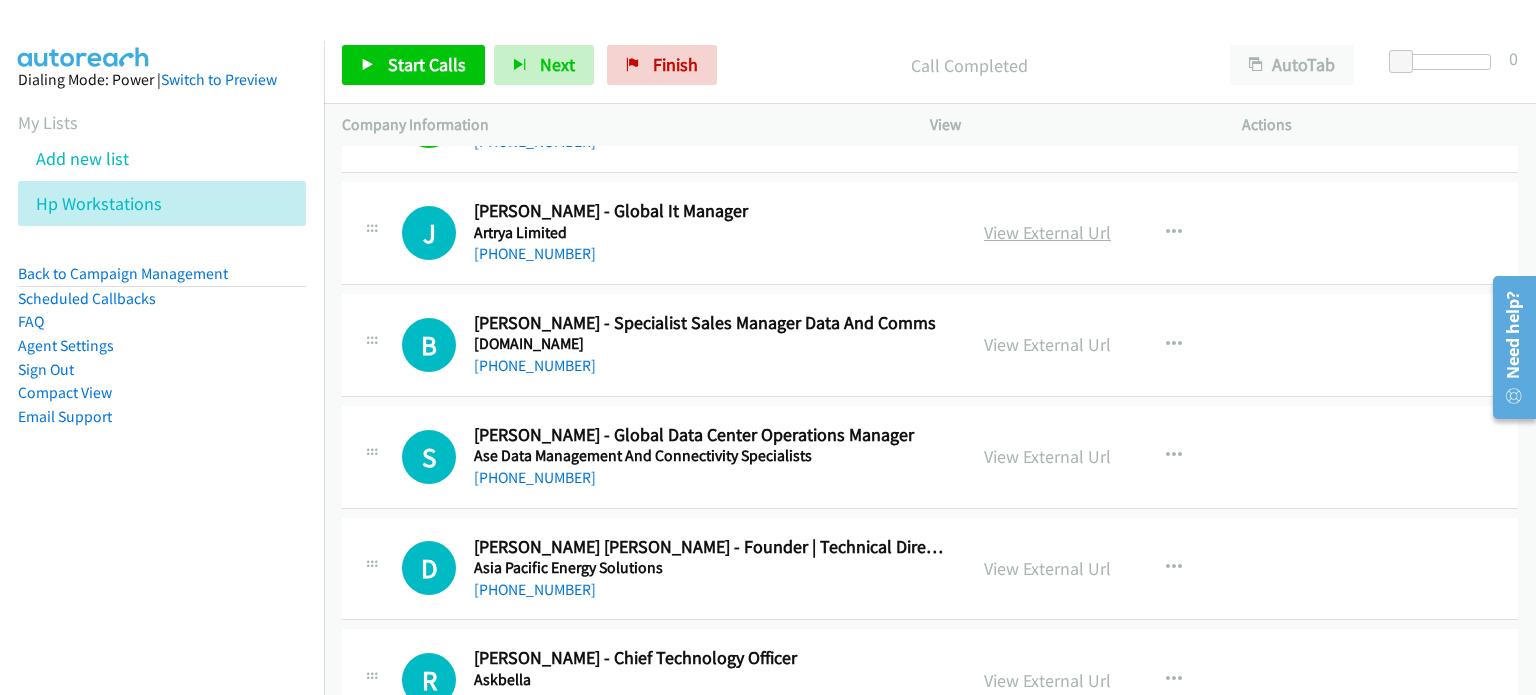 click on "View External Url" at bounding box center (1047, 232) 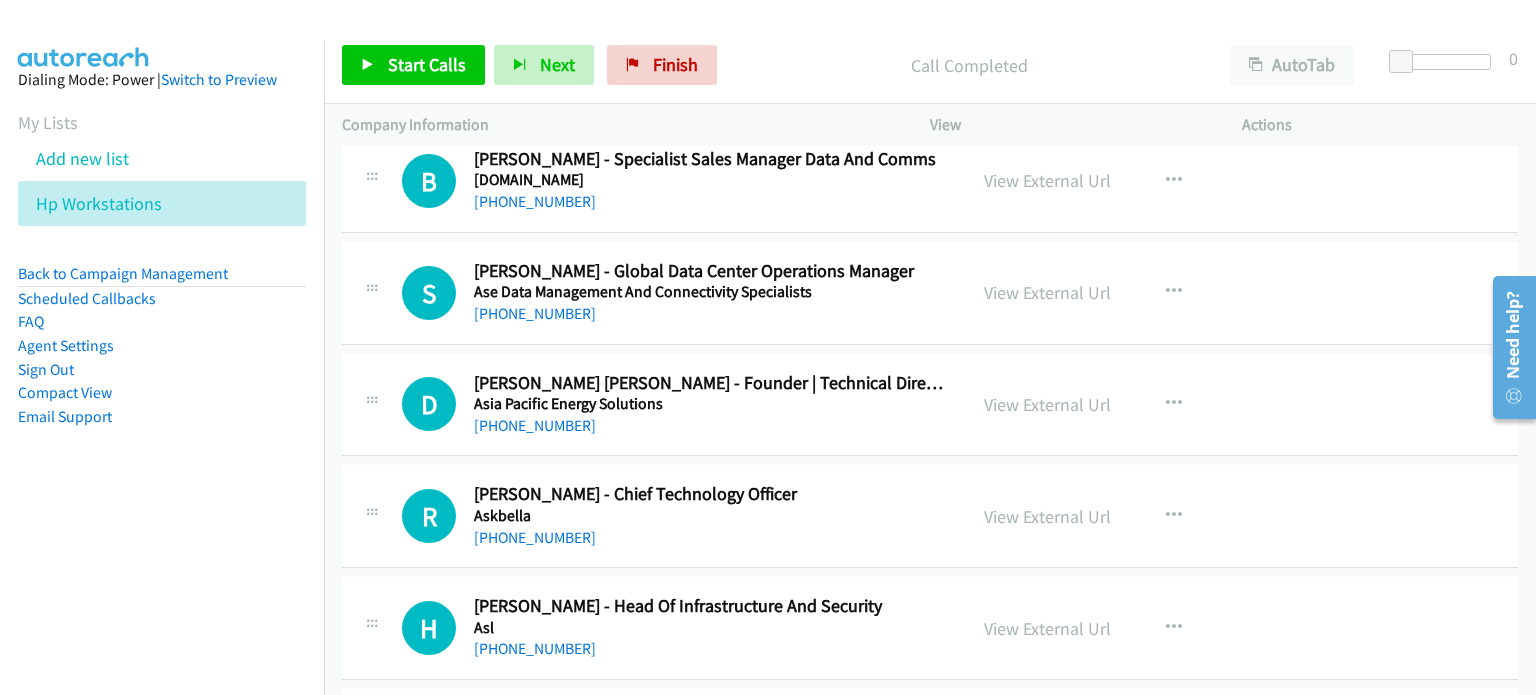scroll, scrollTop: 5200, scrollLeft: 0, axis: vertical 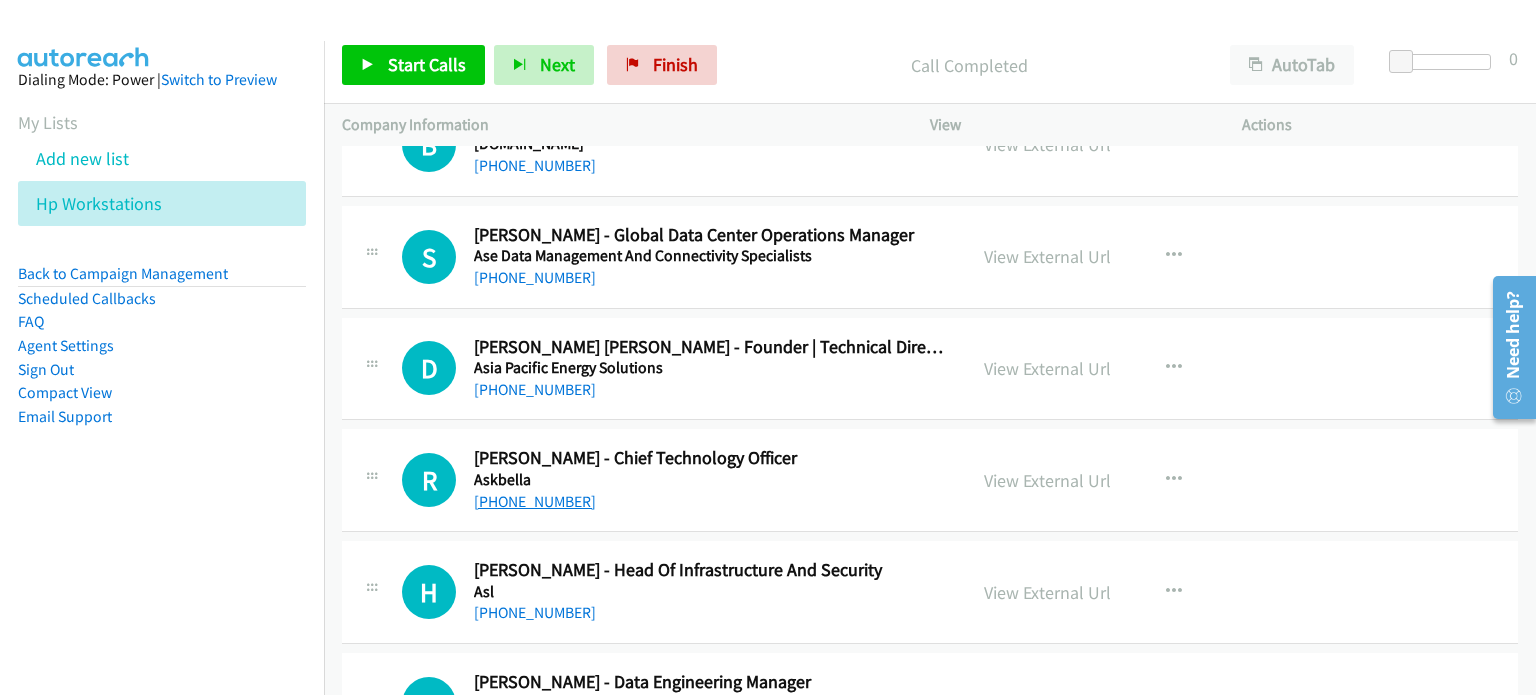 click on "[PHONE_NUMBER]" at bounding box center (535, 501) 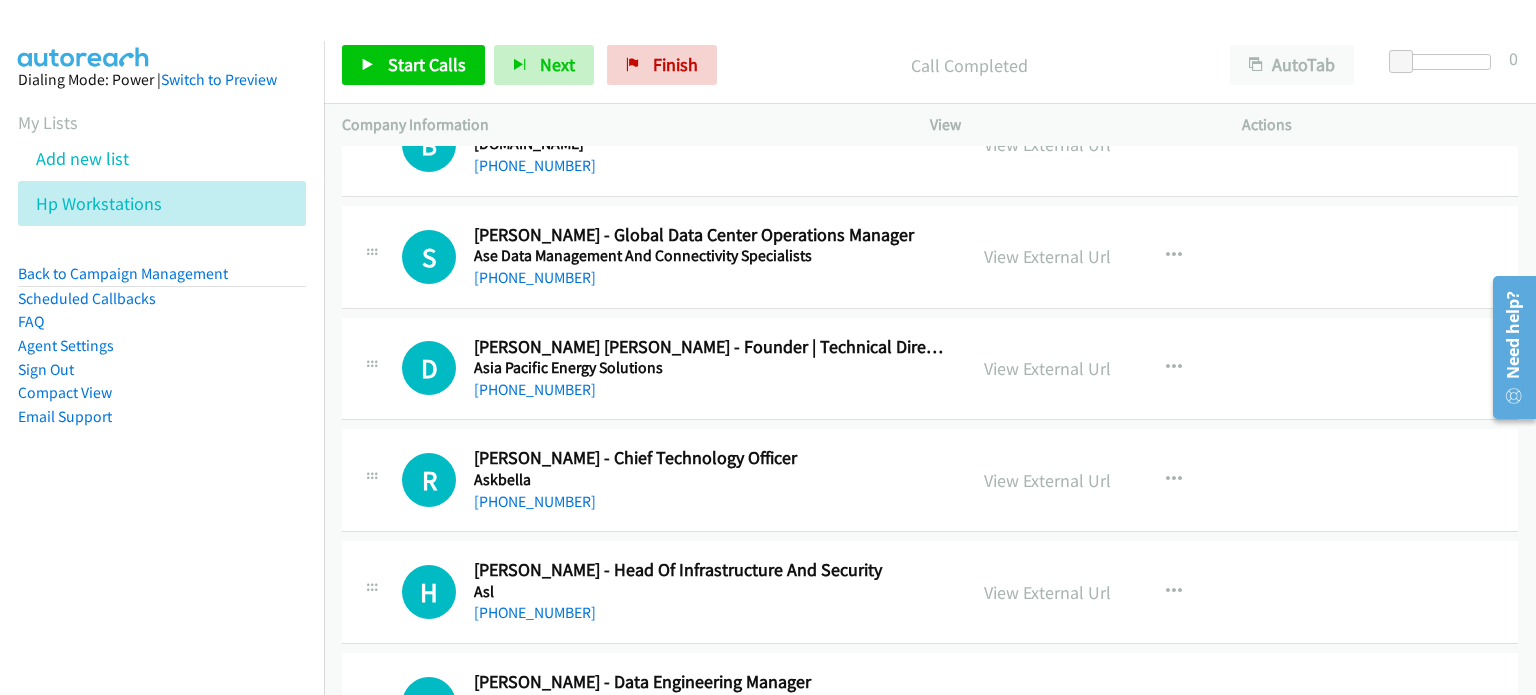 drag, startPoint x: 1418, startPoint y: 457, endPoint x: 1123, endPoint y: 447, distance: 295.16943 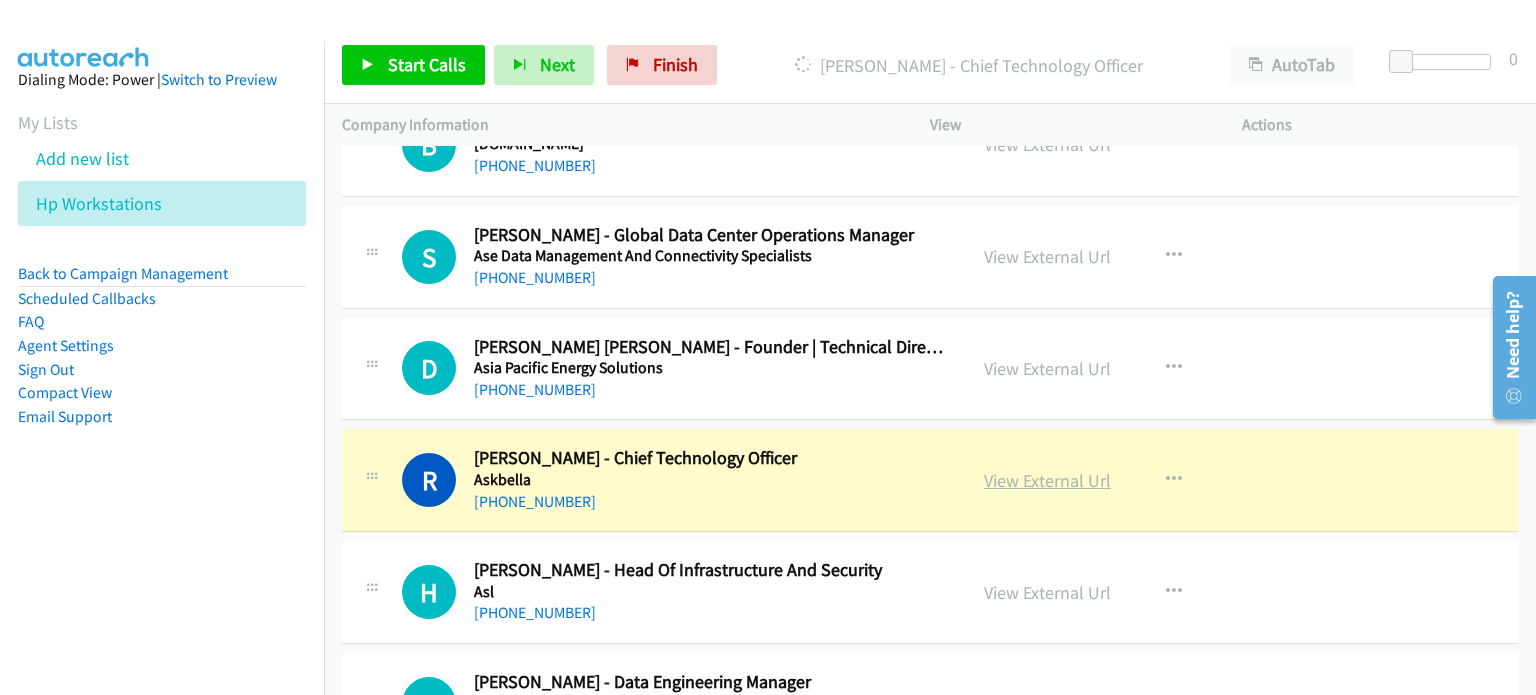 click on "View External Url" at bounding box center (1047, 480) 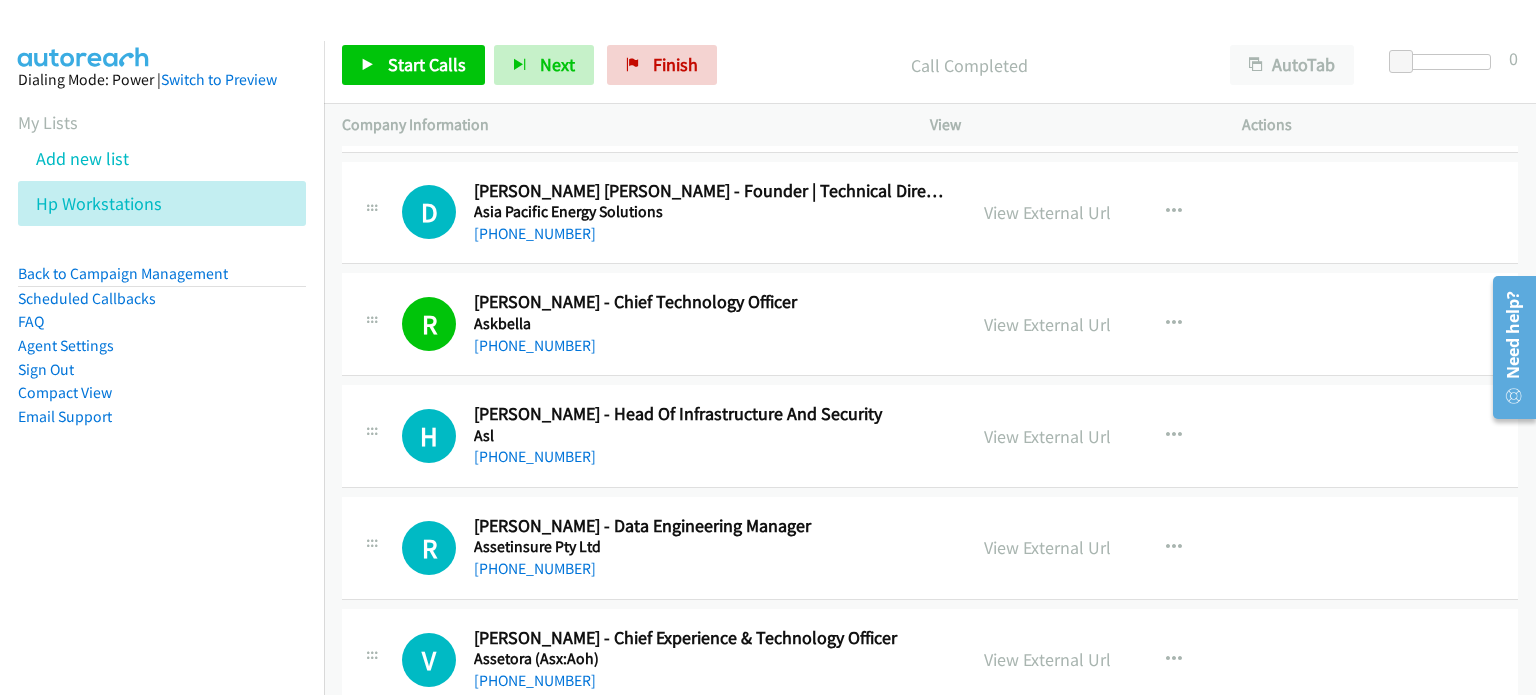 scroll, scrollTop: 5400, scrollLeft: 0, axis: vertical 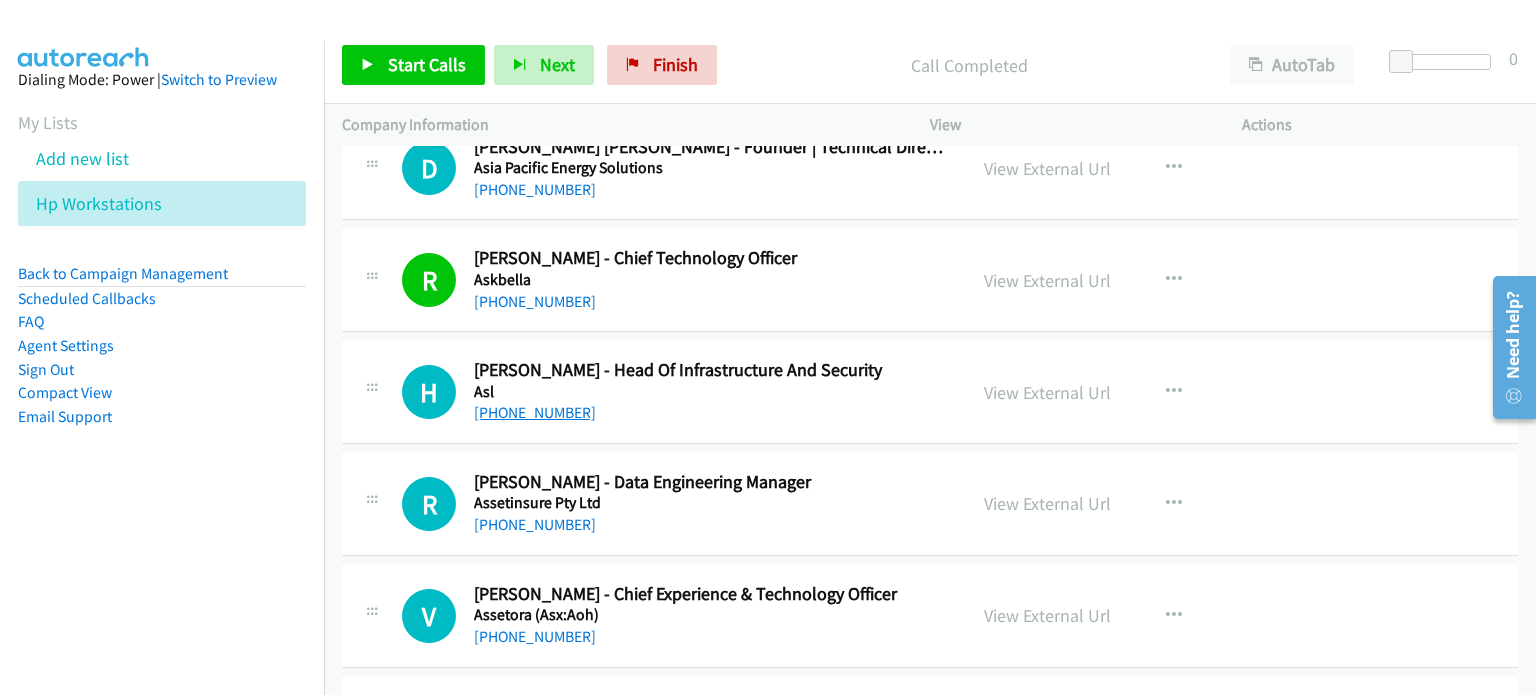 click on "[PHONE_NUMBER]" at bounding box center (535, 412) 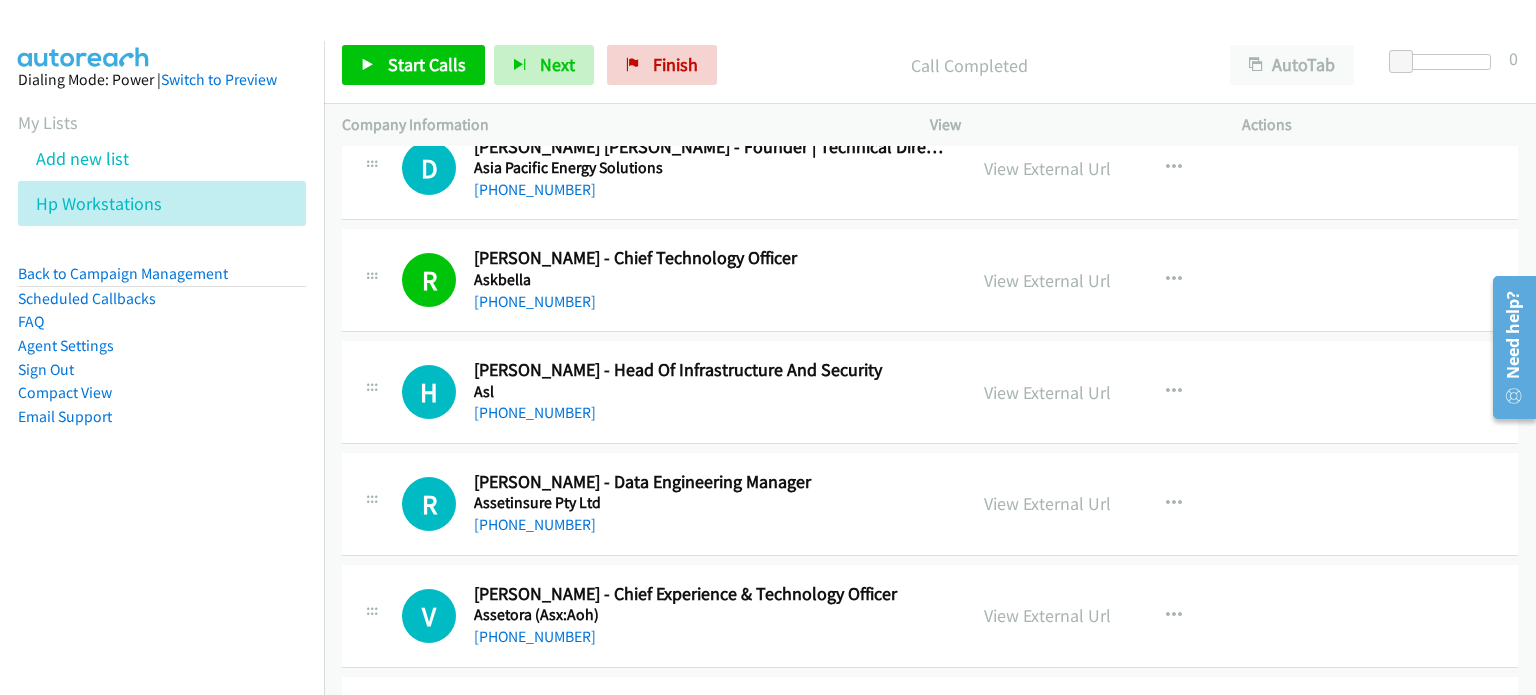 drag, startPoint x: 1283, startPoint y: 351, endPoint x: 1125, endPoint y: 369, distance: 159.02202 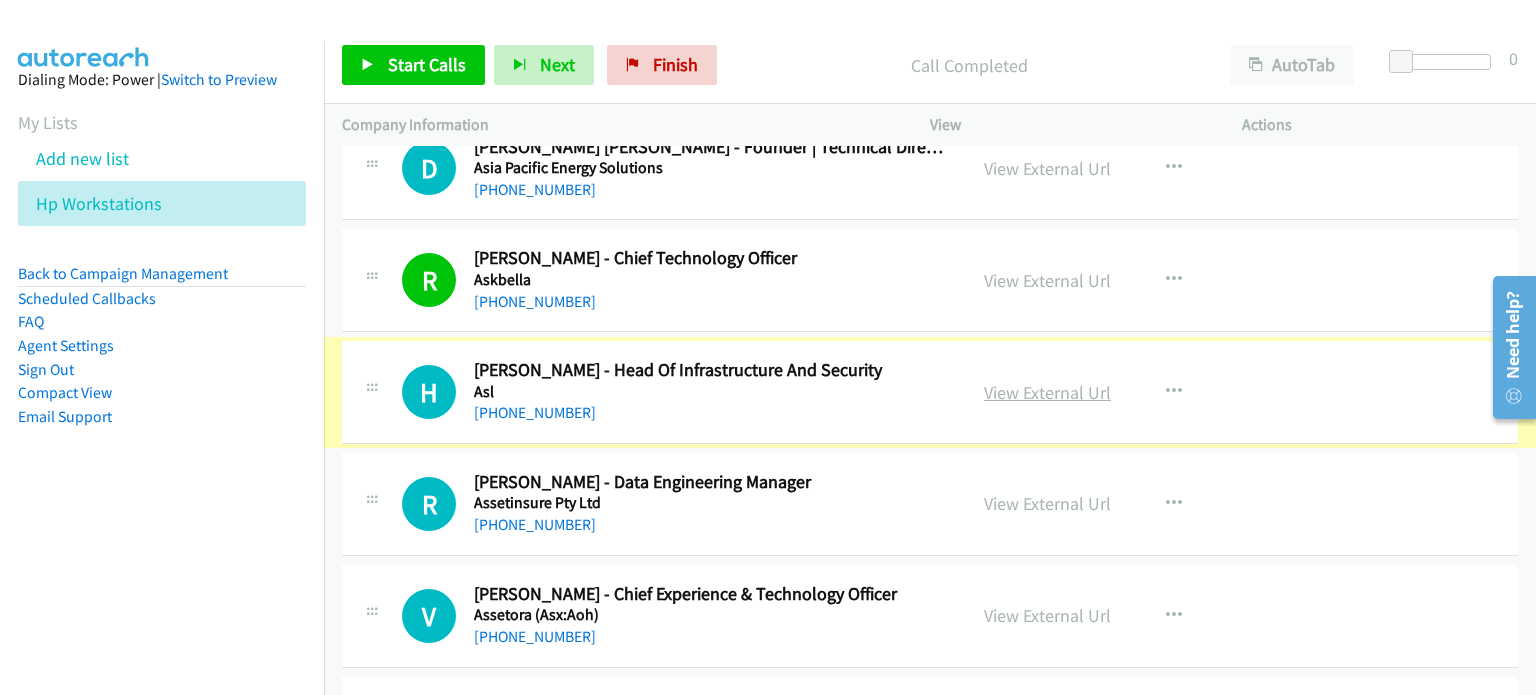 click on "View External Url" at bounding box center [1047, 392] 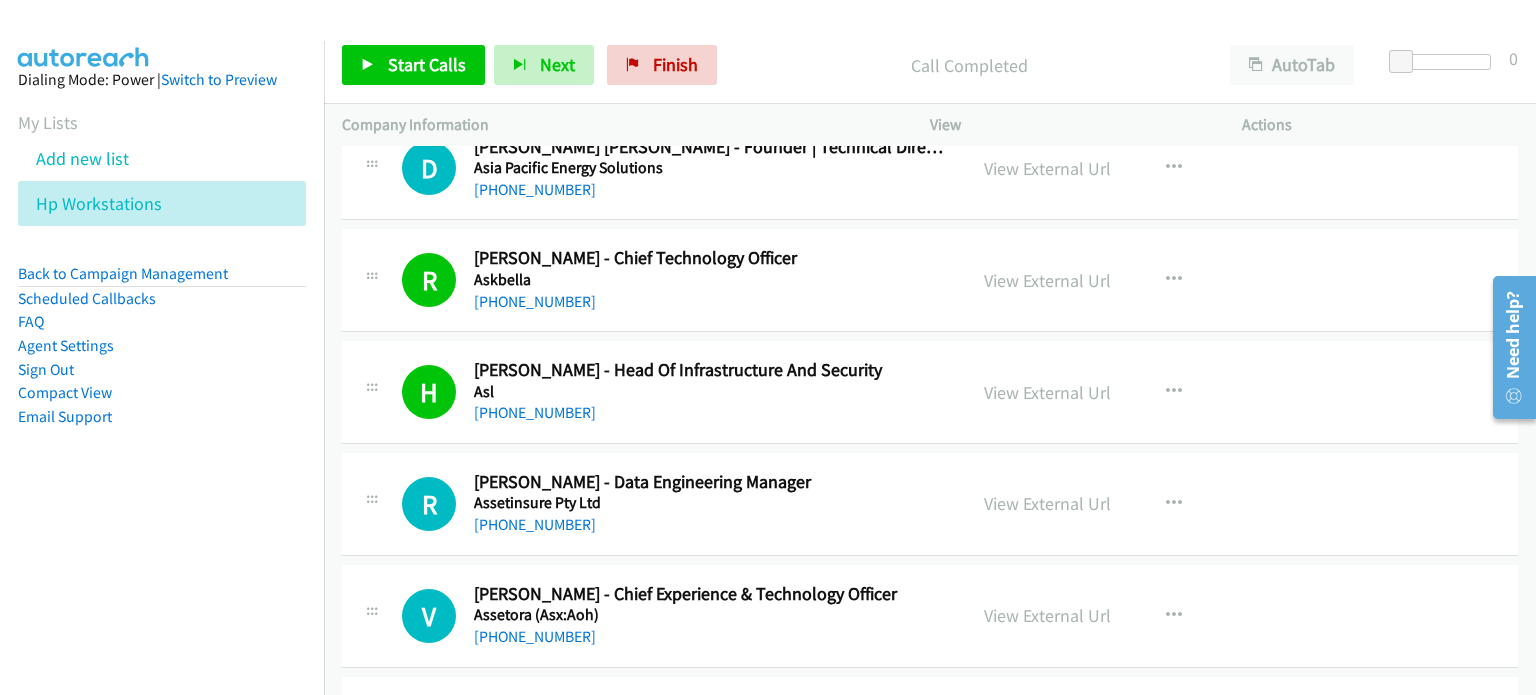 scroll, scrollTop: 5600, scrollLeft: 0, axis: vertical 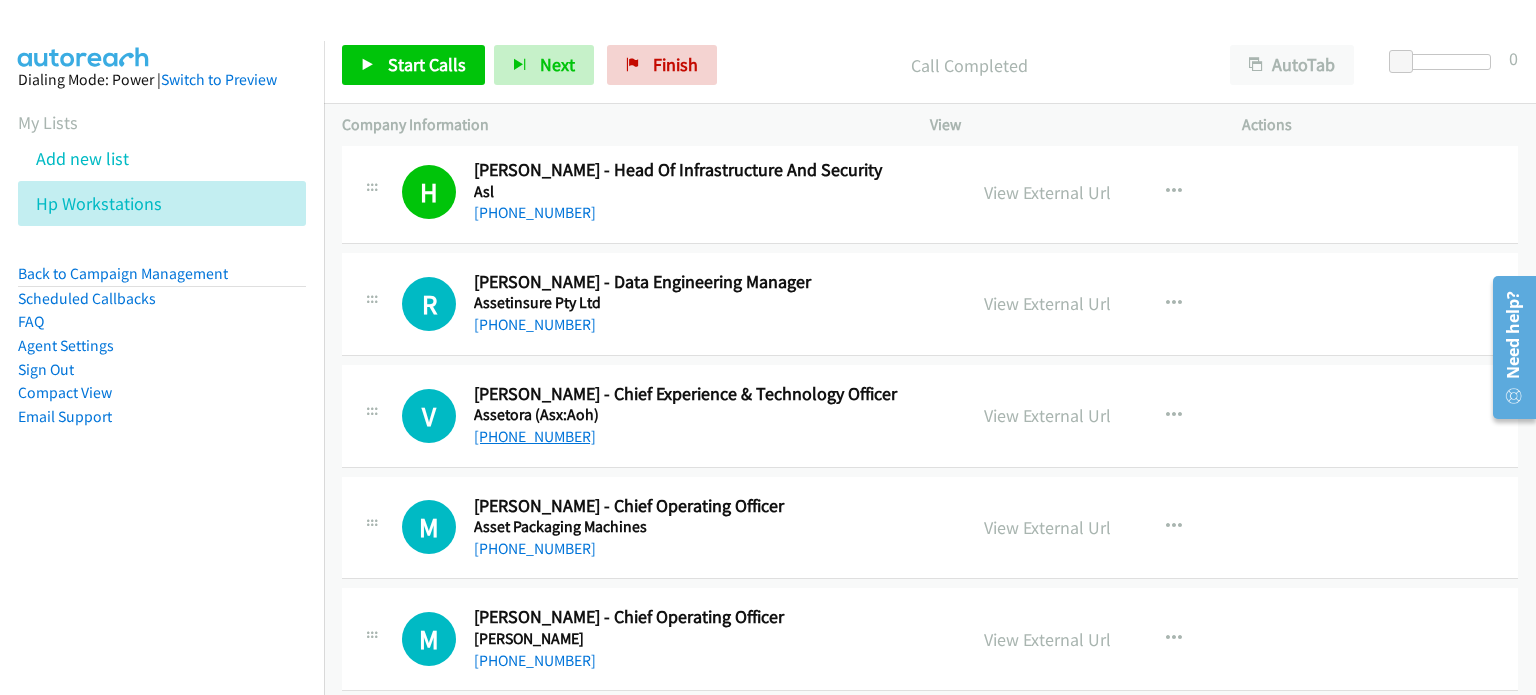 click on "[PHONE_NUMBER]" at bounding box center (535, 436) 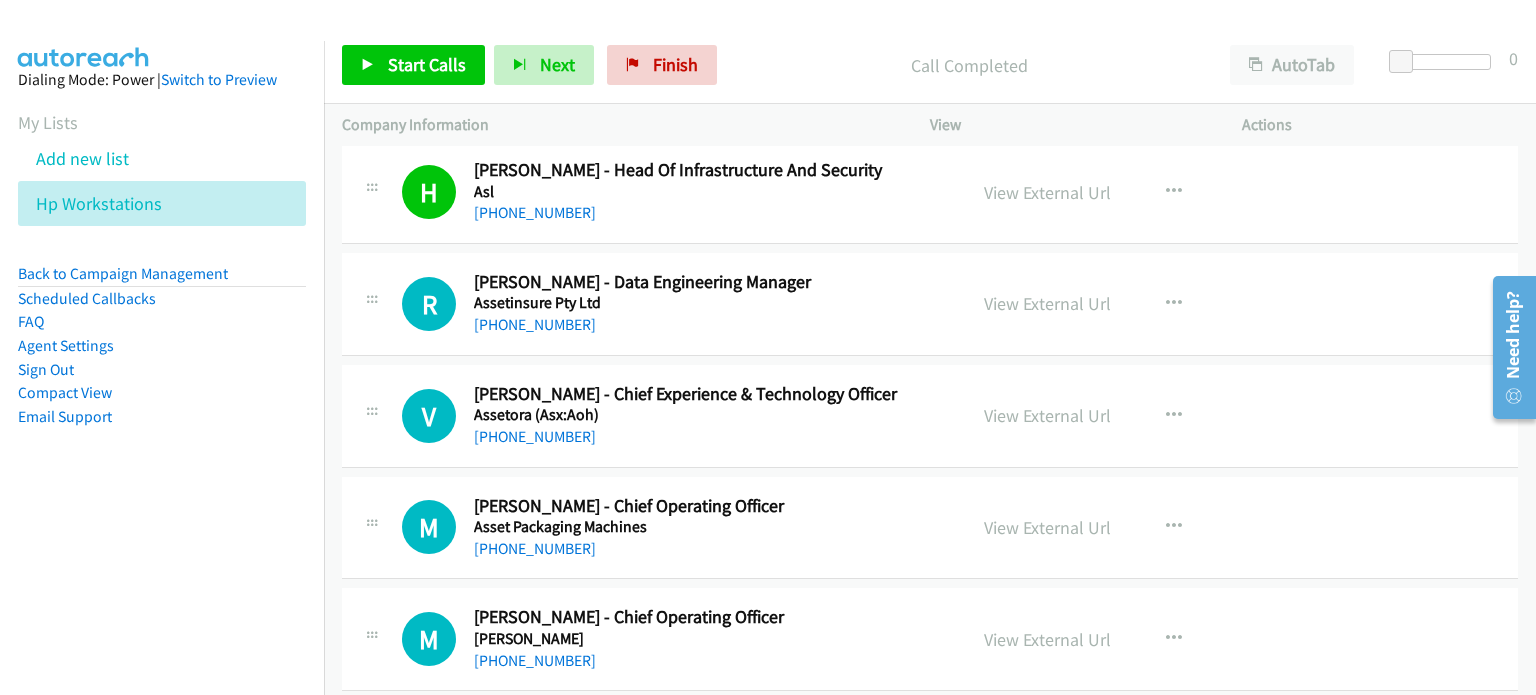 click on "View External Url
View External Url
Schedule/Manage Callback
Start Calls Here
Remove from list
Add to do not call list
Reset Call Status" at bounding box center [1131, 416] 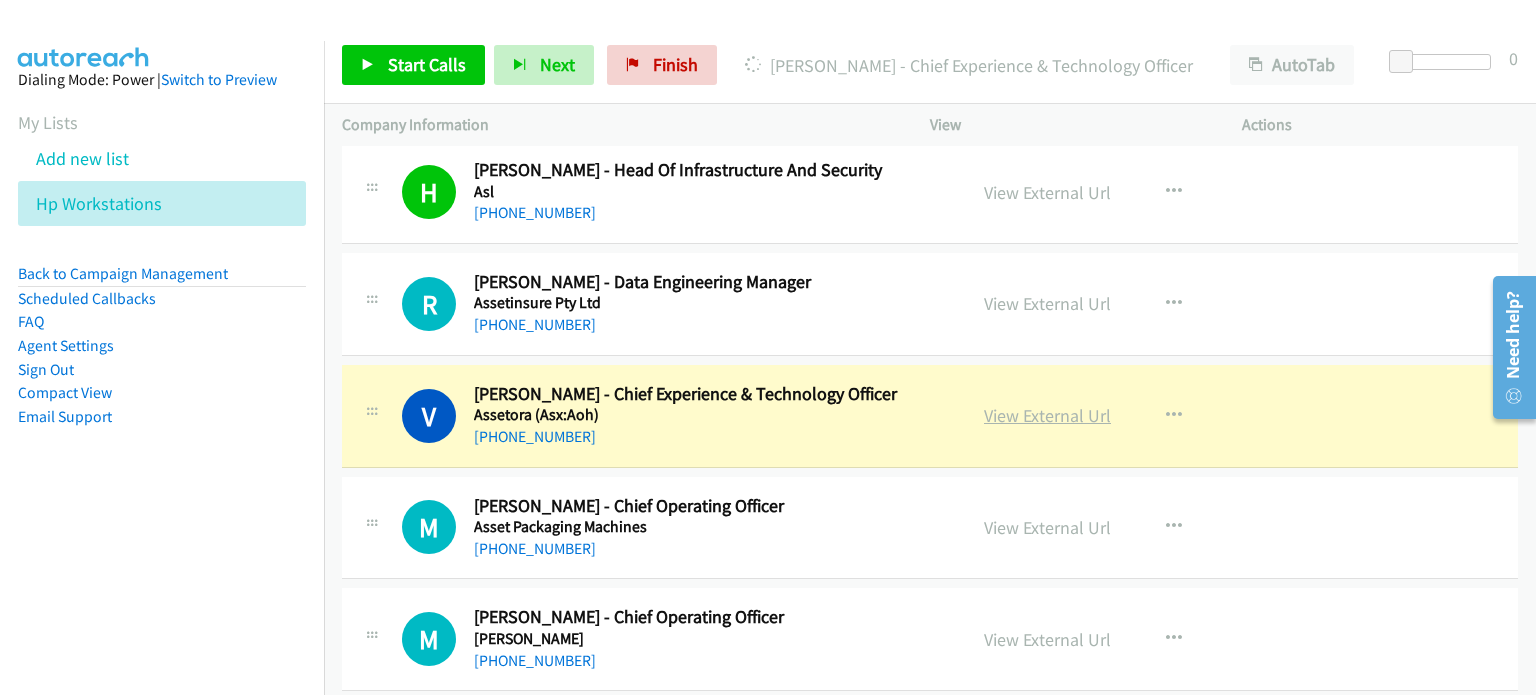 click on "View External Url" at bounding box center [1047, 415] 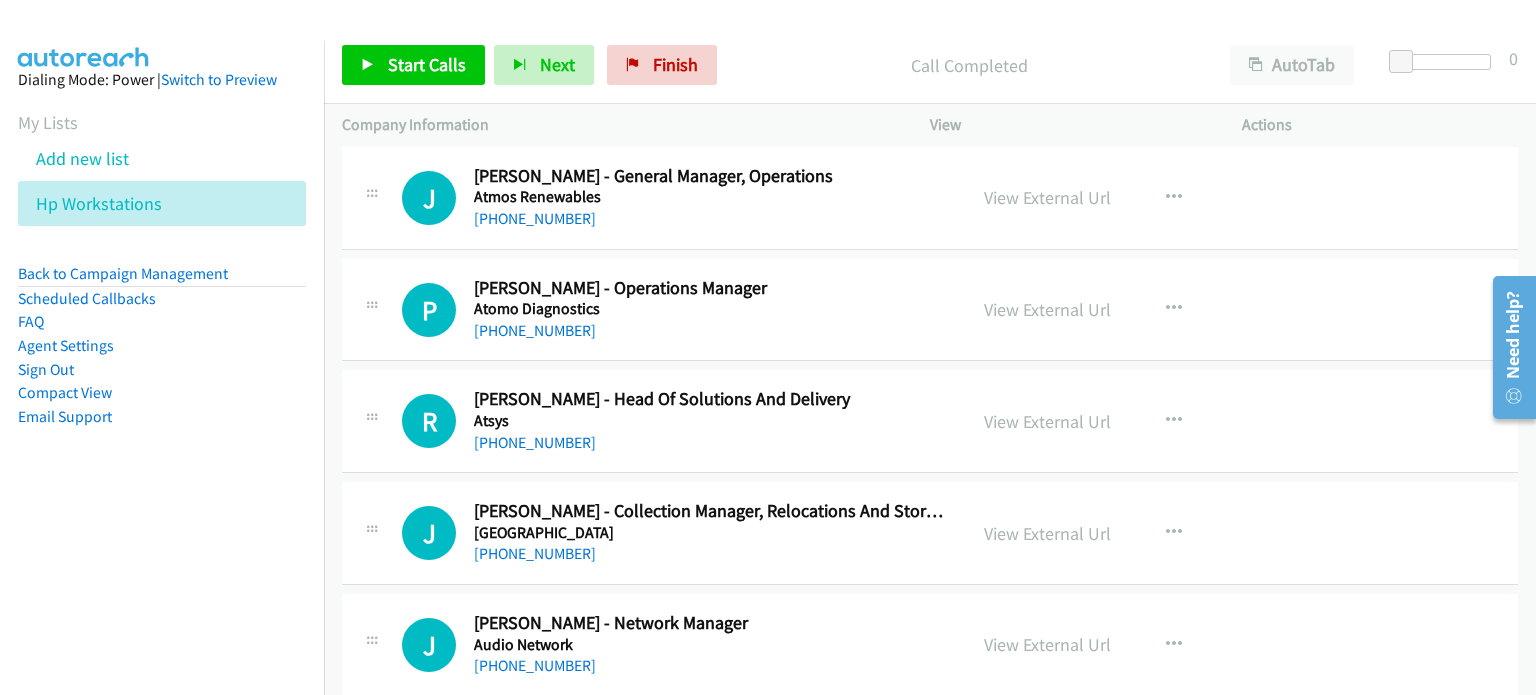 scroll, scrollTop: 6400, scrollLeft: 0, axis: vertical 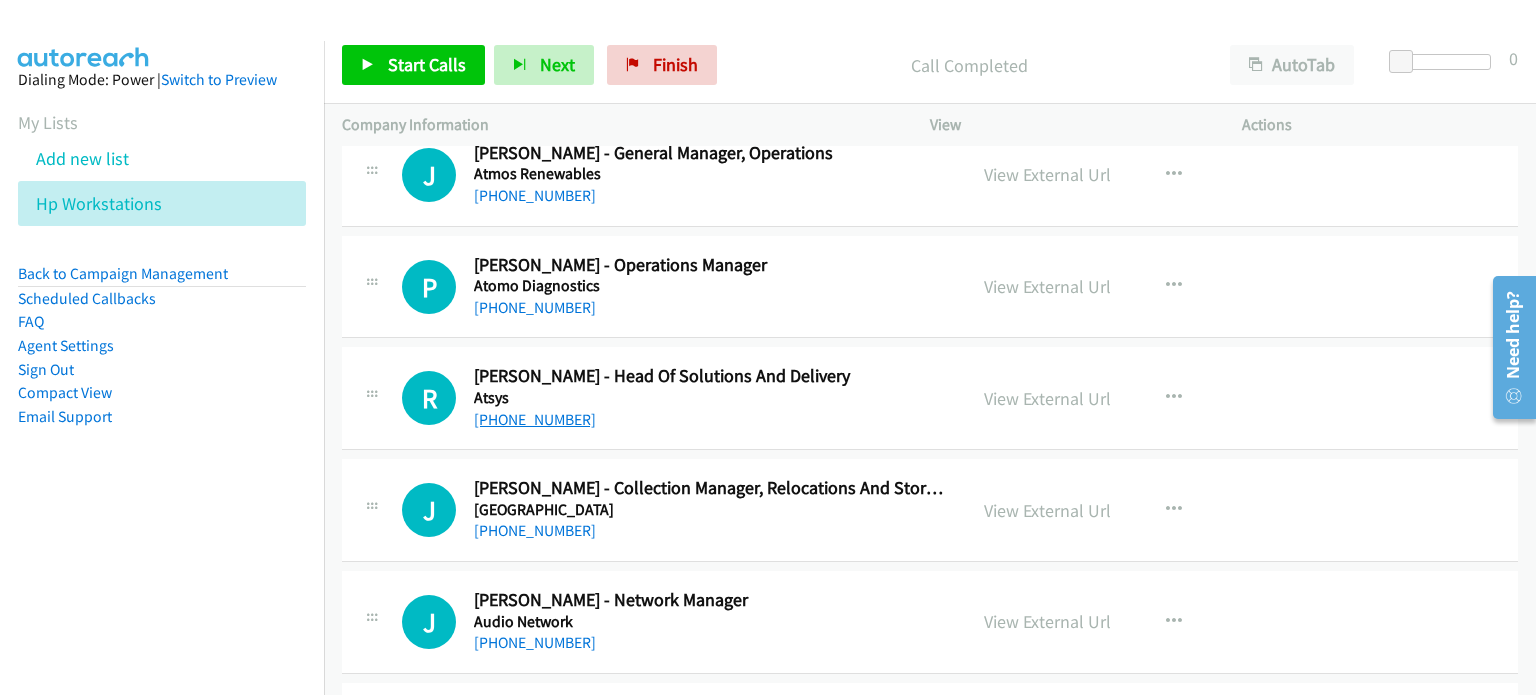 click on "[PHONE_NUMBER]" at bounding box center [535, 419] 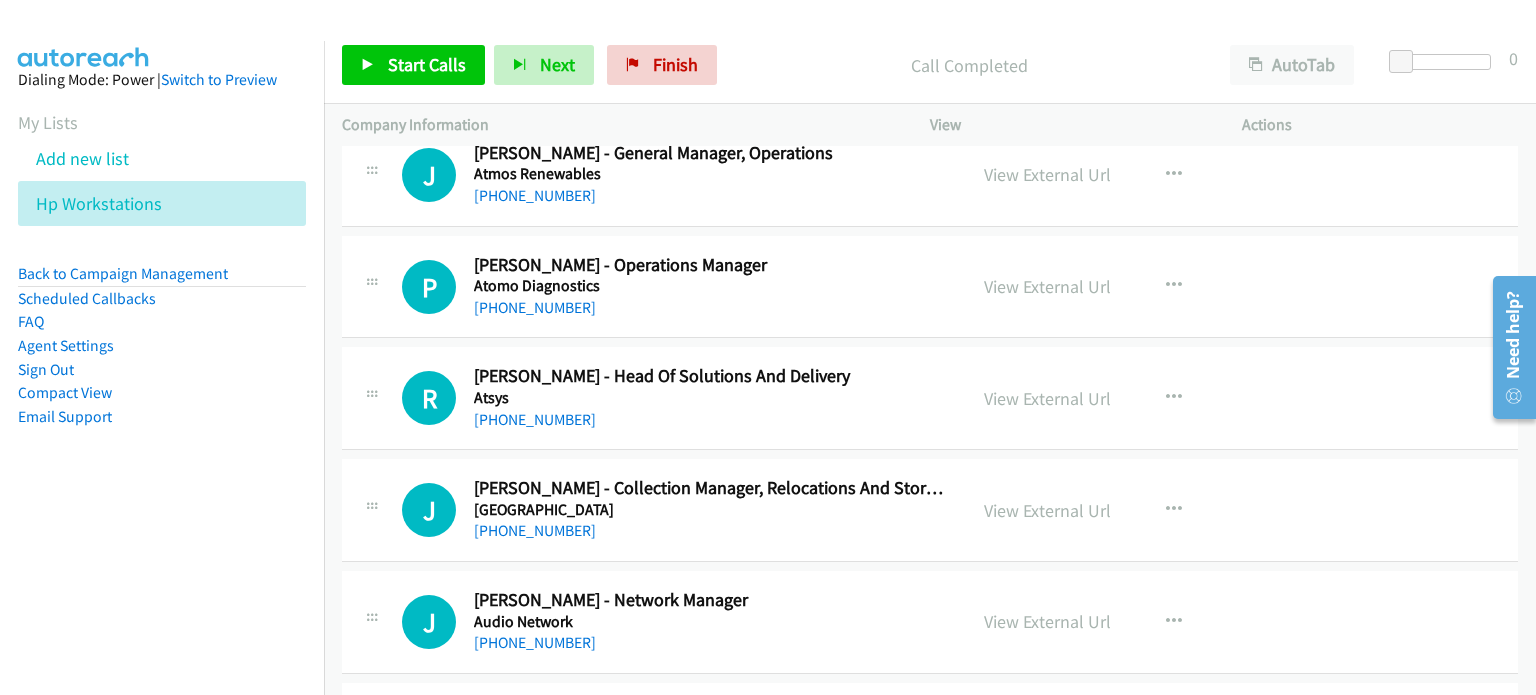 drag, startPoint x: 1383, startPoint y: 387, endPoint x: 1196, endPoint y: 384, distance: 187.02406 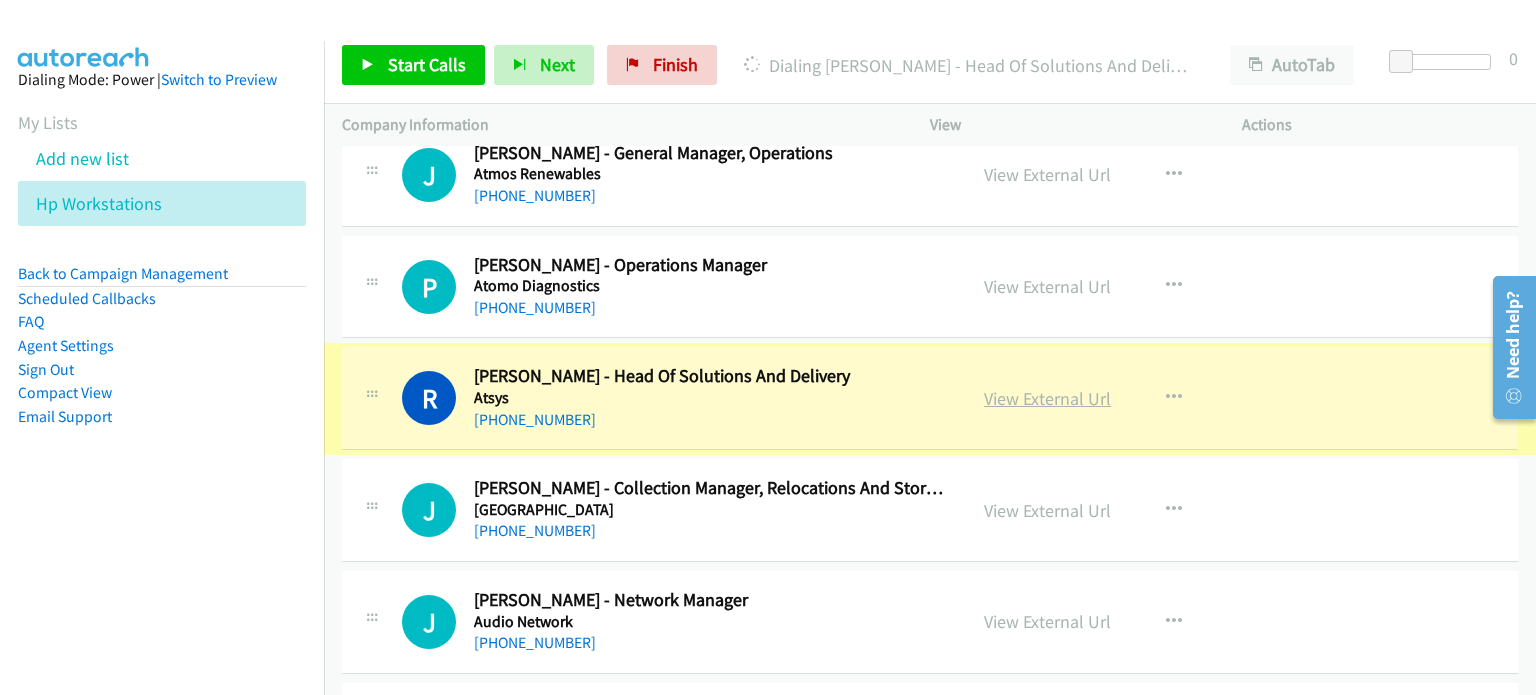 click on "View External Url" at bounding box center (1047, 398) 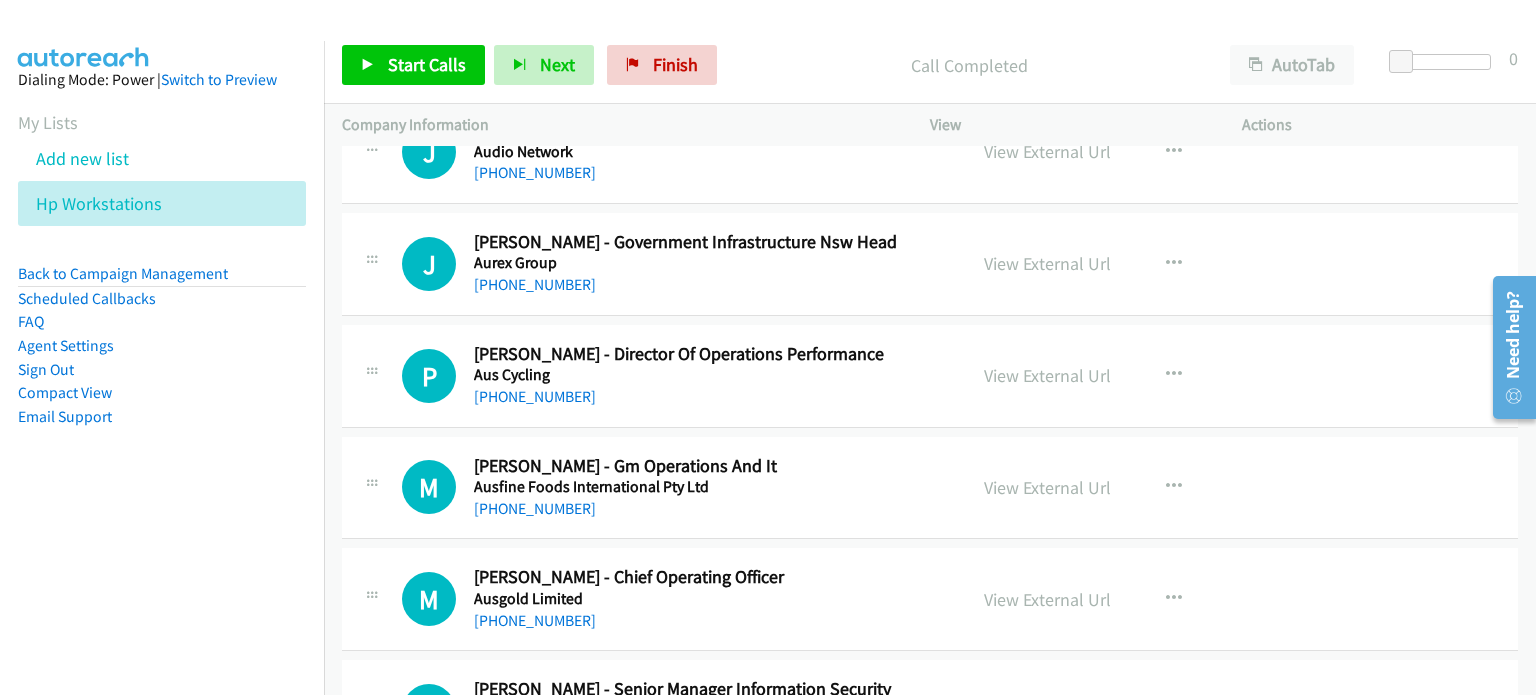 scroll, scrollTop: 7000, scrollLeft: 0, axis: vertical 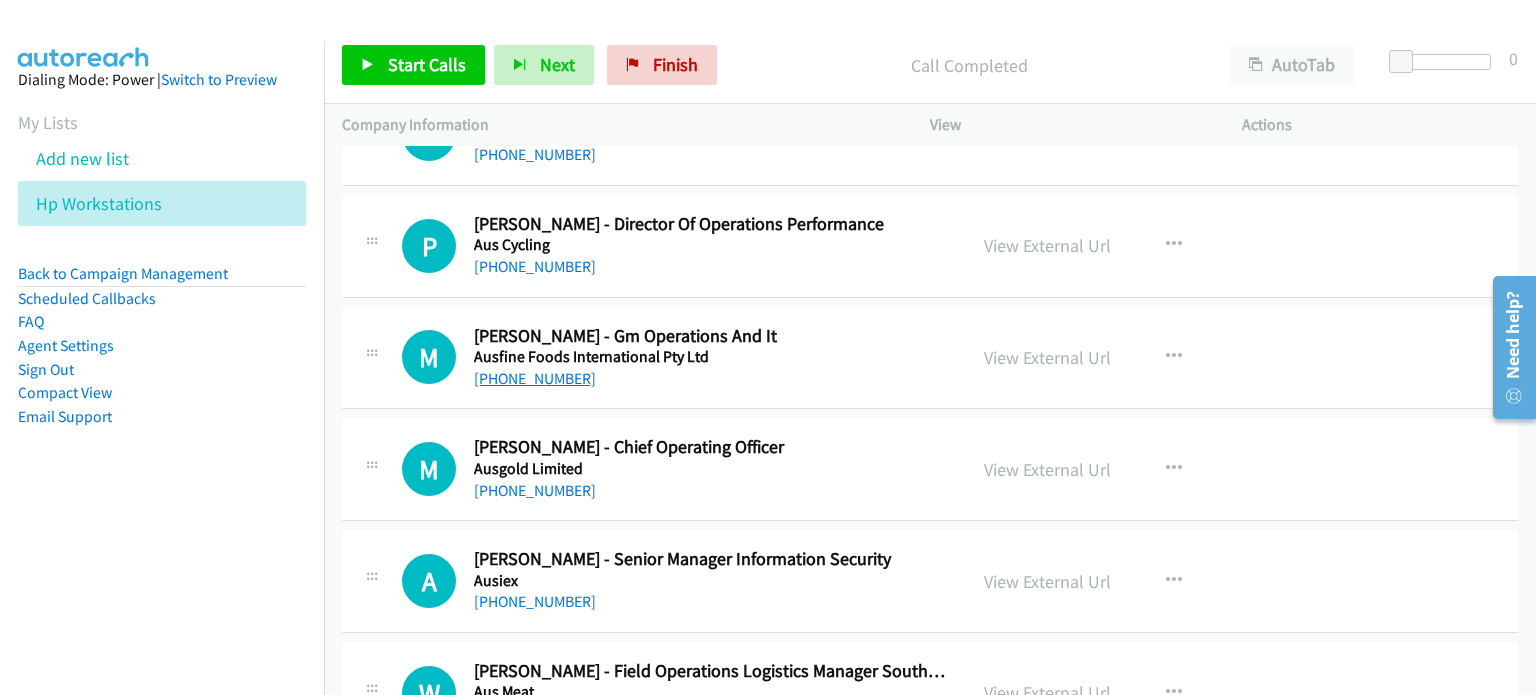 click on "[PHONE_NUMBER]" at bounding box center [535, 378] 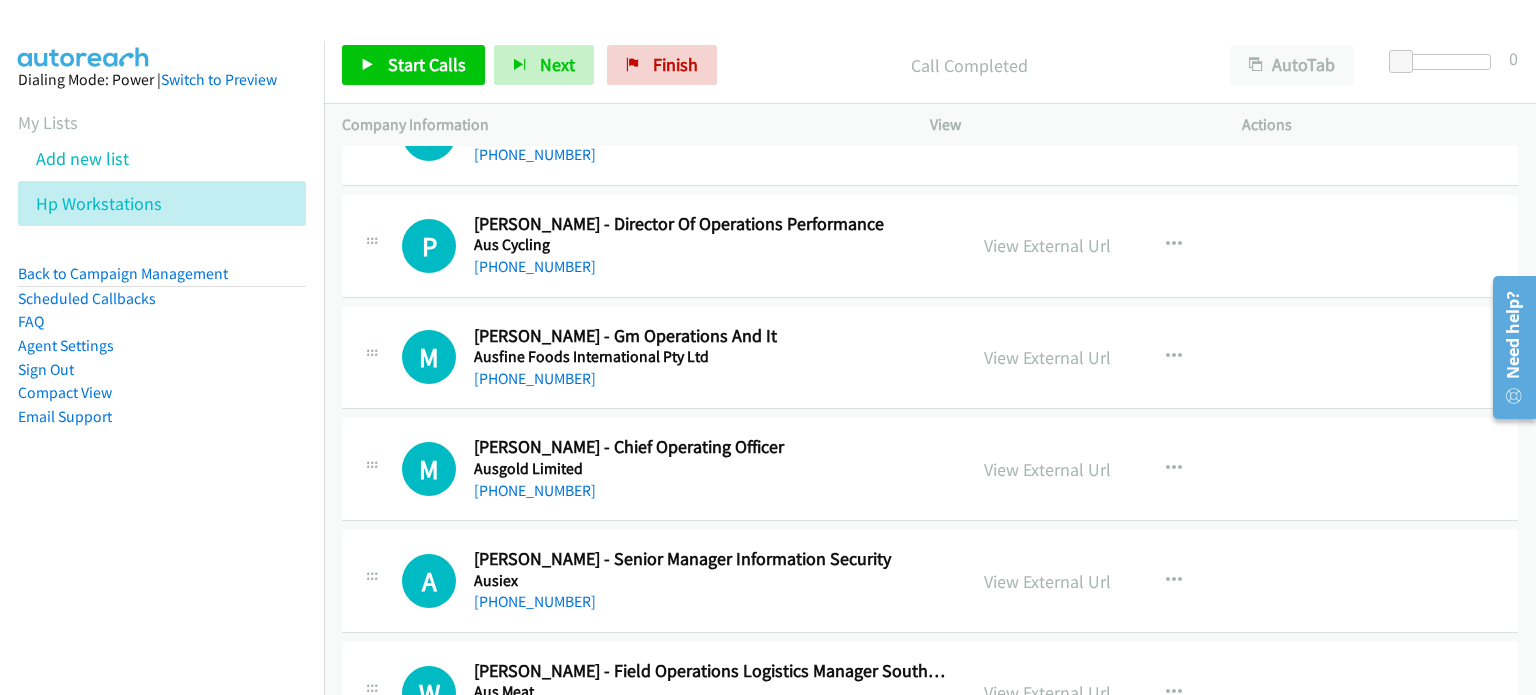drag, startPoint x: 1340, startPoint y: 316, endPoint x: 1175, endPoint y: 318, distance: 165.01212 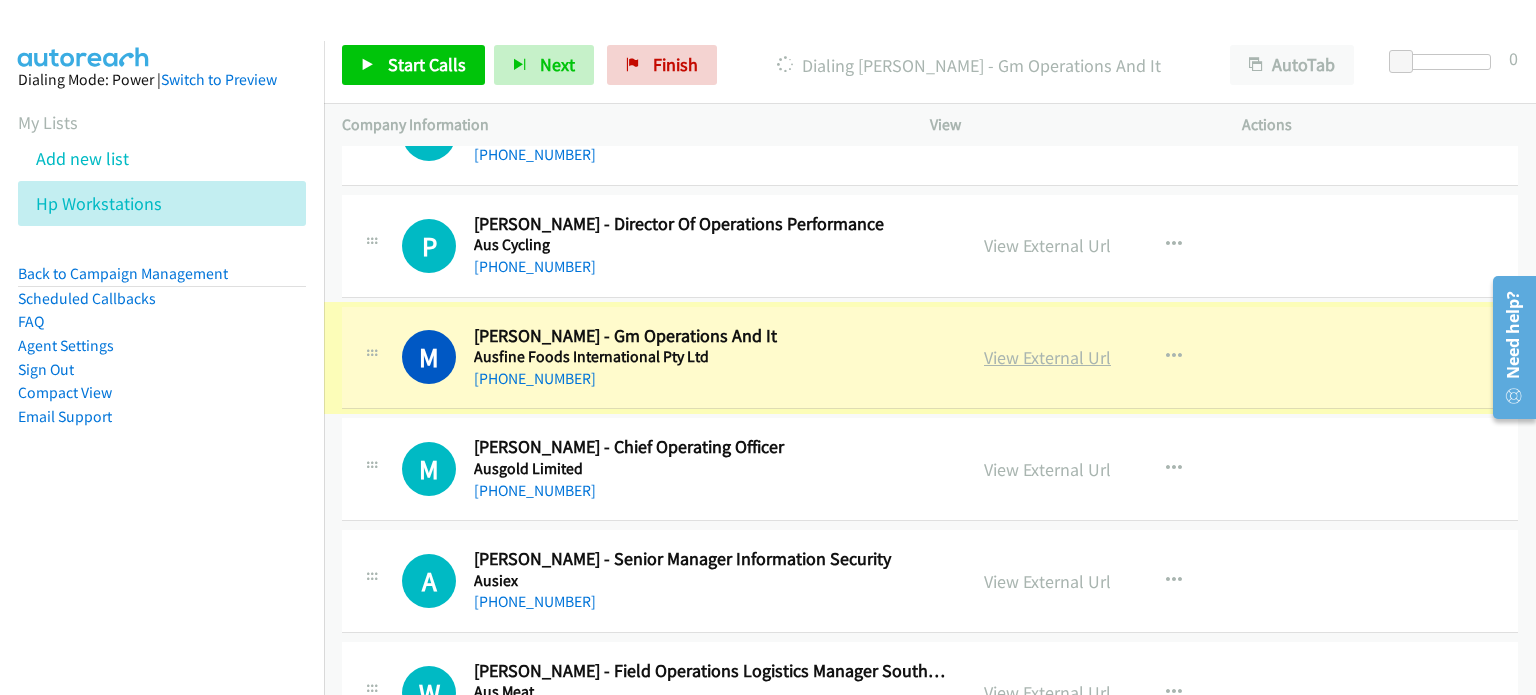 click on "View External Url" at bounding box center (1047, 357) 